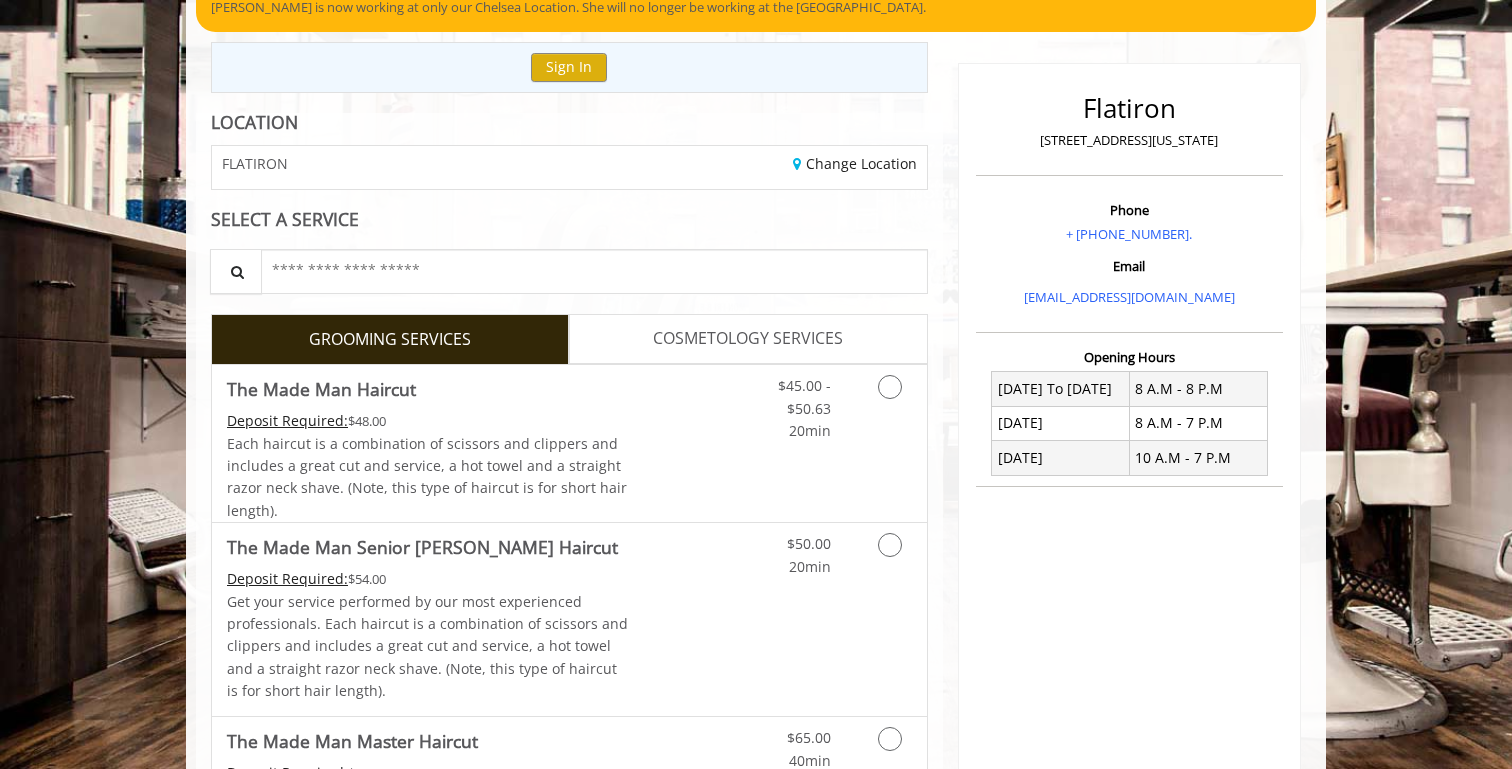 scroll, scrollTop: 202, scrollLeft: 0, axis: vertical 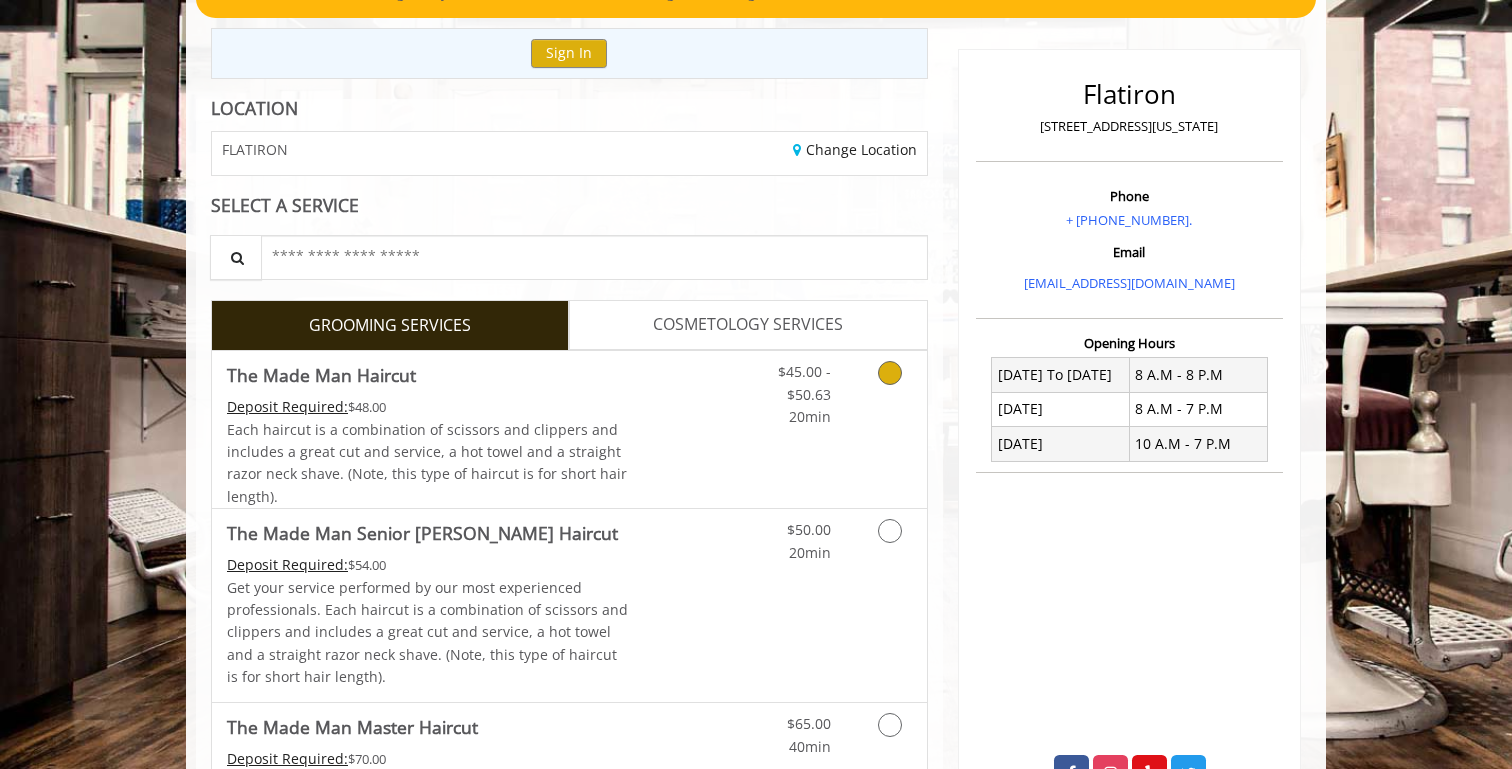 click at bounding box center (886, 389) 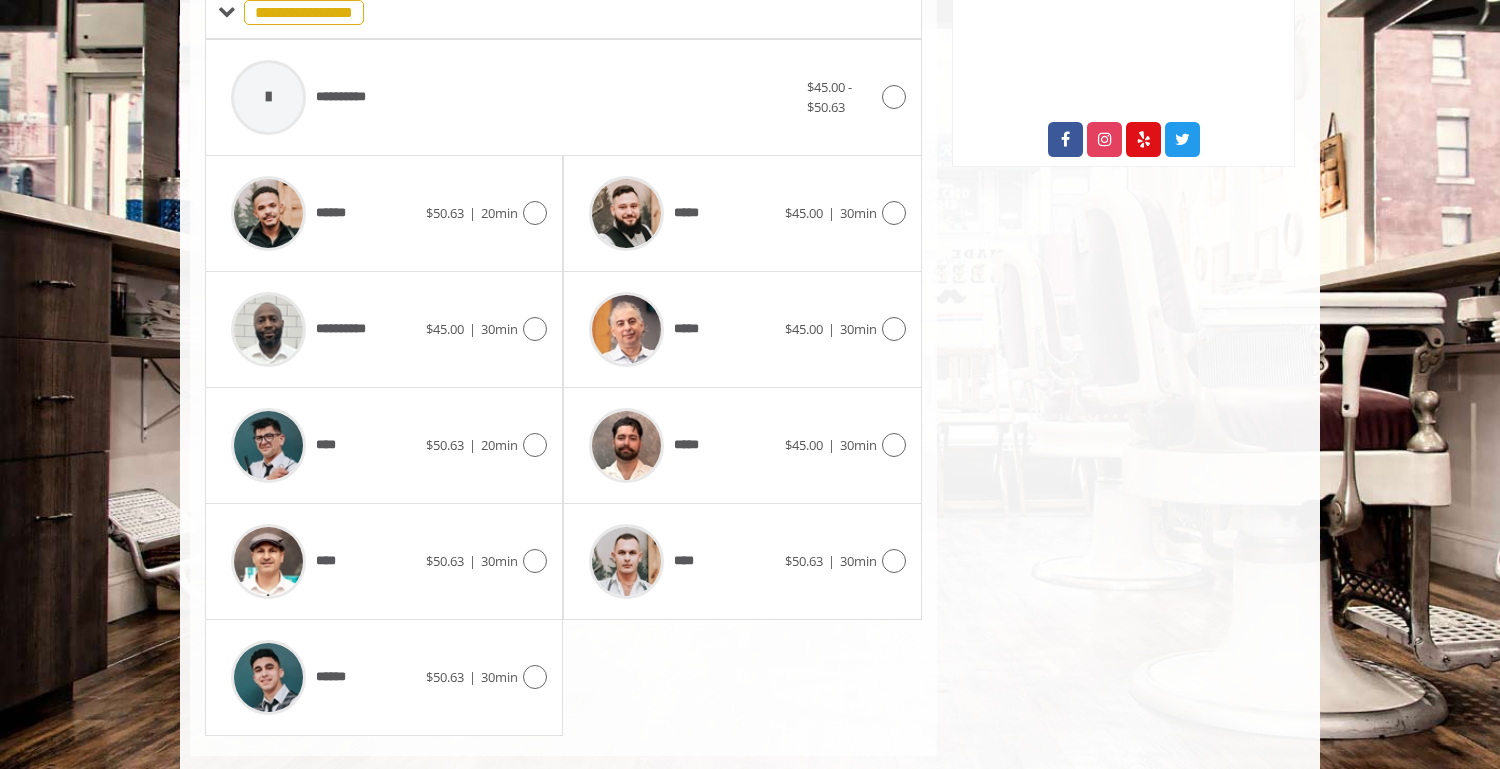 scroll, scrollTop: 861, scrollLeft: 0, axis: vertical 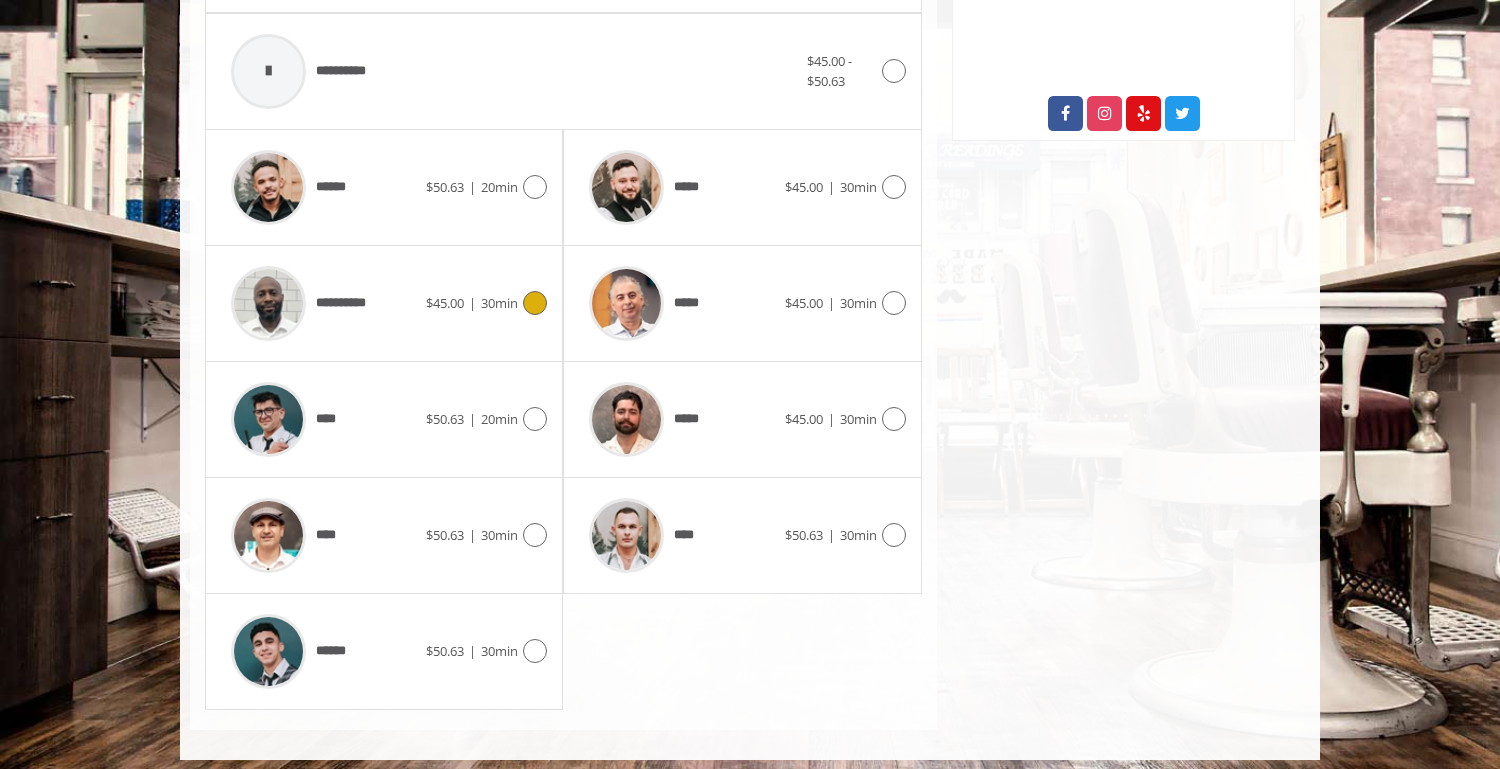 click at bounding box center (535, 303) 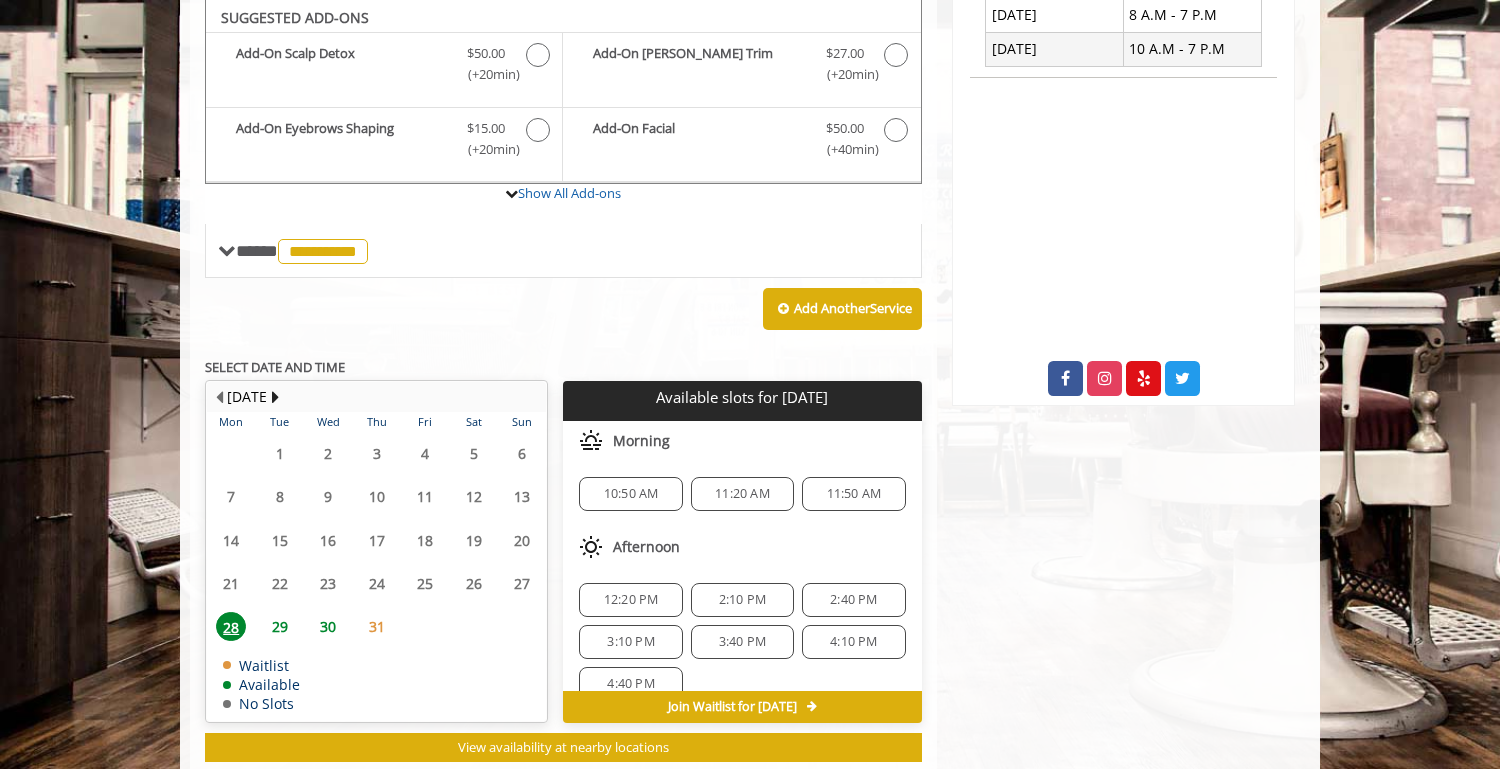 scroll, scrollTop: 648, scrollLeft: 0, axis: vertical 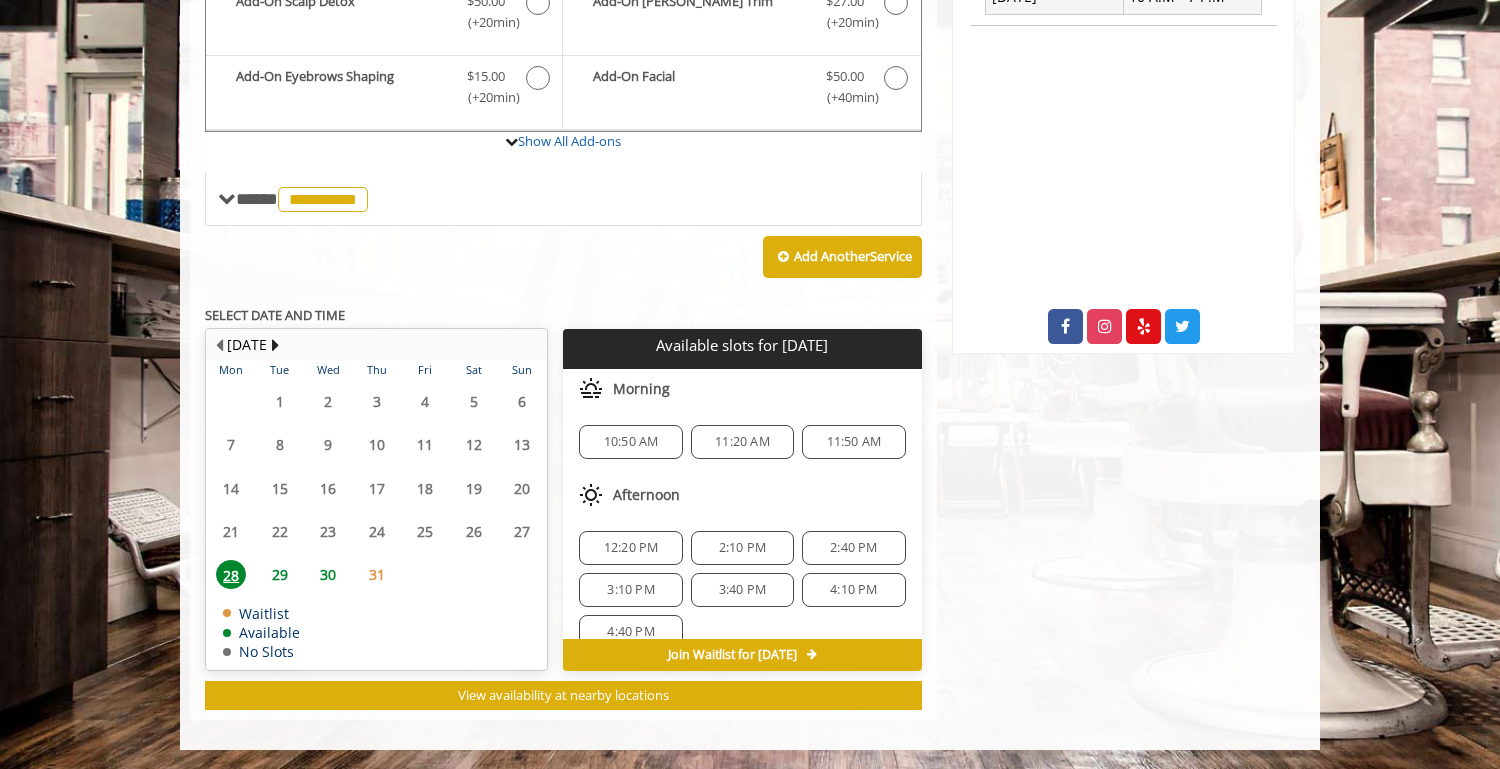 click on "12:20 PM" 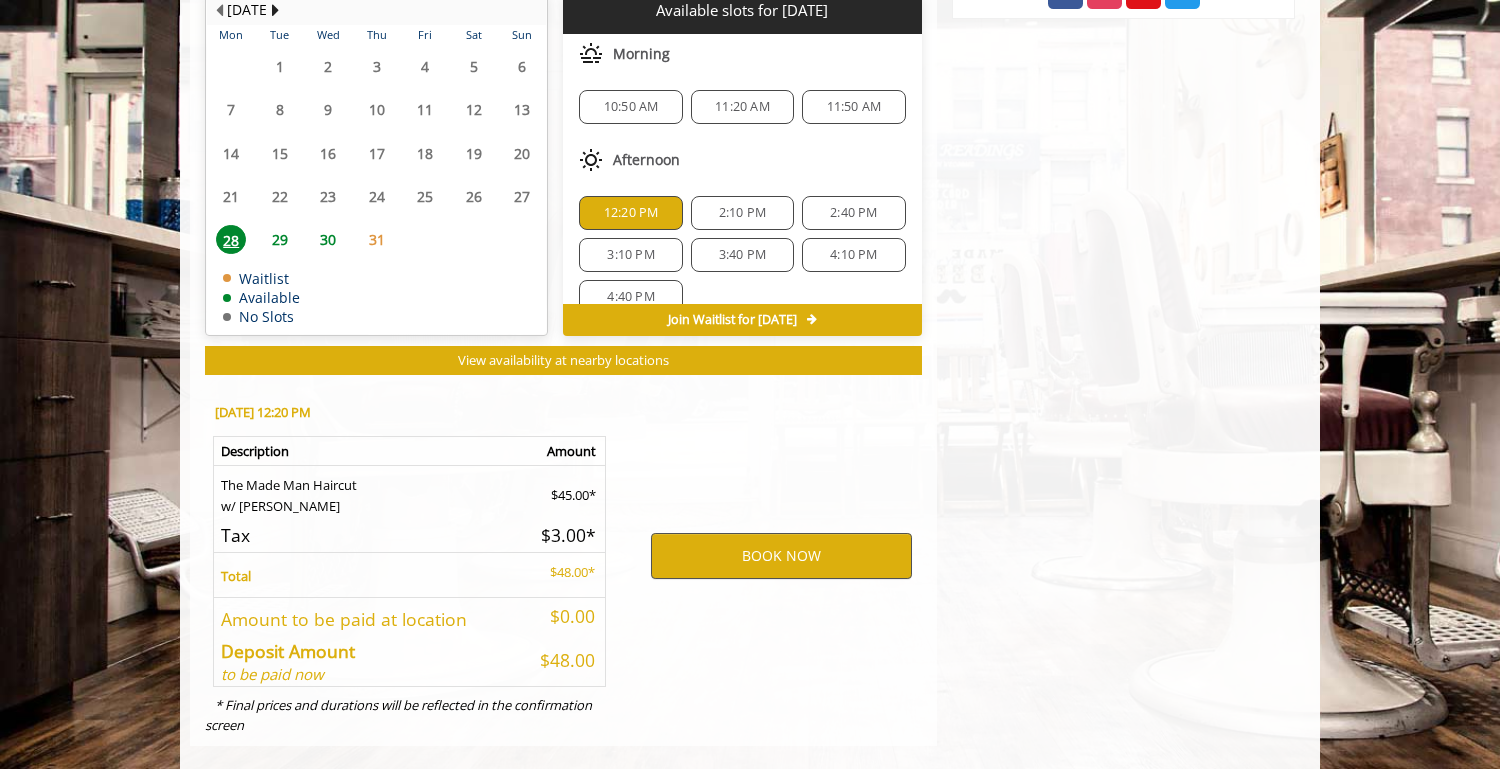 scroll, scrollTop: 1009, scrollLeft: 0, axis: vertical 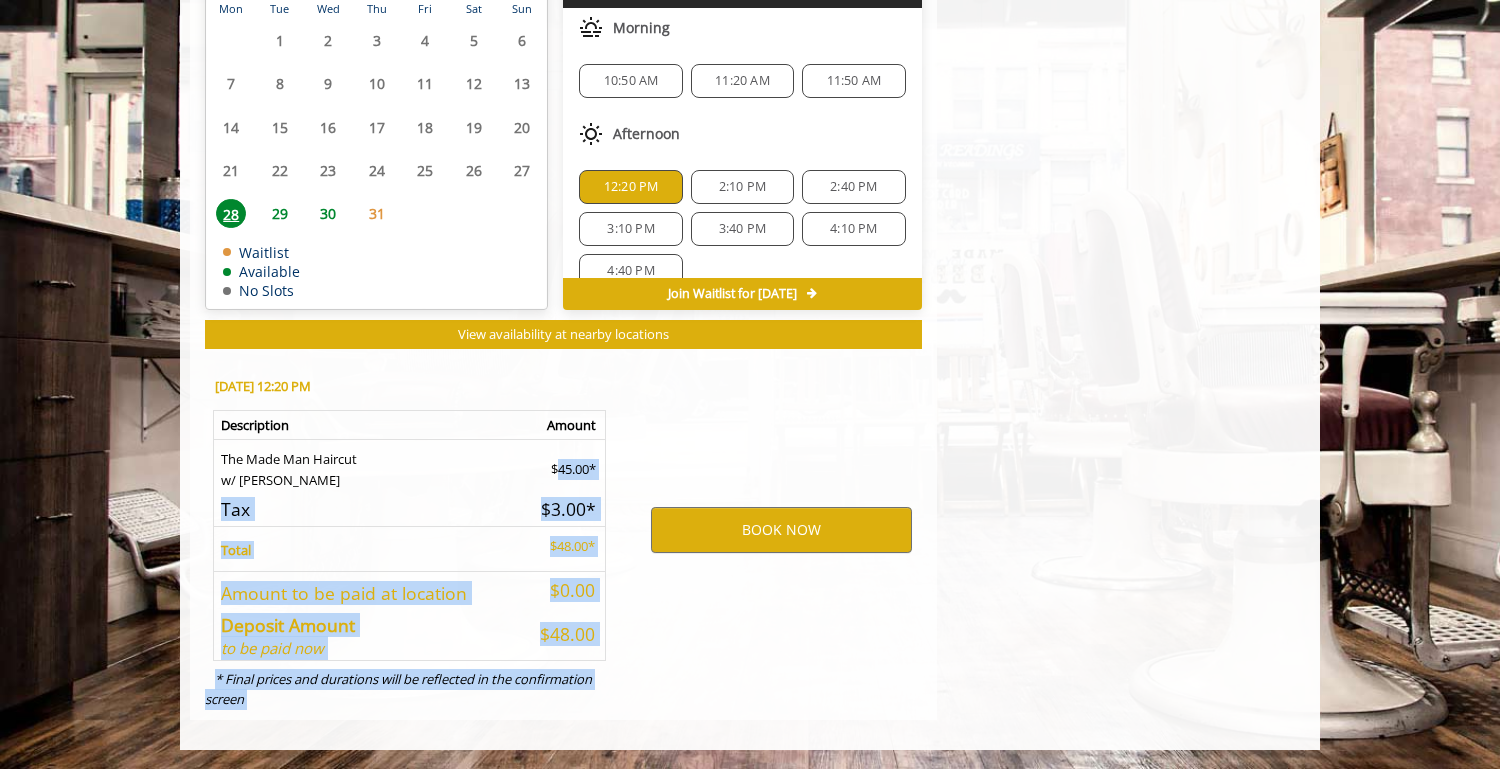 drag, startPoint x: 540, startPoint y: 473, endPoint x: 650, endPoint y: 473, distance: 110 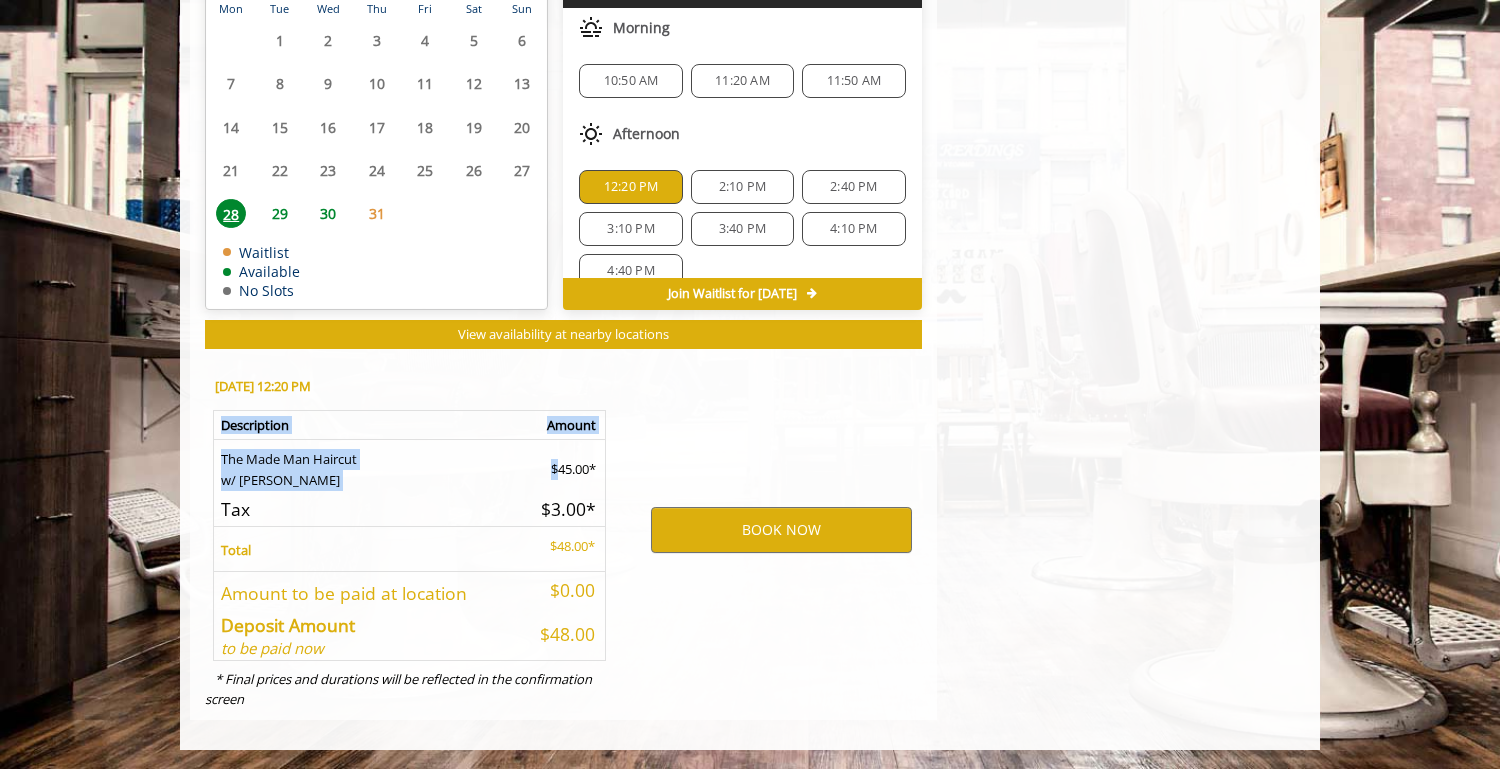 drag, startPoint x: 547, startPoint y: 467, endPoint x: 619, endPoint y: 467, distance: 72 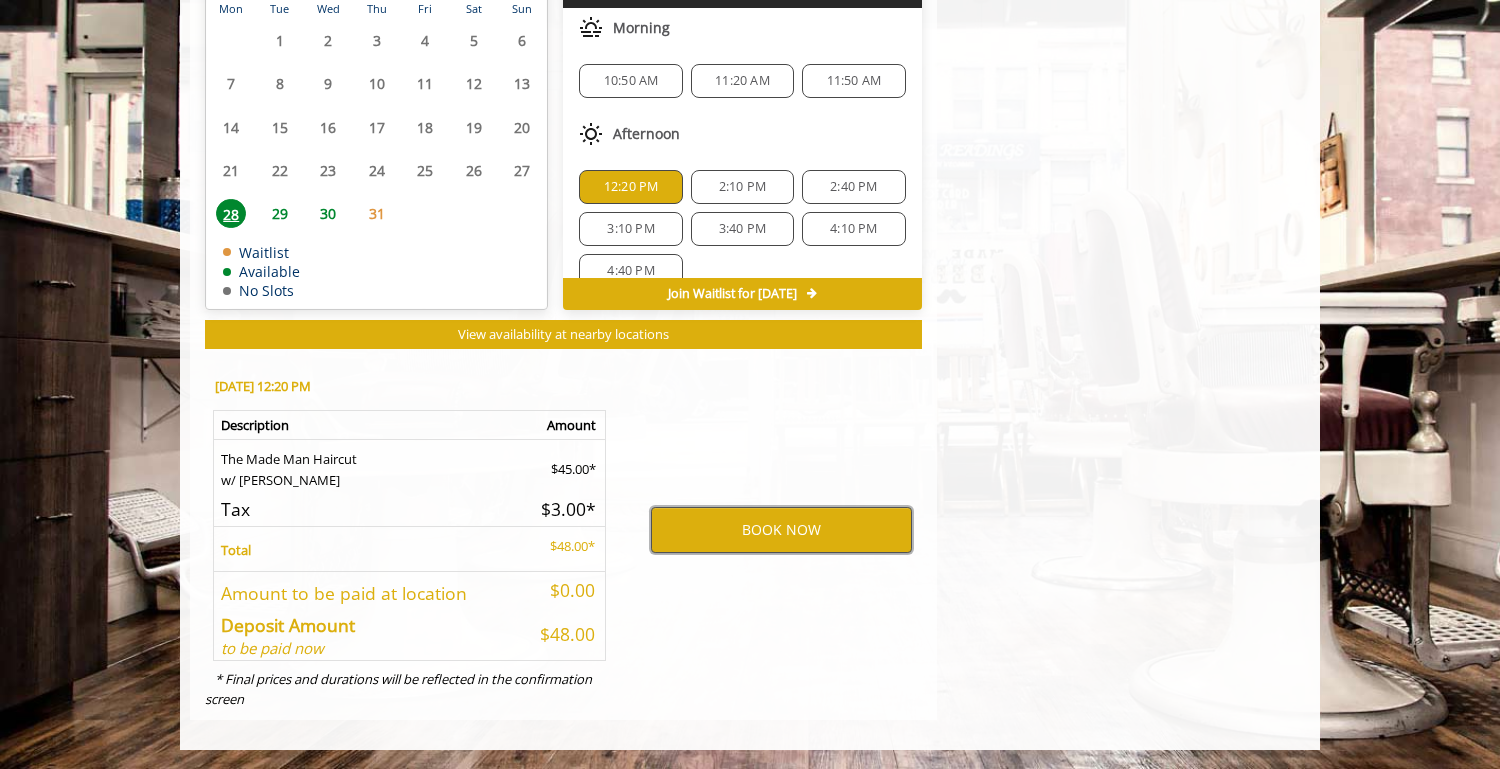 click on "BOOK NOW" at bounding box center [781, 530] 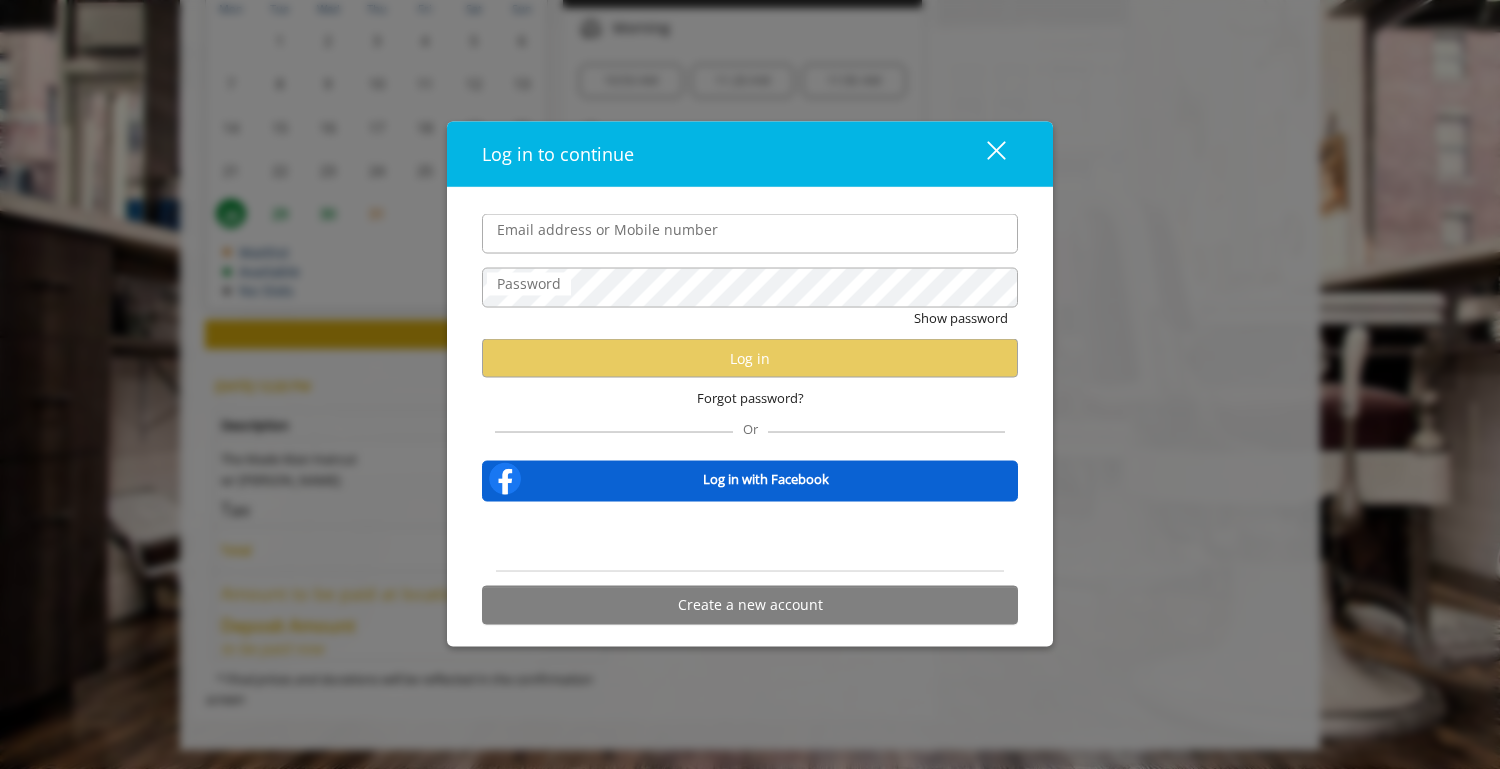 click 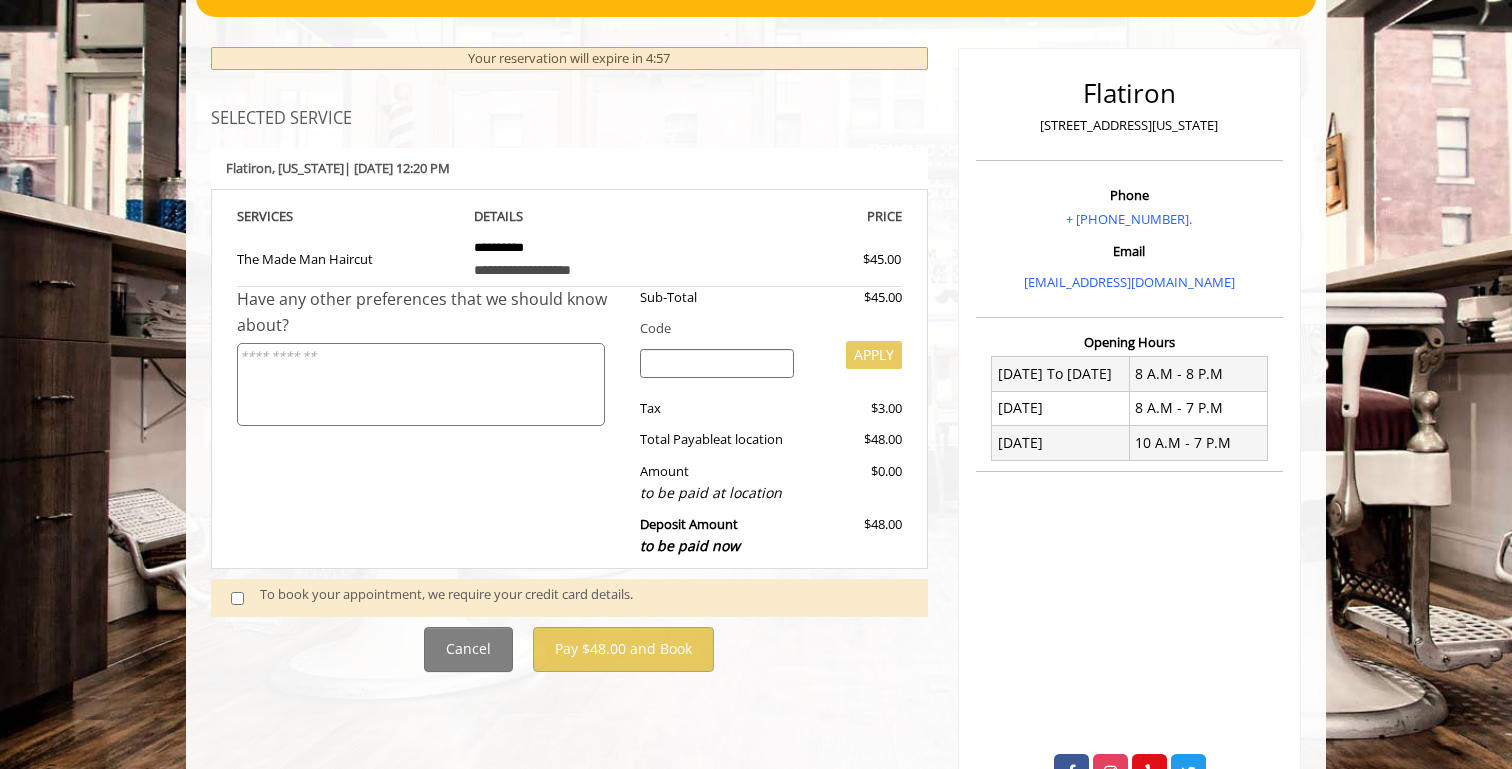 scroll, scrollTop: 250, scrollLeft: 0, axis: vertical 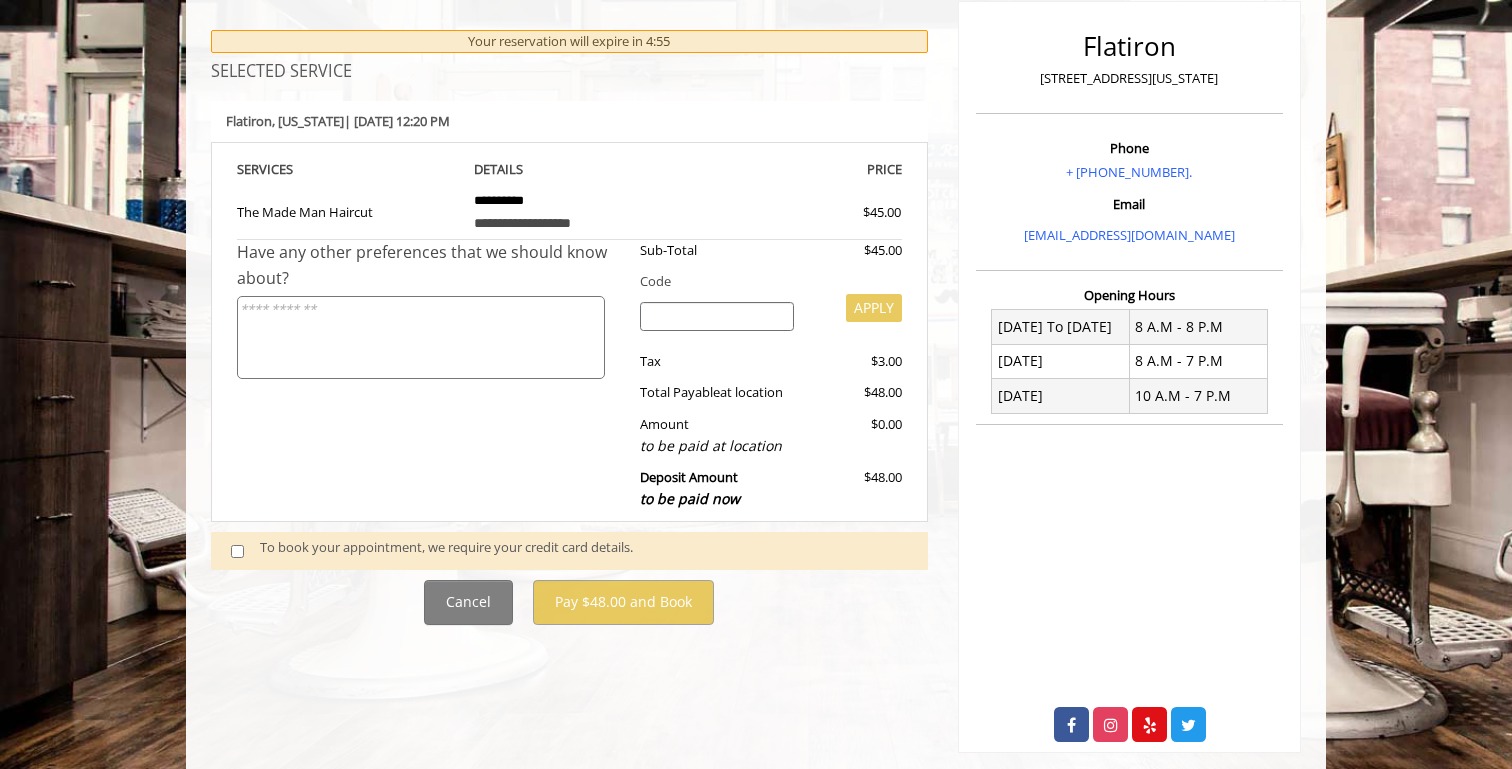 click at bounding box center [421, 337] 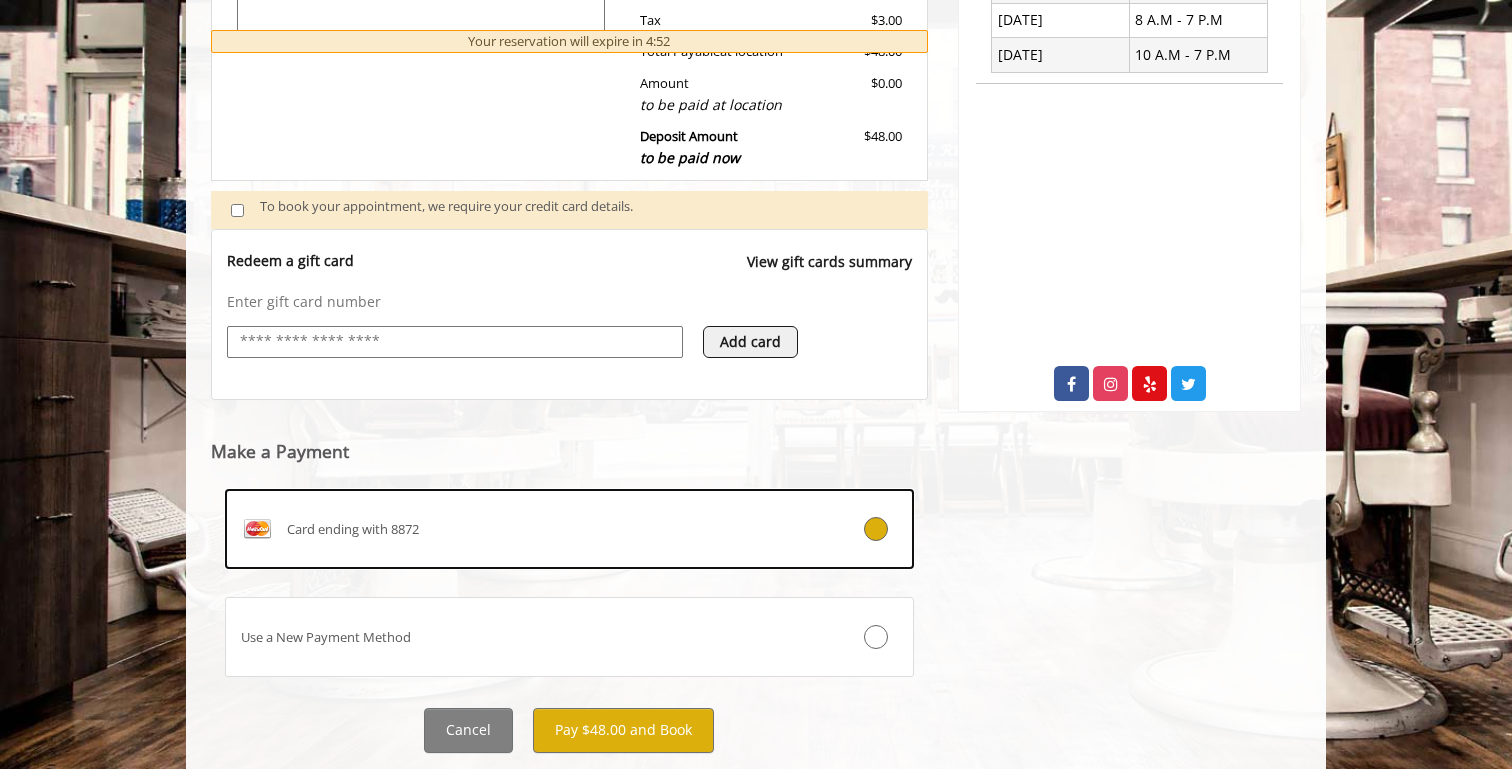scroll, scrollTop: 600, scrollLeft: 0, axis: vertical 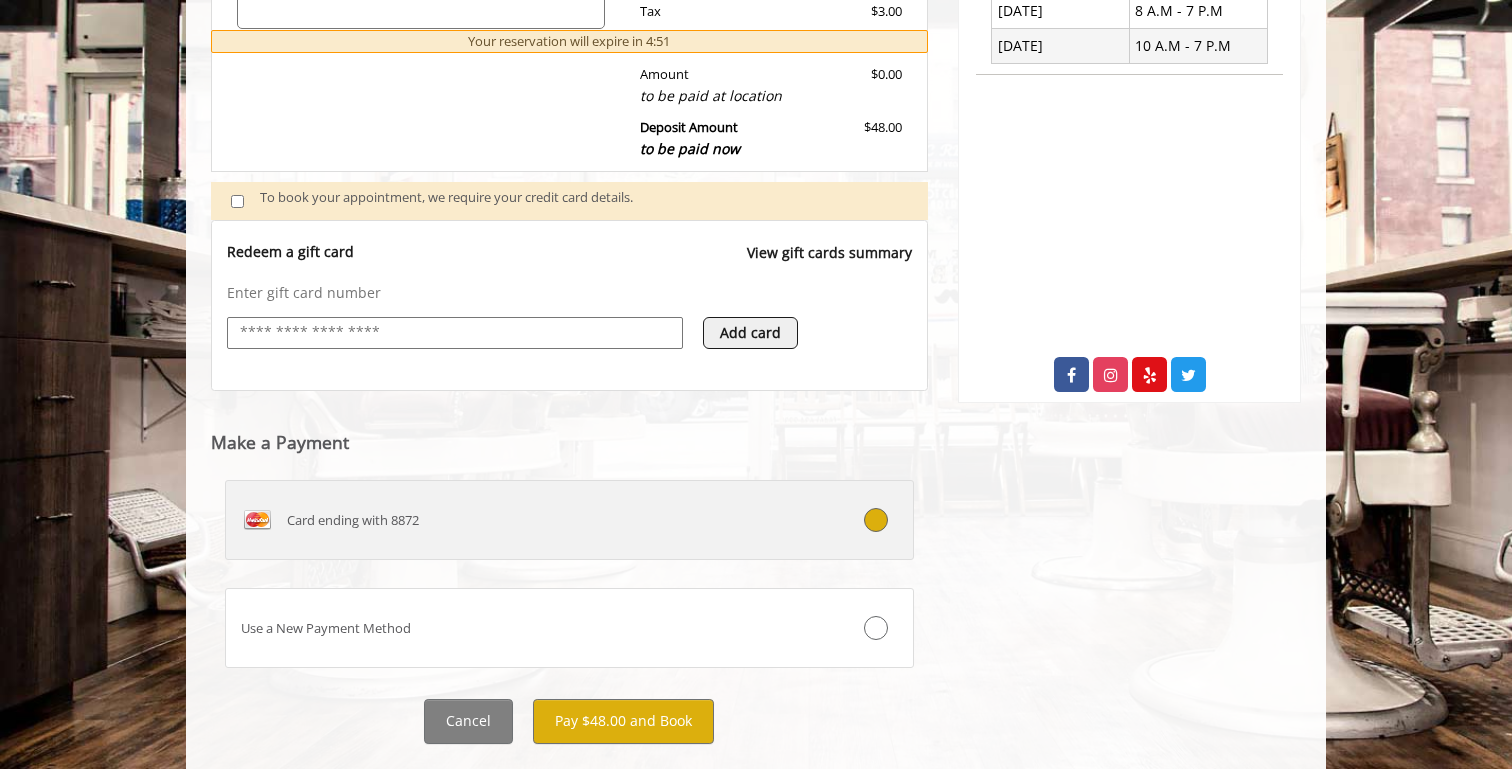 click on "Card ending with 8872" 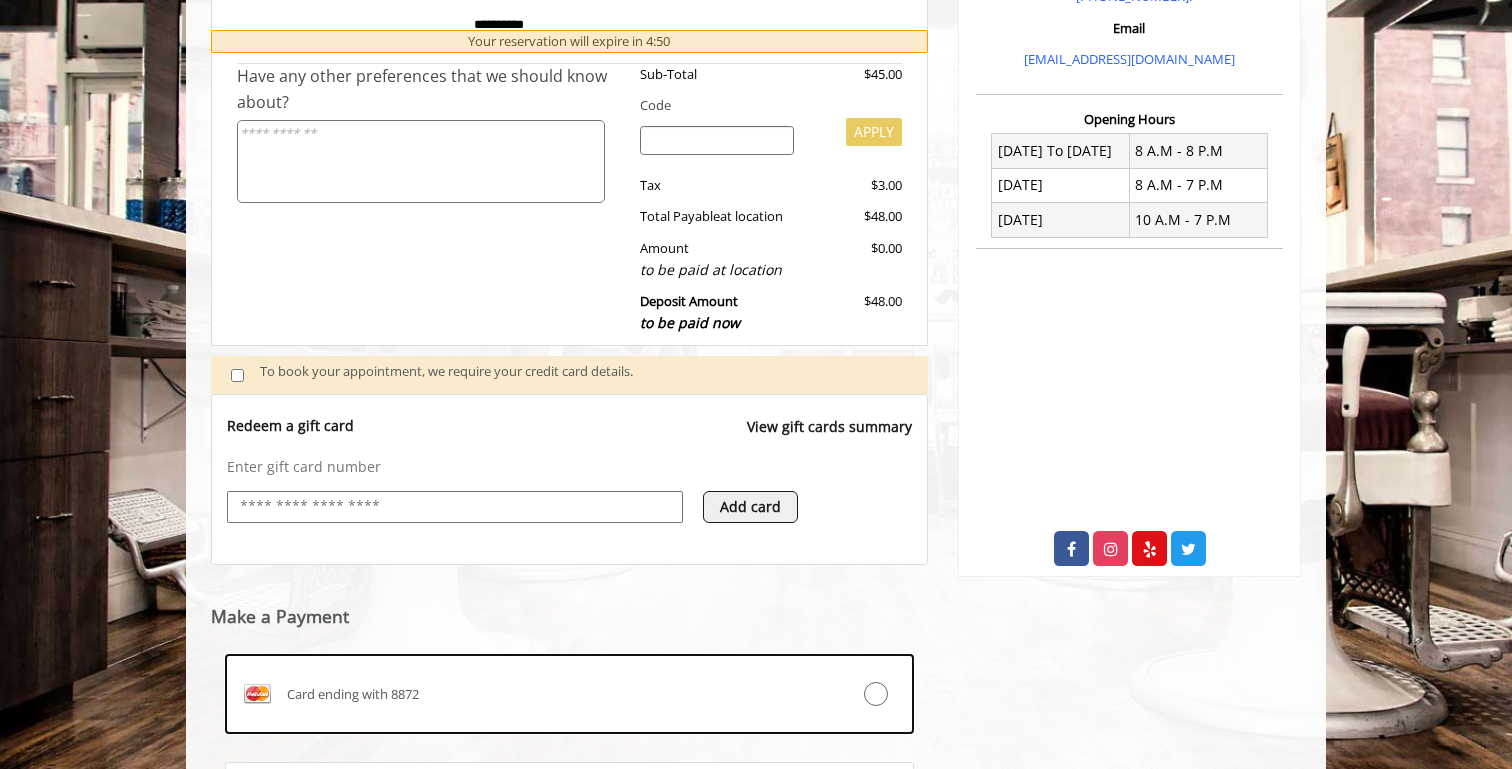 scroll, scrollTop: 645, scrollLeft: 0, axis: vertical 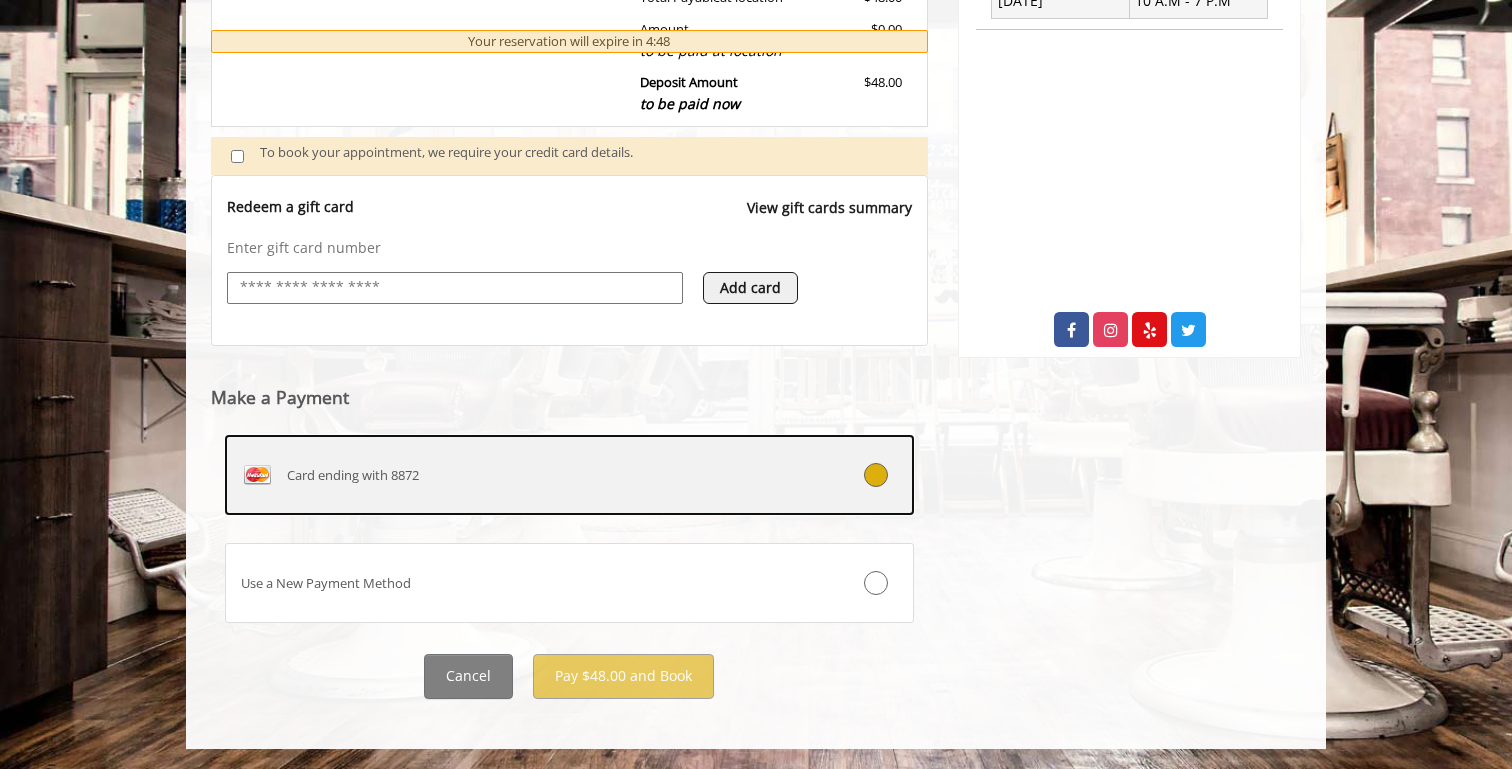click on "Card ending with 8872" 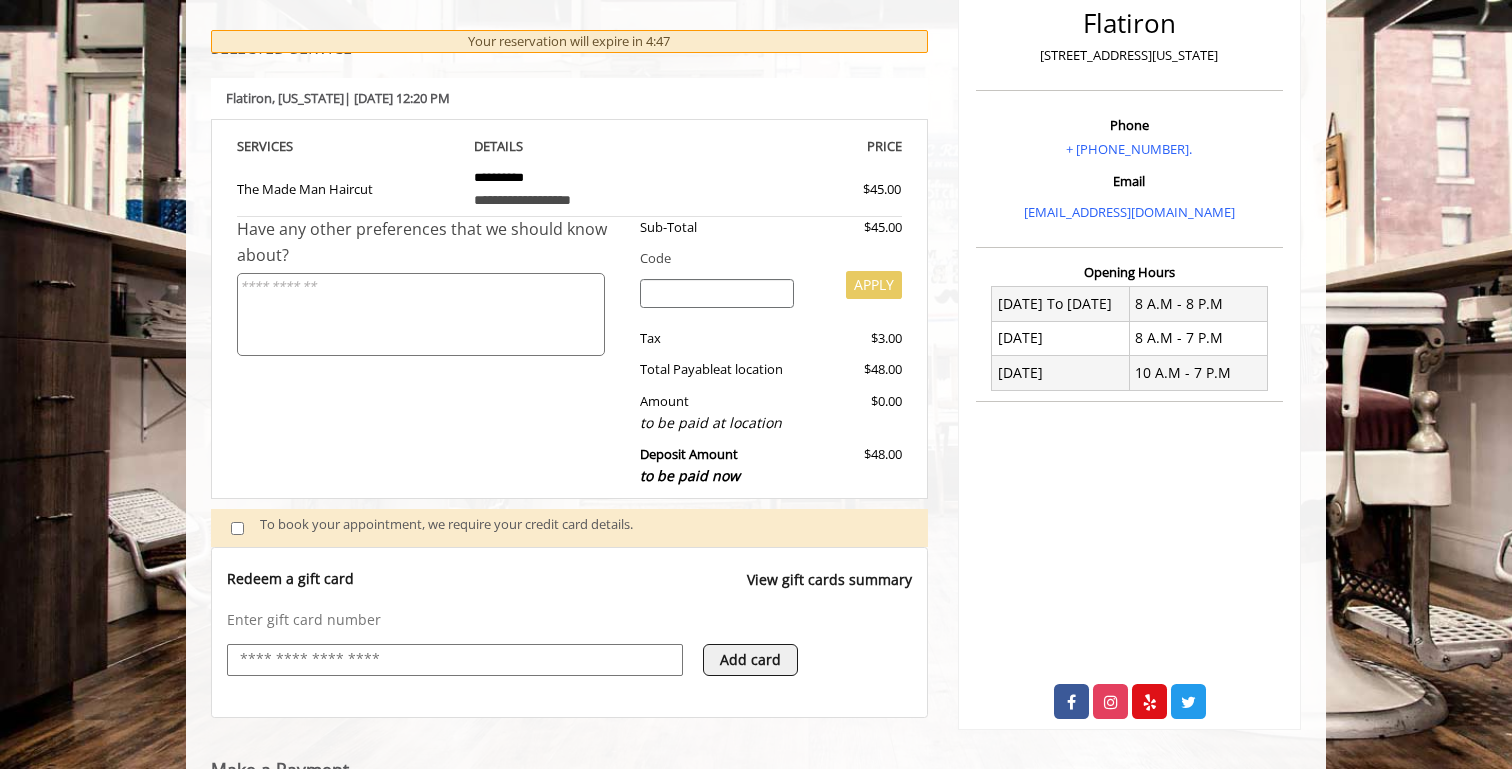 scroll, scrollTop: 0, scrollLeft: 0, axis: both 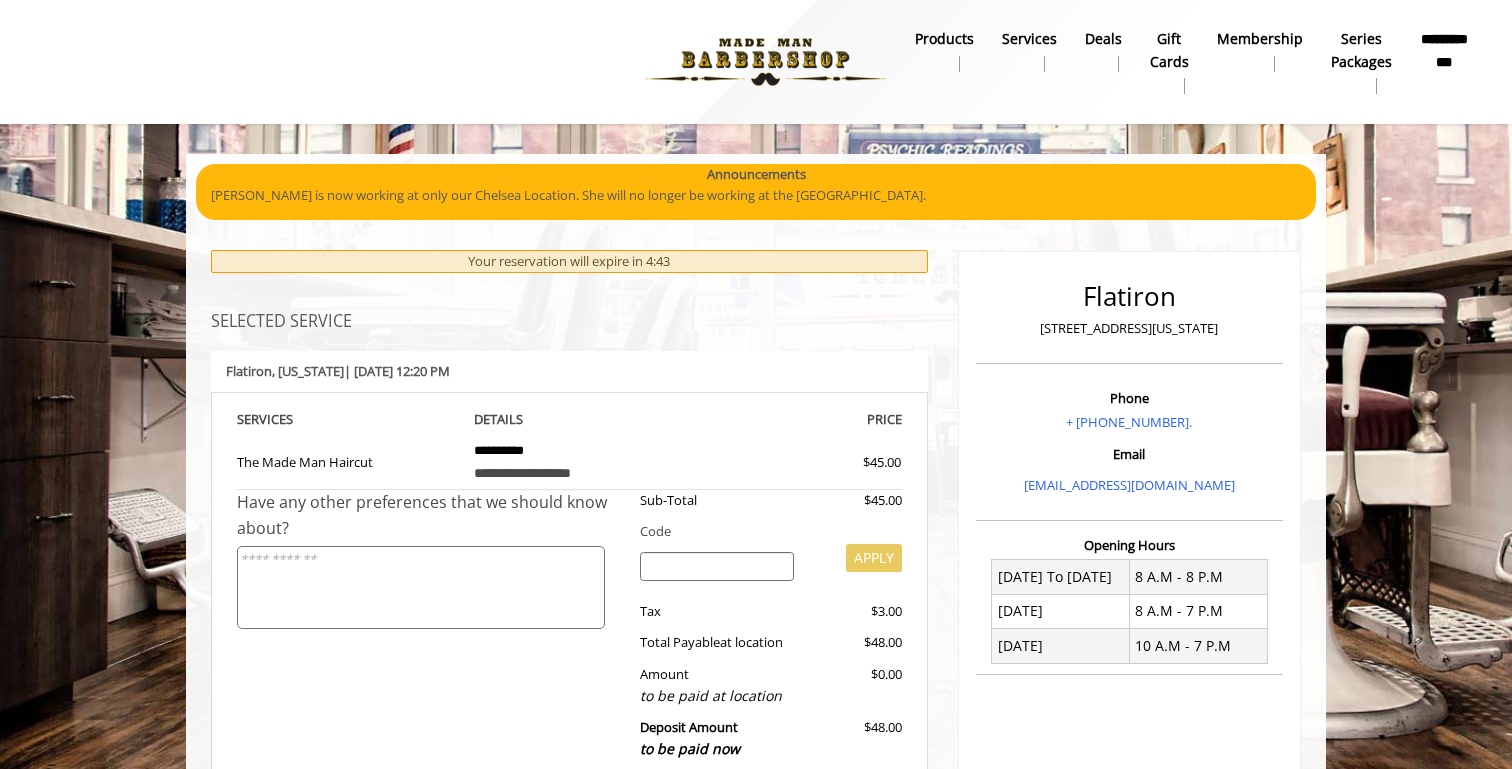 drag, startPoint x: 348, startPoint y: 372, endPoint x: 562, endPoint y: 371, distance: 214.00233 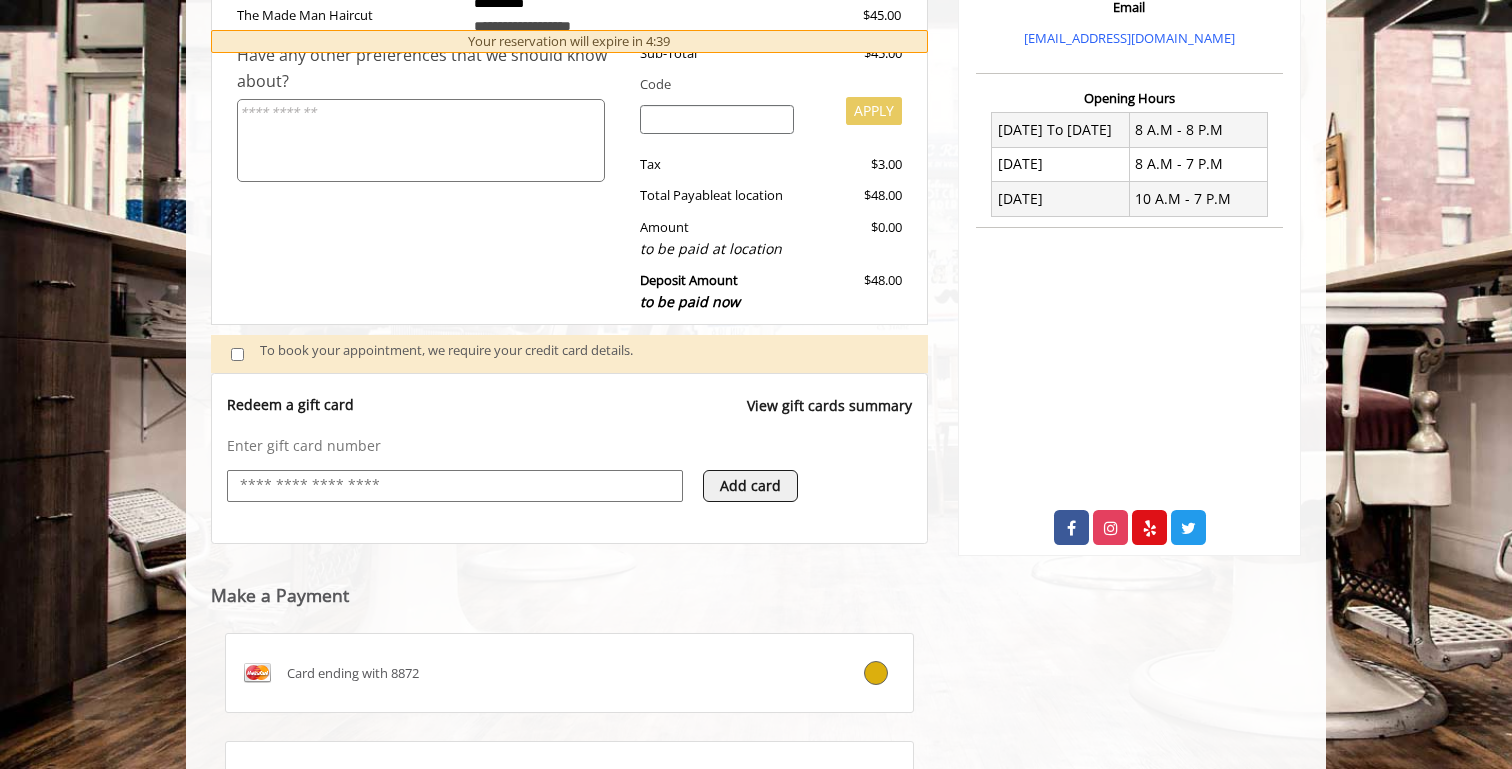 scroll, scrollTop: 645, scrollLeft: 0, axis: vertical 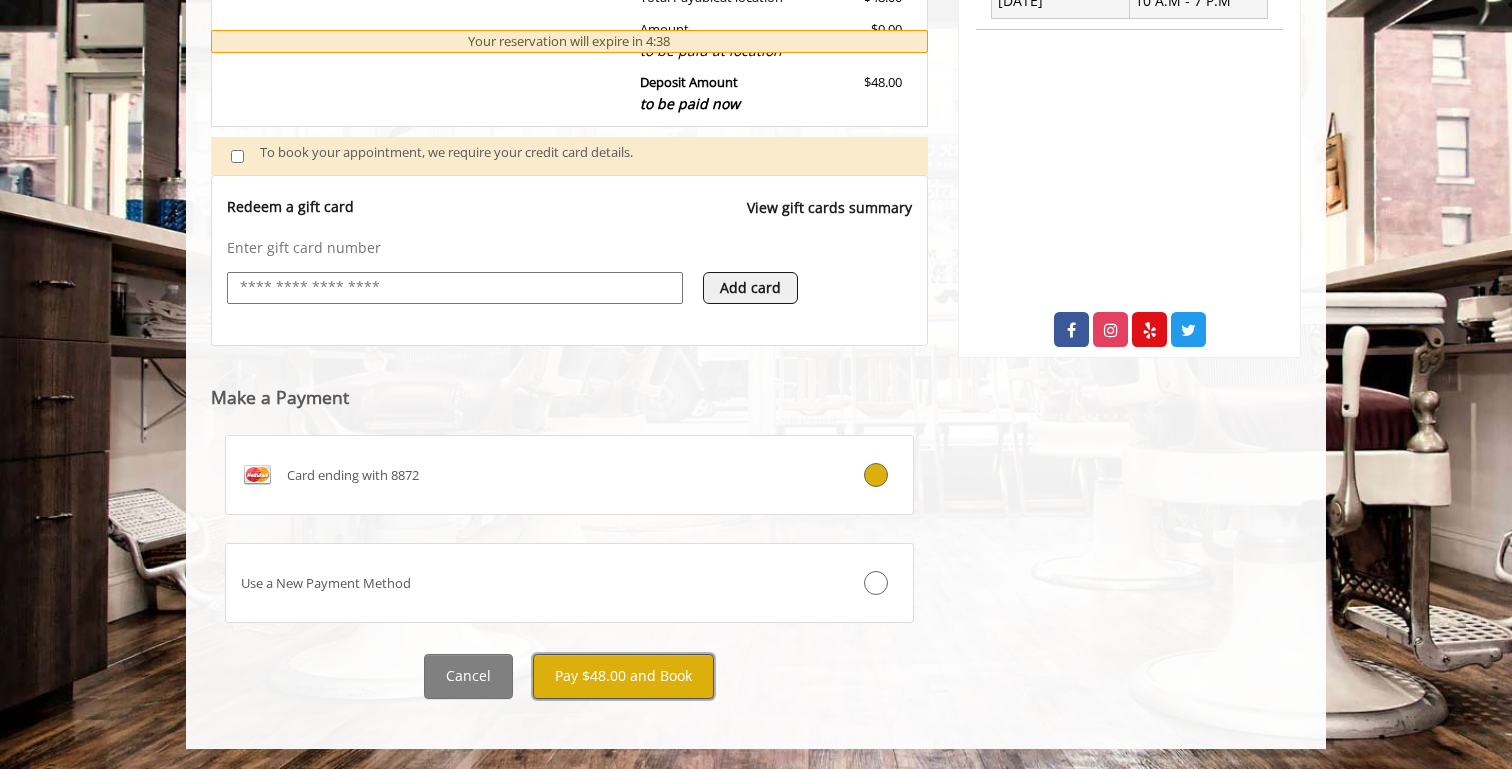 click on "Pay $48.00 and Book" at bounding box center [623, 676] 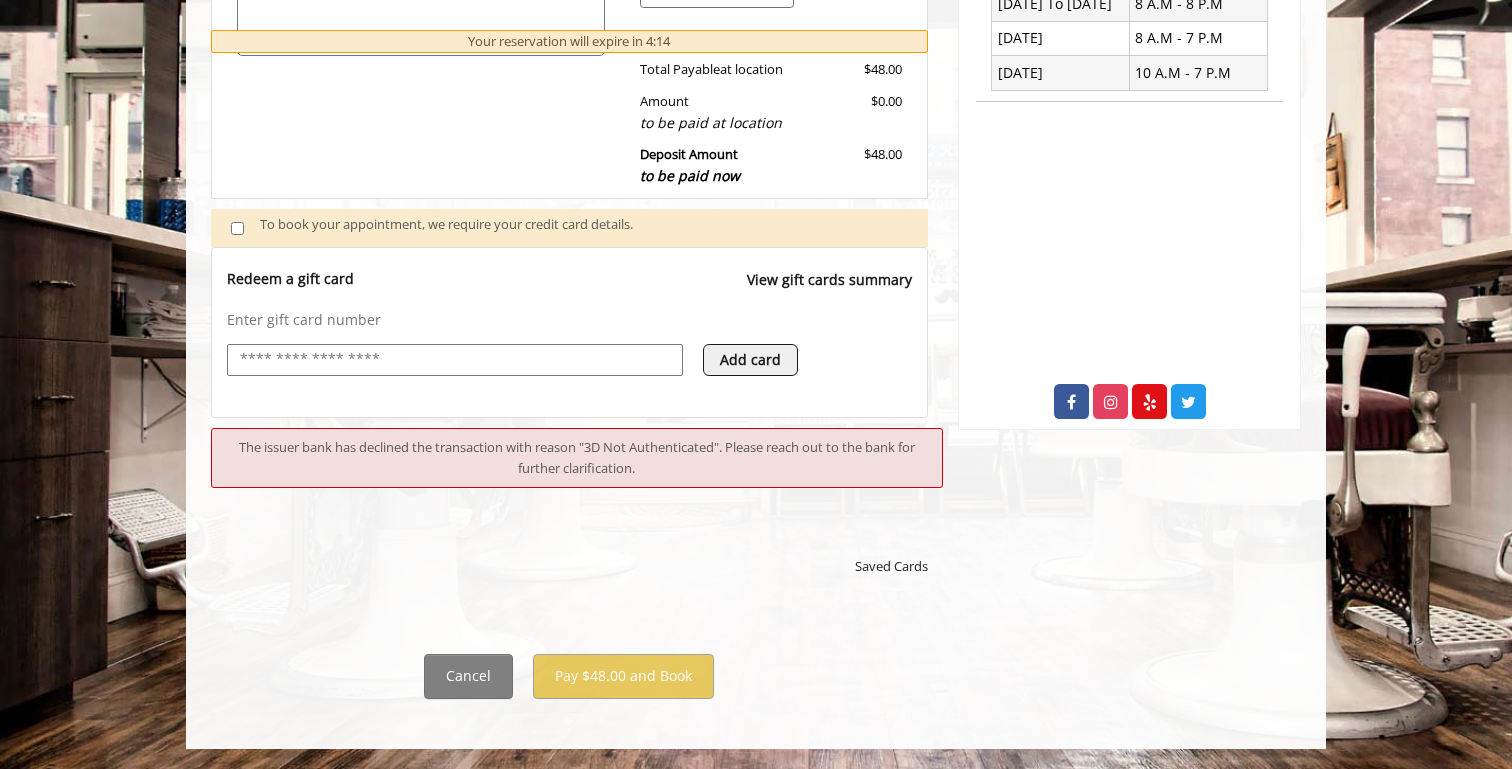 scroll, scrollTop: 572, scrollLeft: 0, axis: vertical 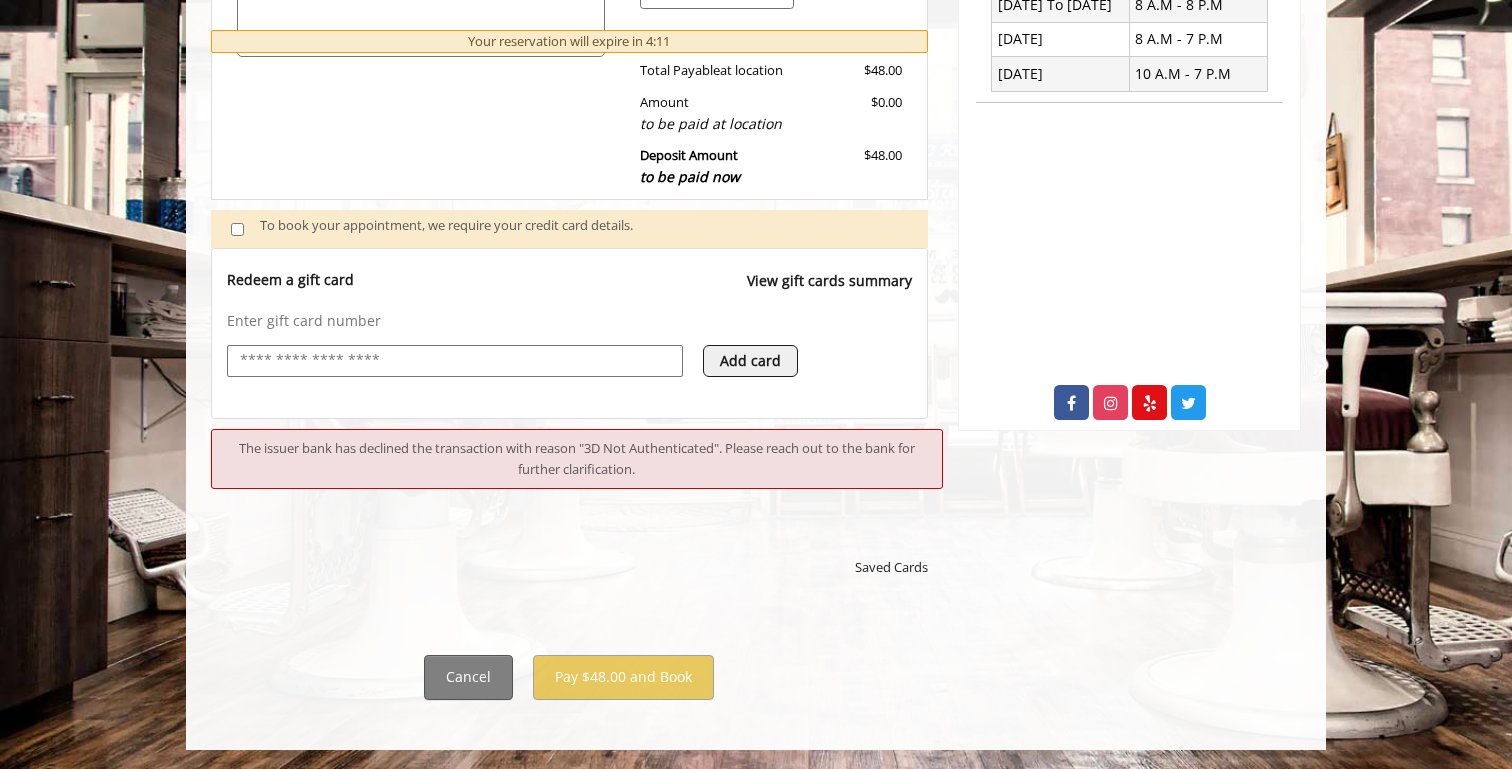 click on "**********" 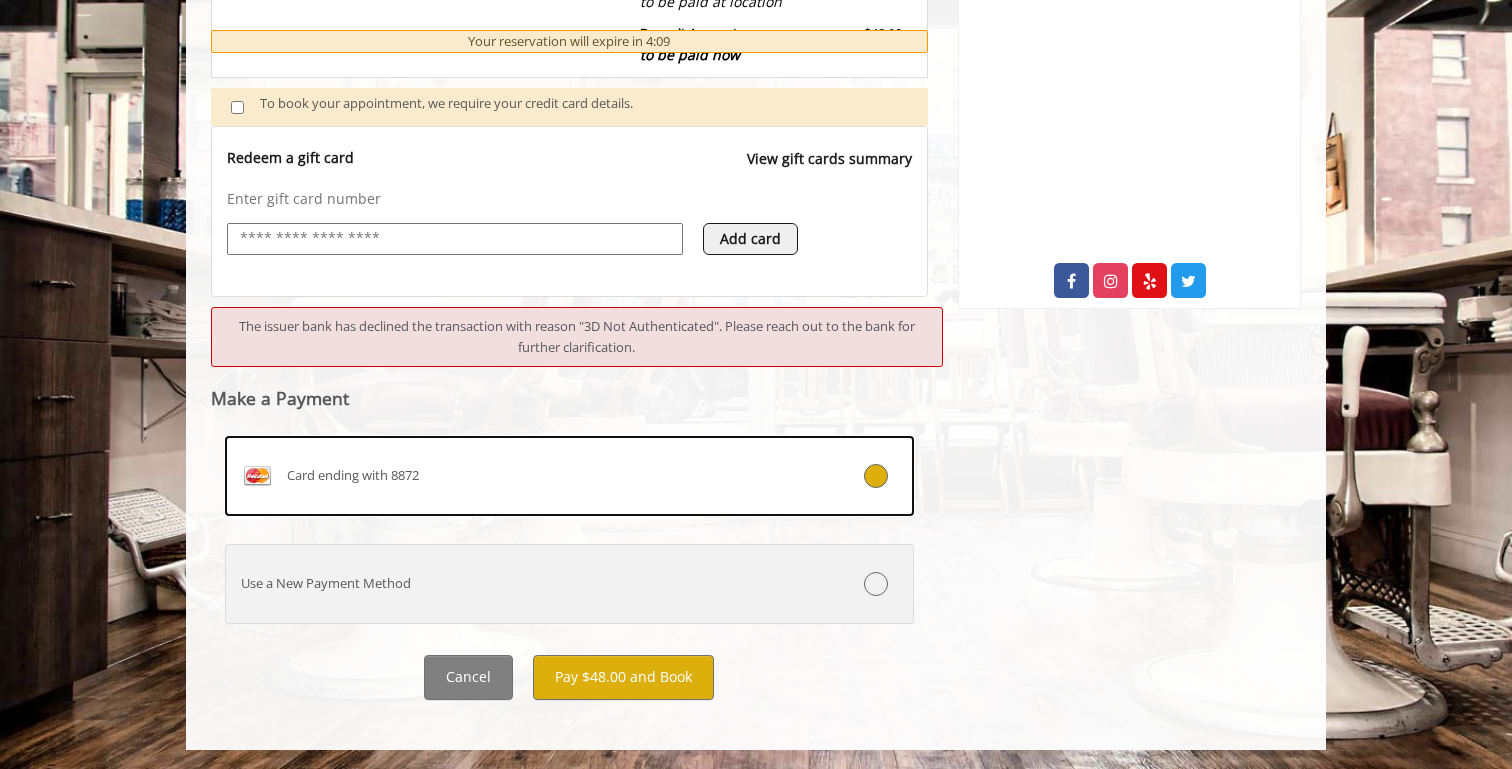 click on "Use a New Payment Method" at bounding box center (512, 583) 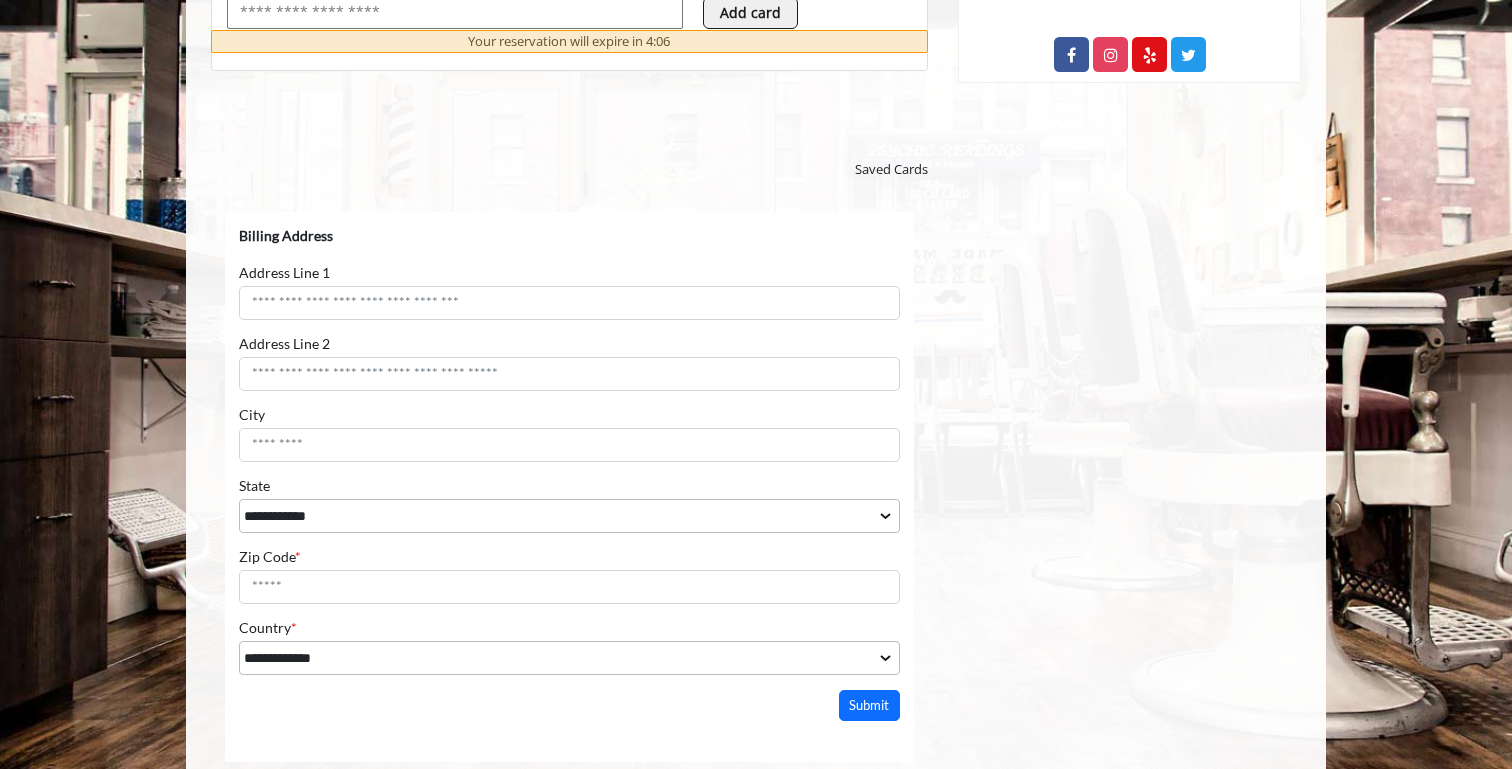 scroll, scrollTop: 923, scrollLeft: 0, axis: vertical 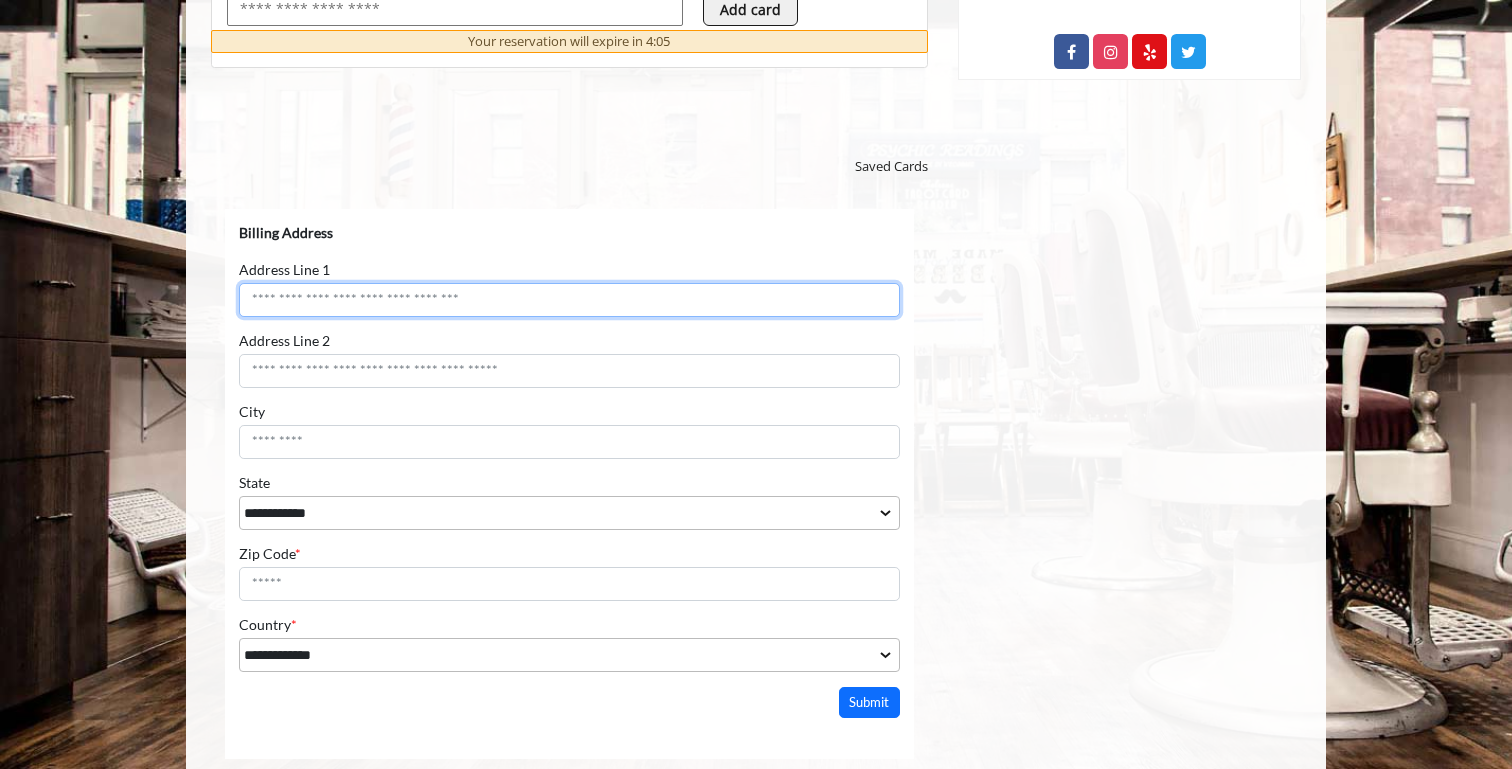 click on "Address Line 1" at bounding box center (569, 299) 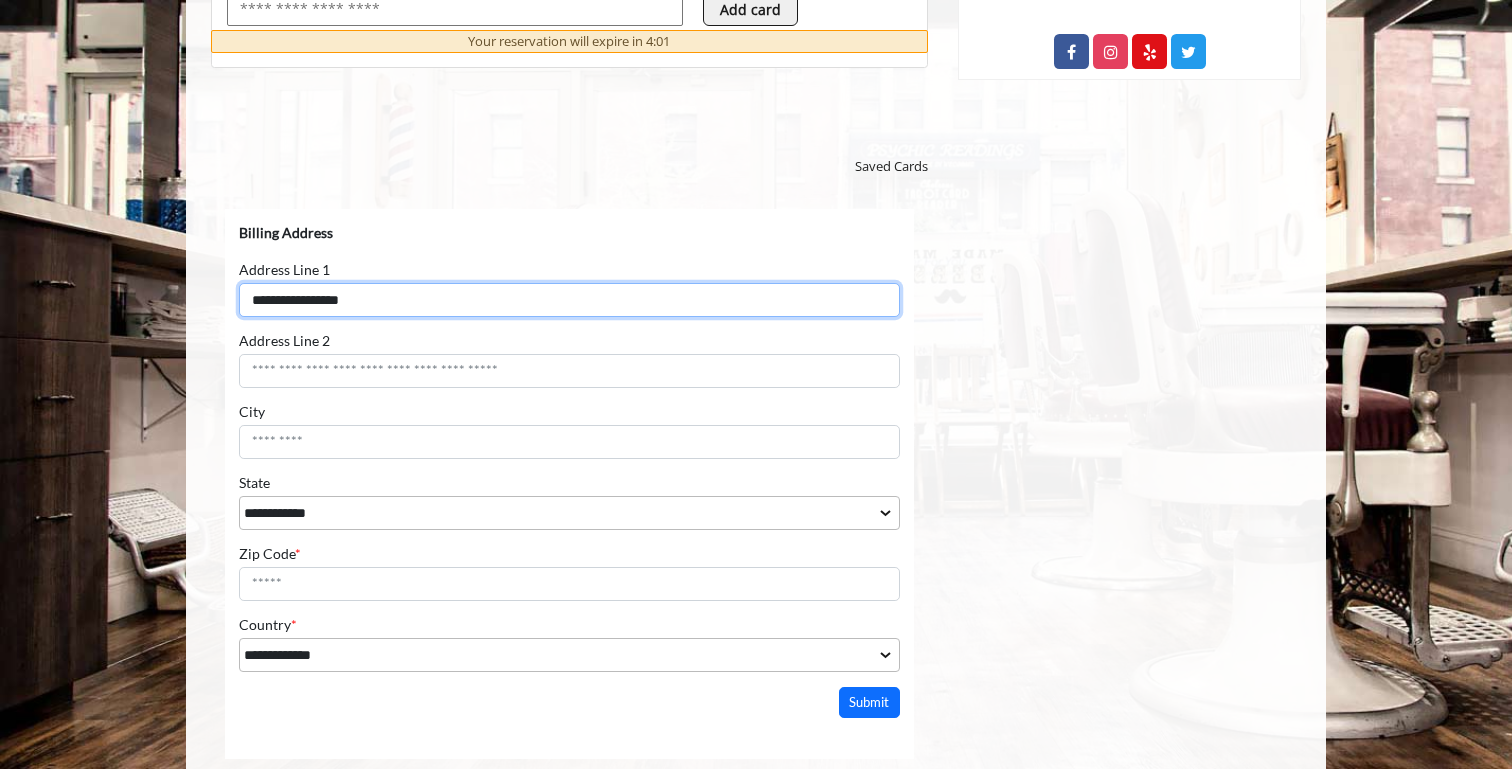 type on "**********" 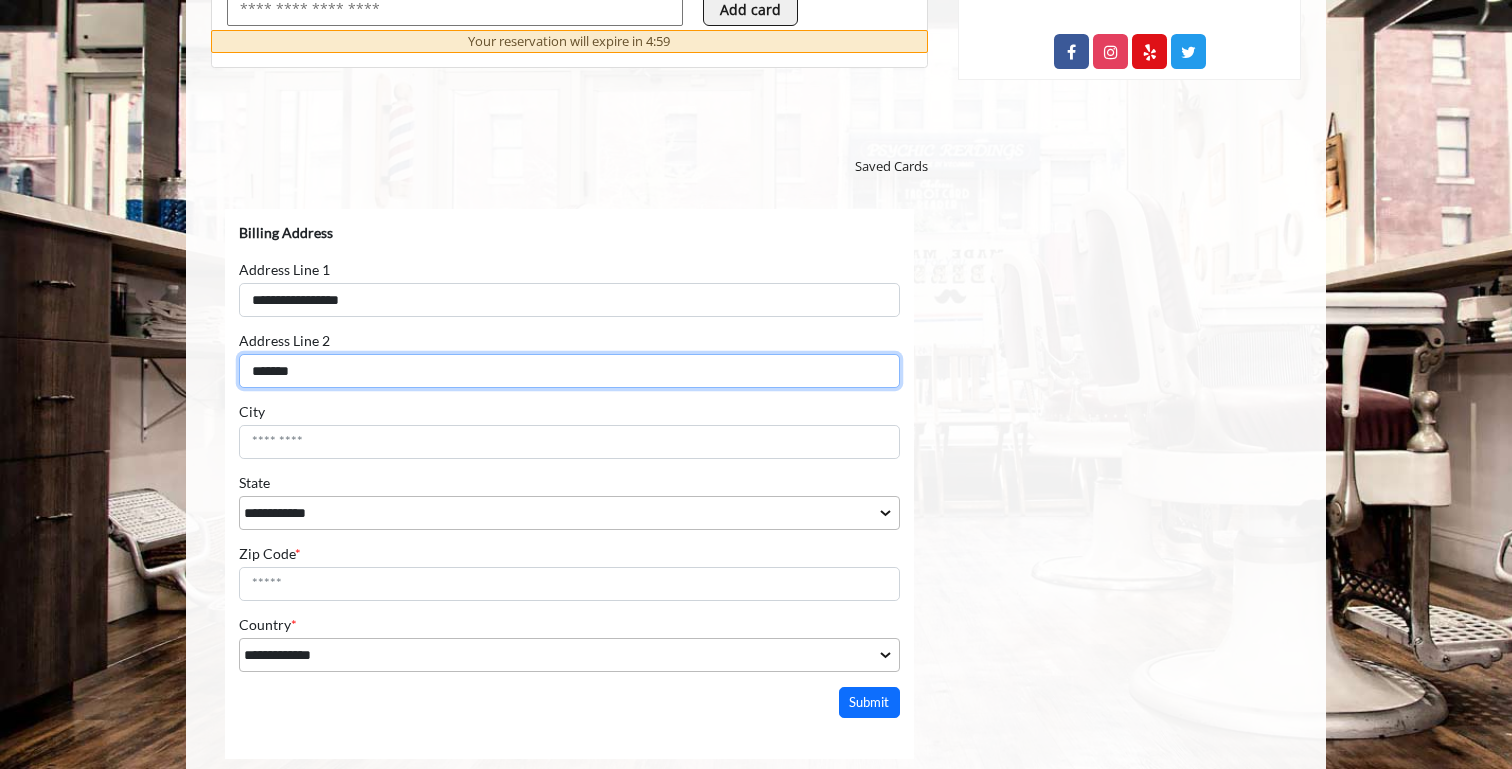 scroll, scrollTop: 996, scrollLeft: 0, axis: vertical 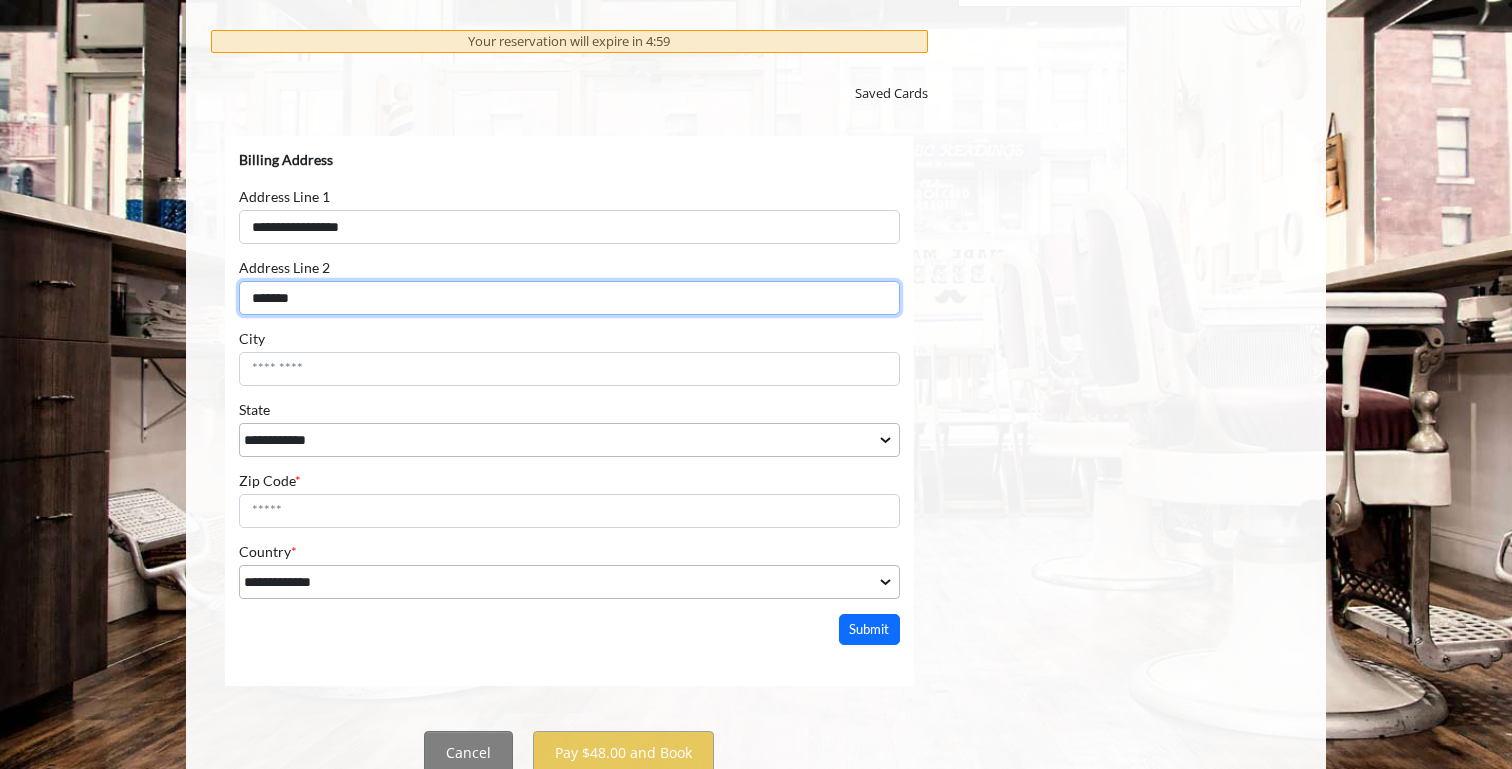 type on "*******" 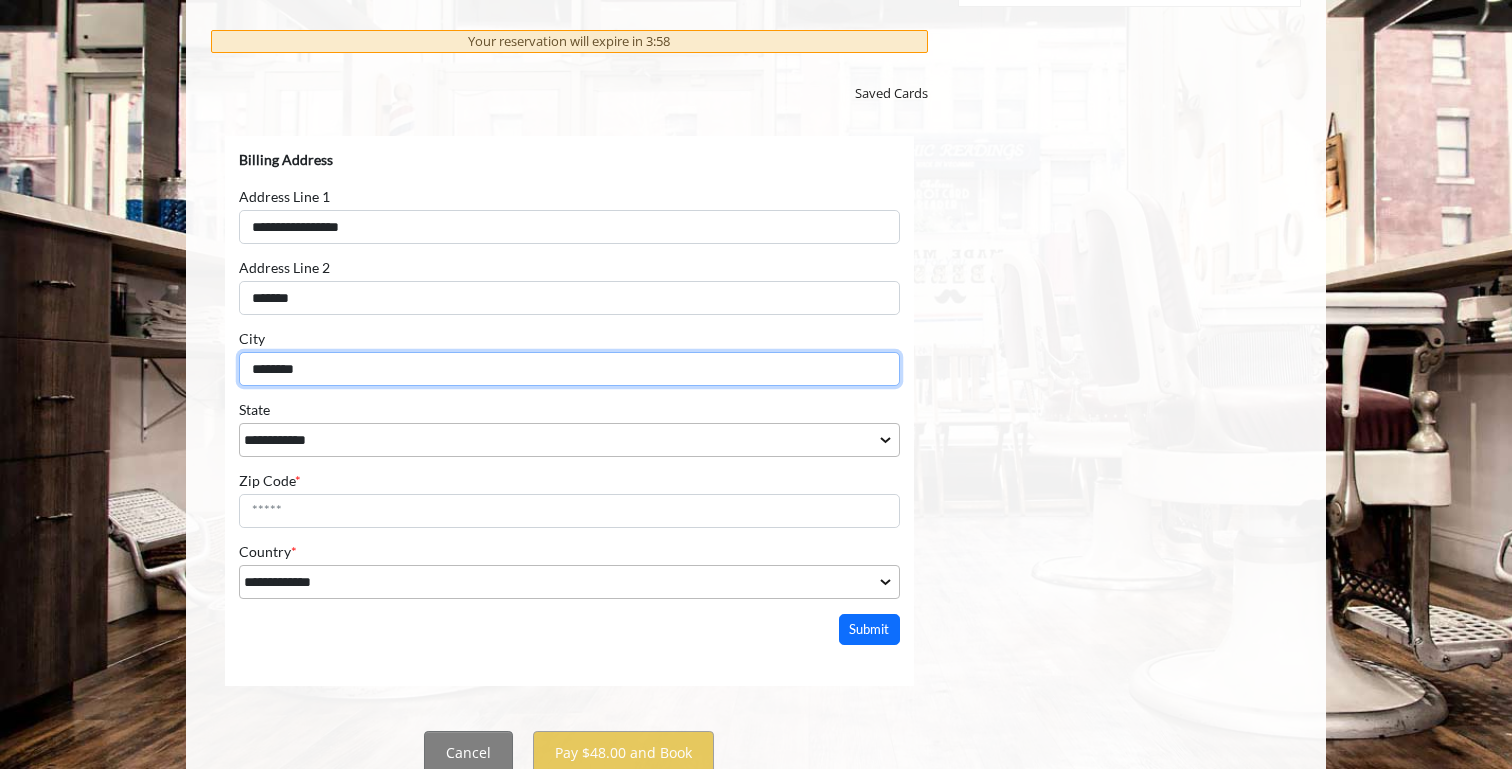 type on "********" 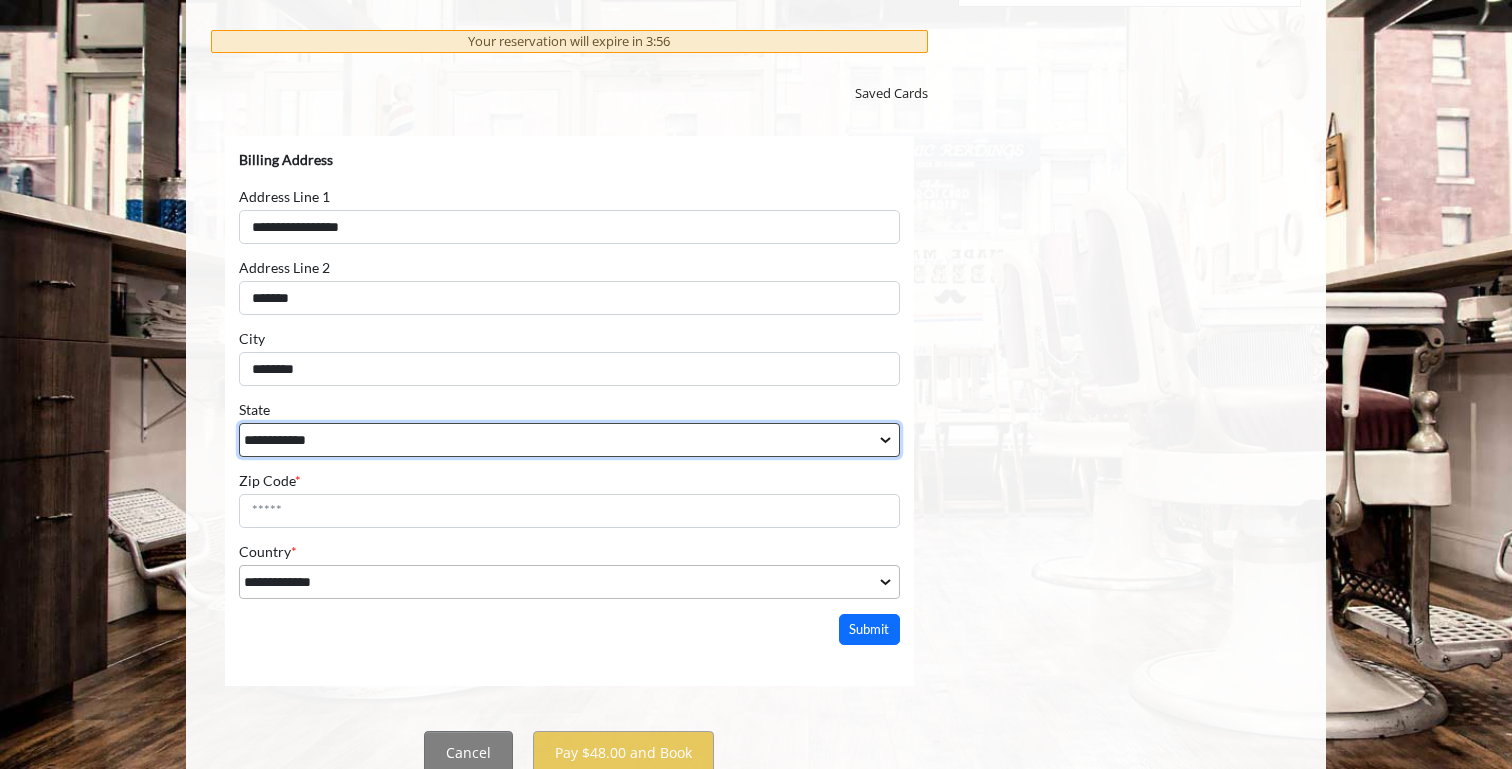 click on "**********" at bounding box center [569, 439] 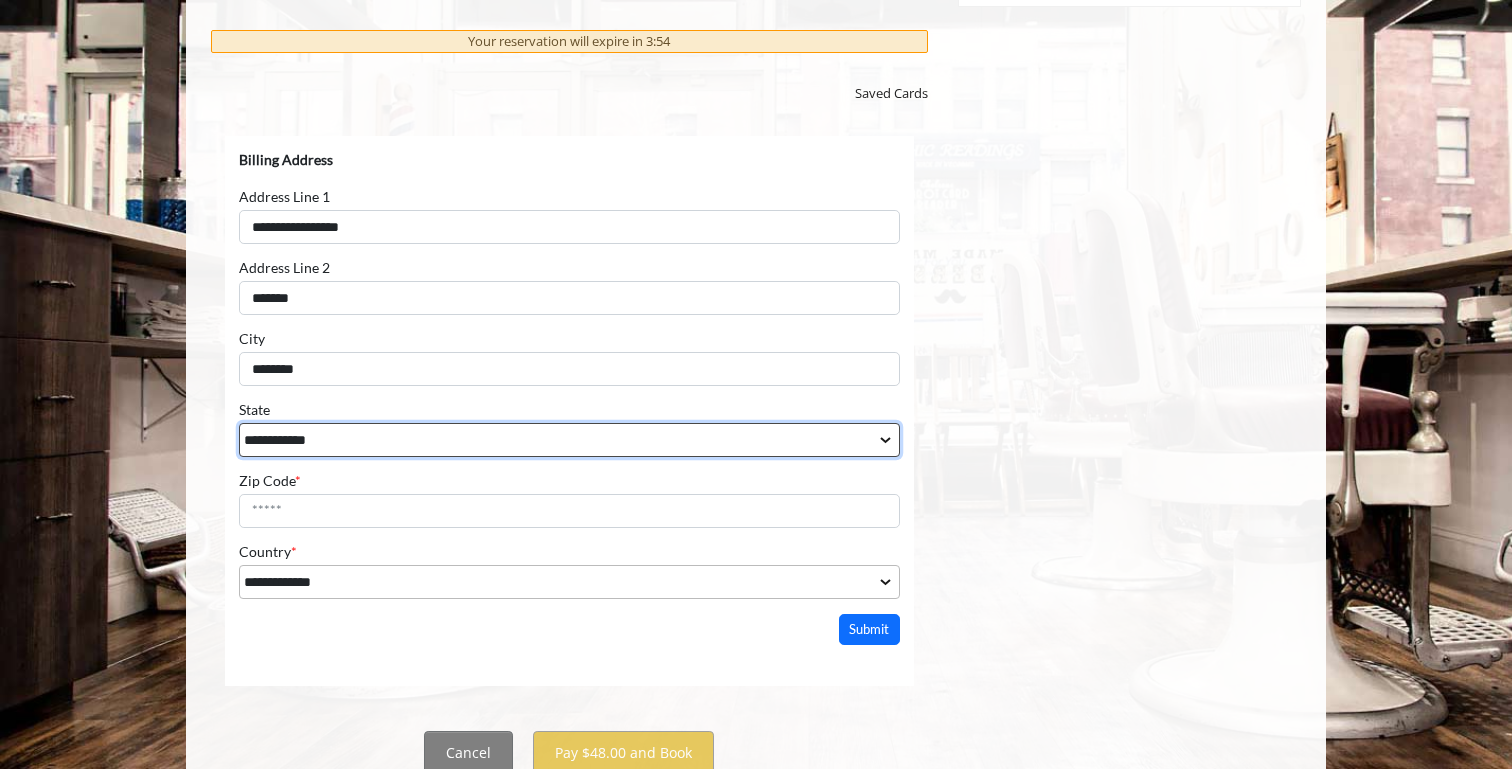 select on "**" 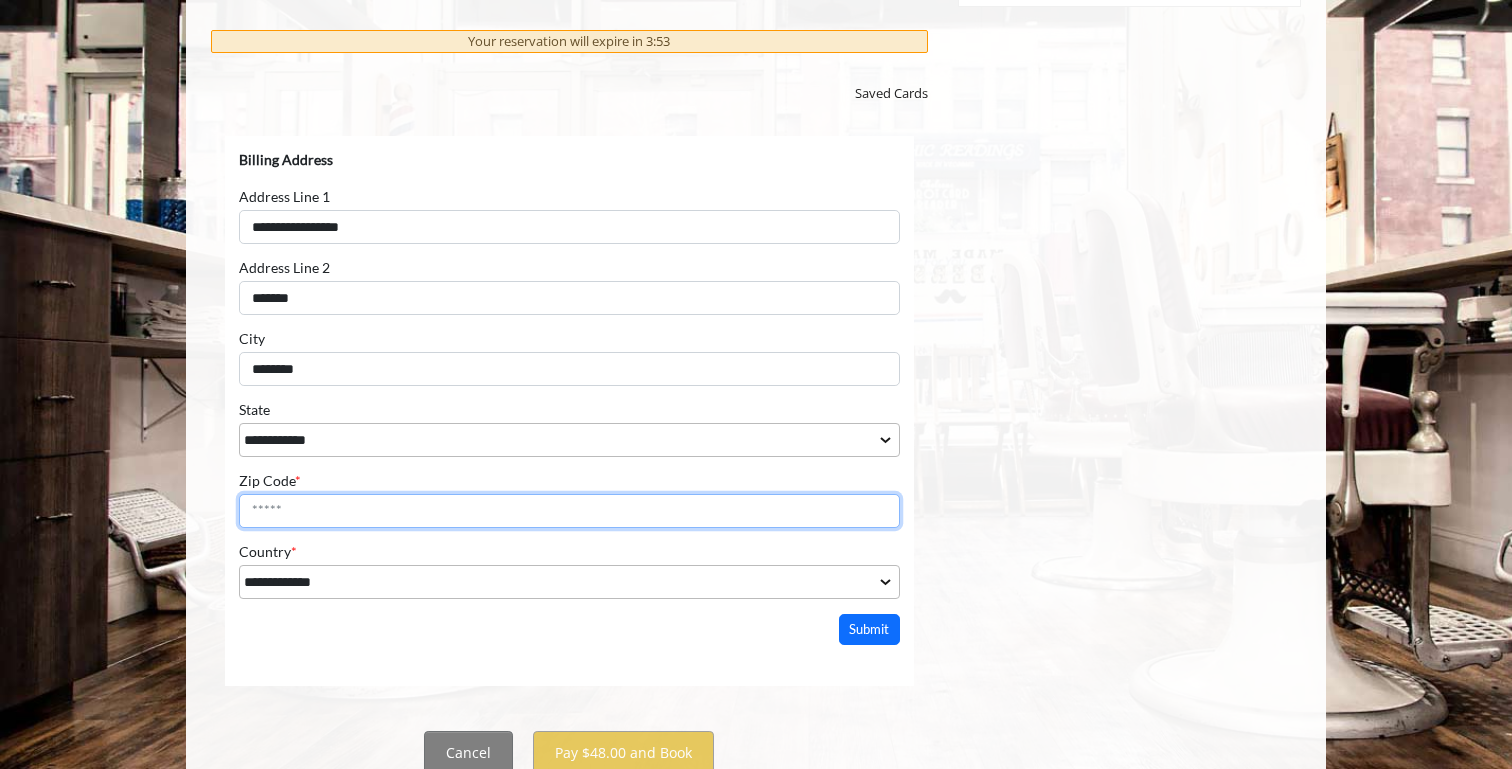 click on "Zip Code  *" at bounding box center (569, 510) 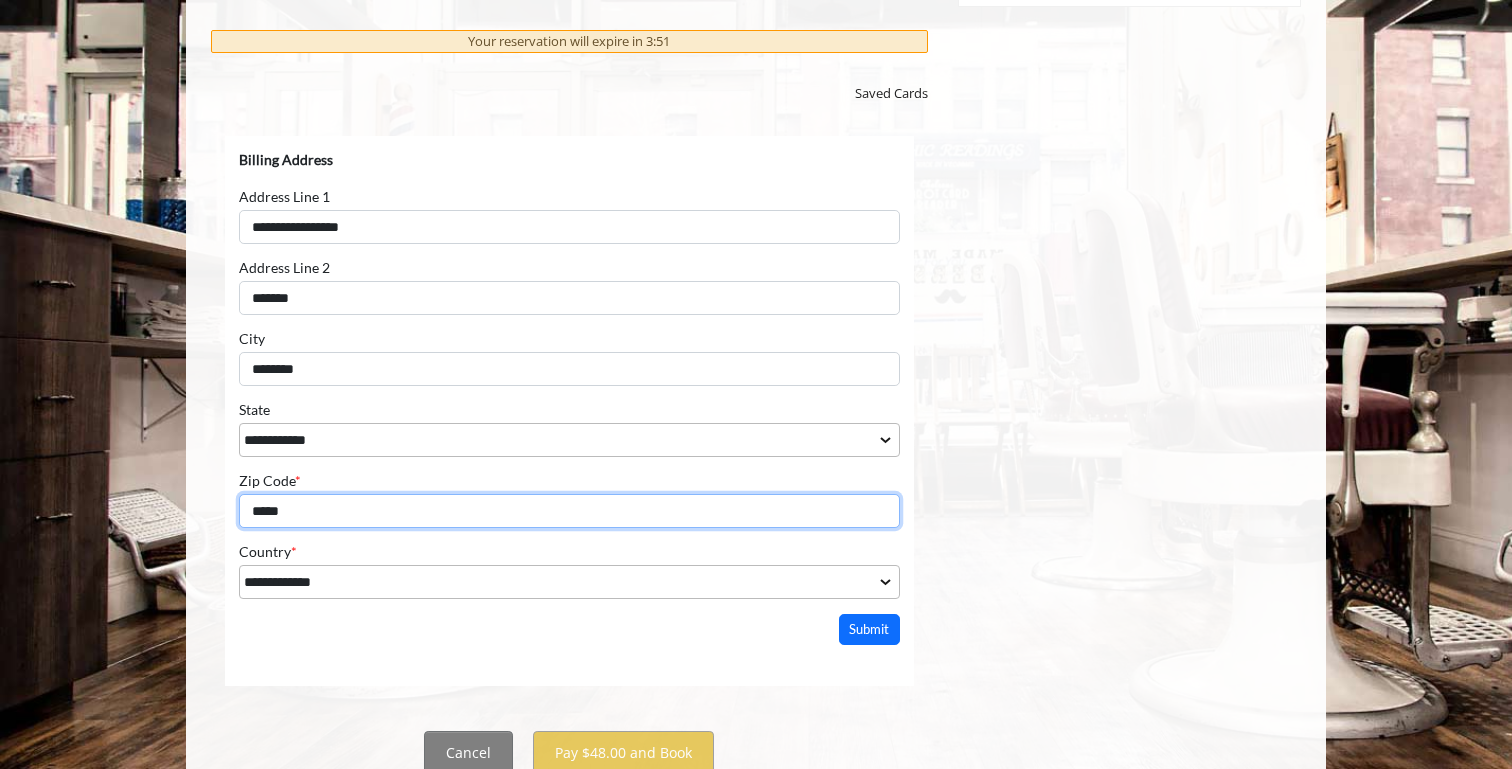 type on "*****" 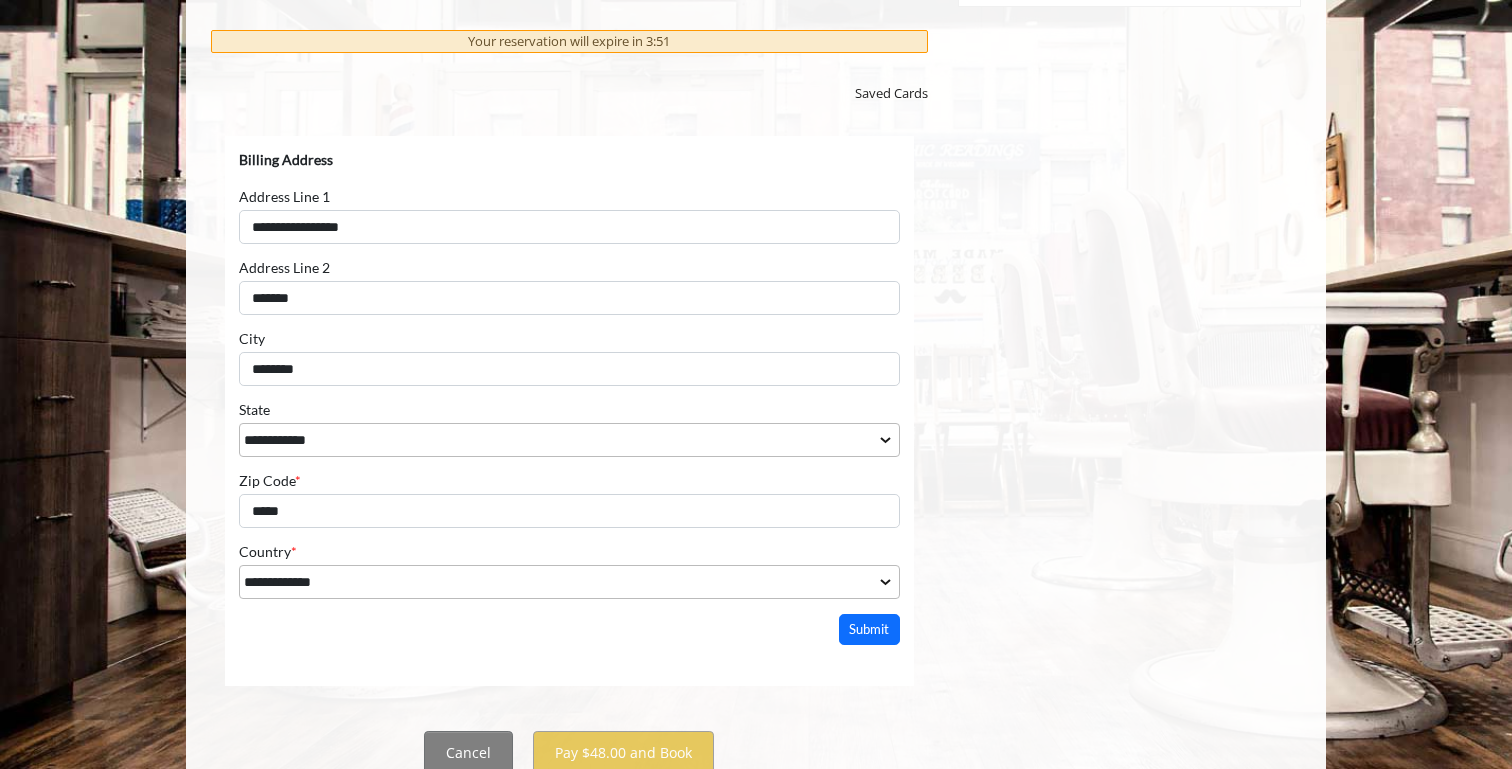 click 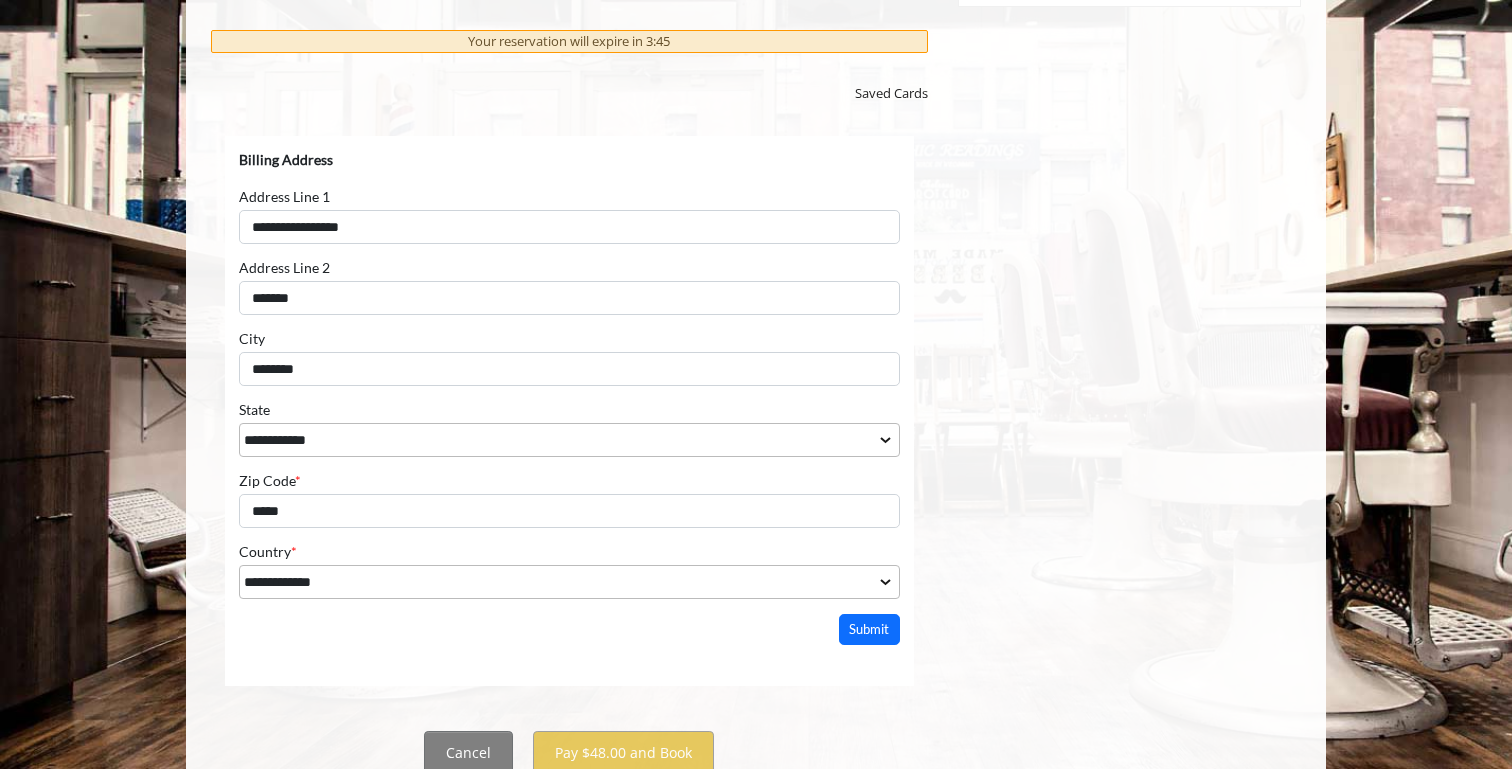 scroll, scrollTop: 1043, scrollLeft: 0, axis: vertical 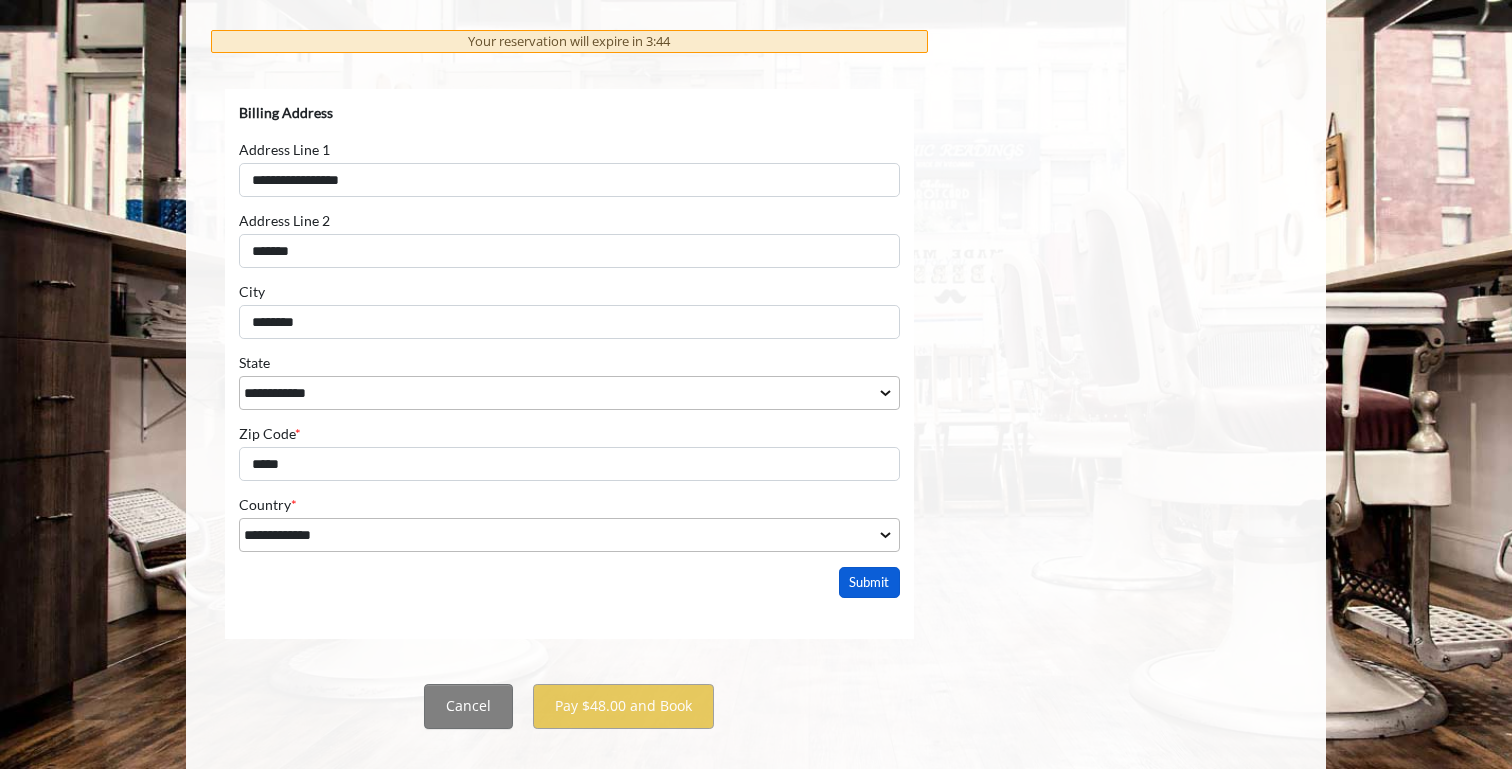 click on "Submit" at bounding box center (870, 581) 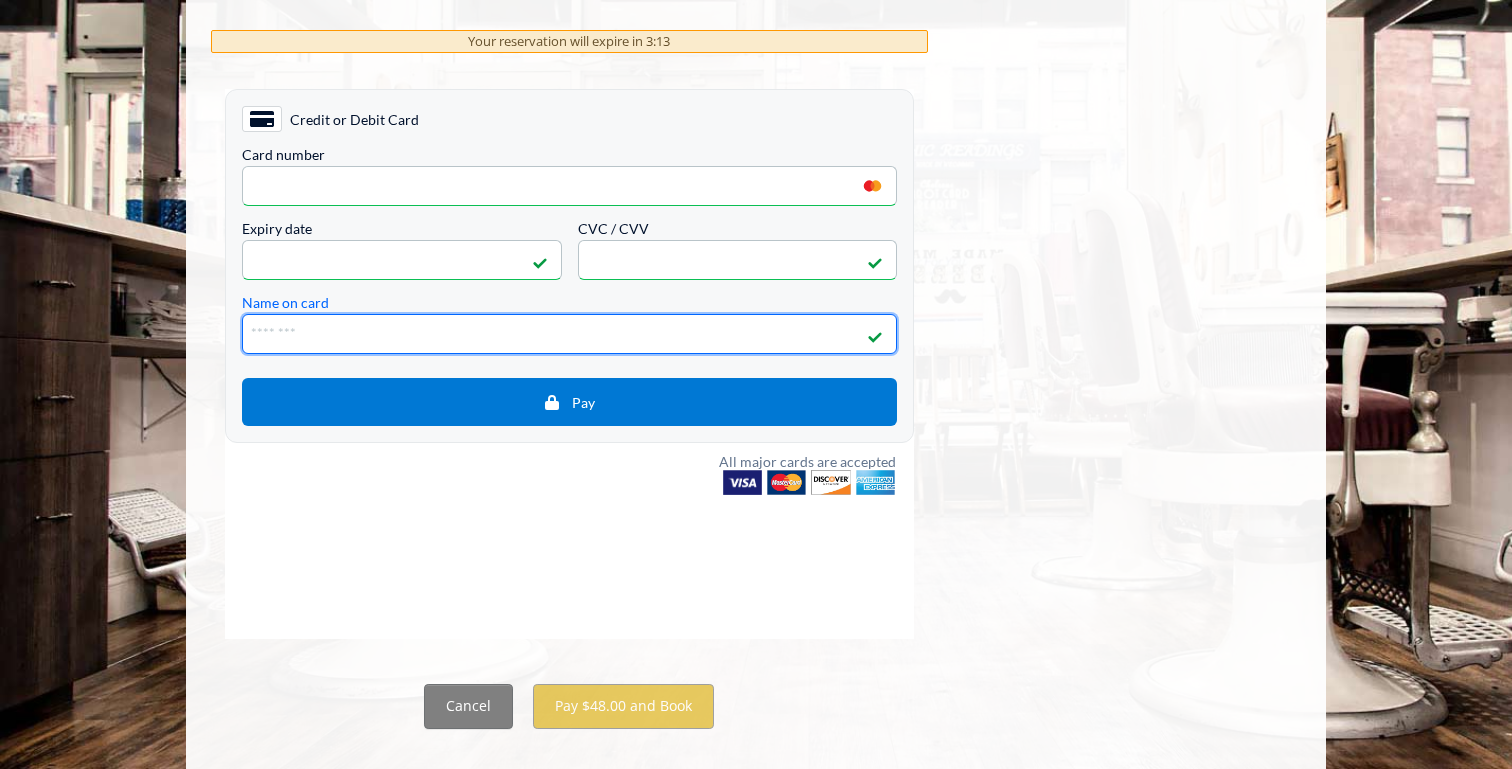 click on "Name on card" at bounding box center (569, 333) 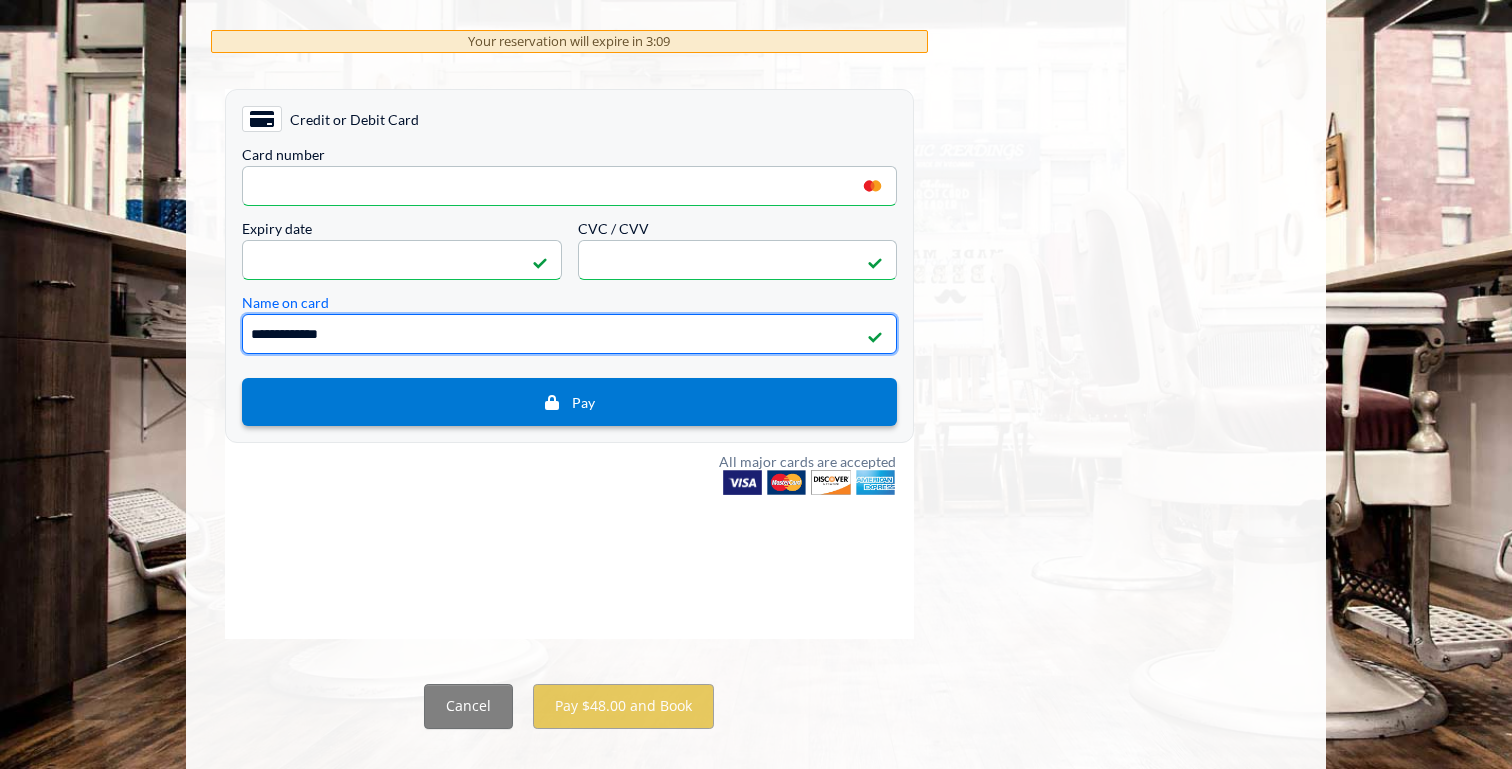 type on "**********" 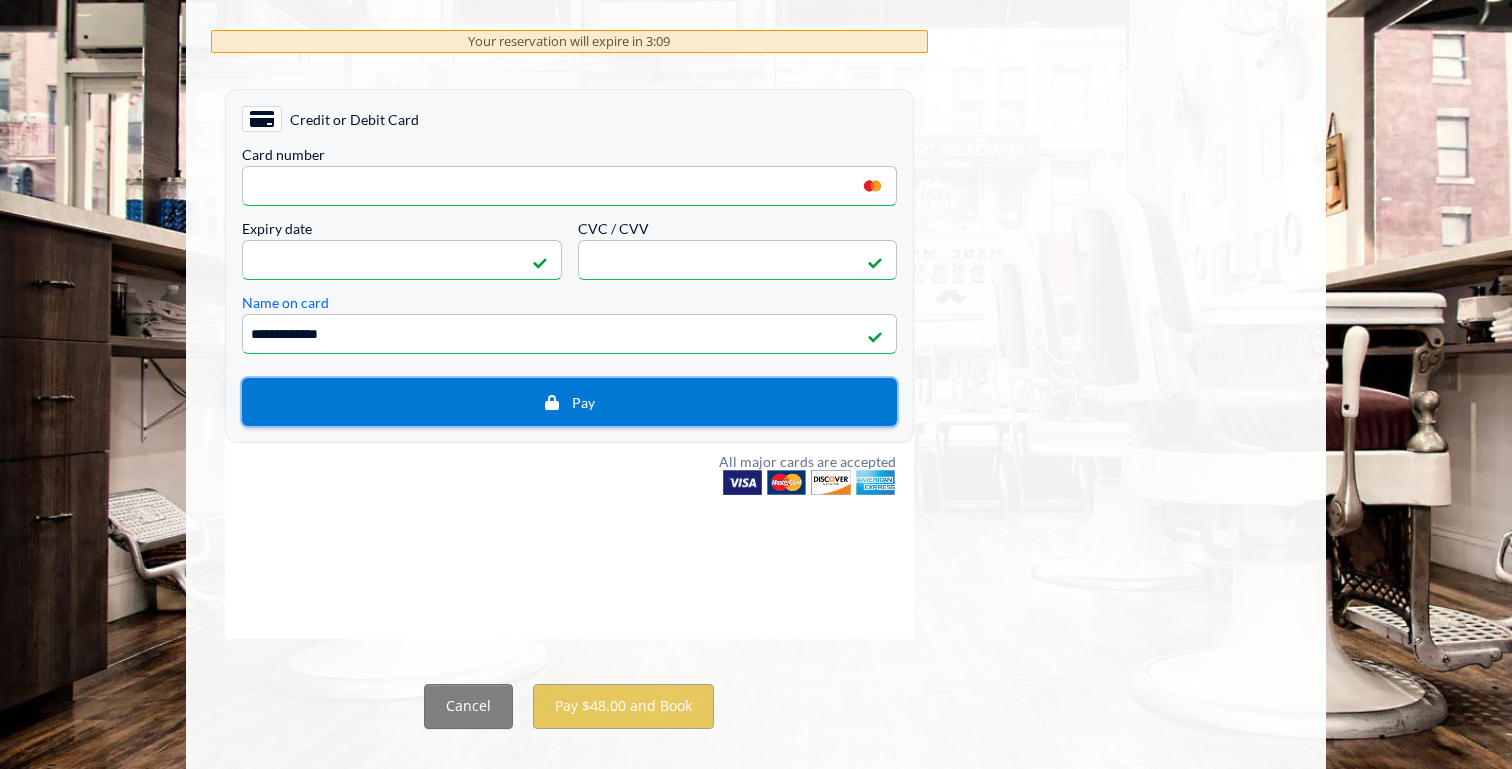 click on "Pay" at bounding box center [569, 401] 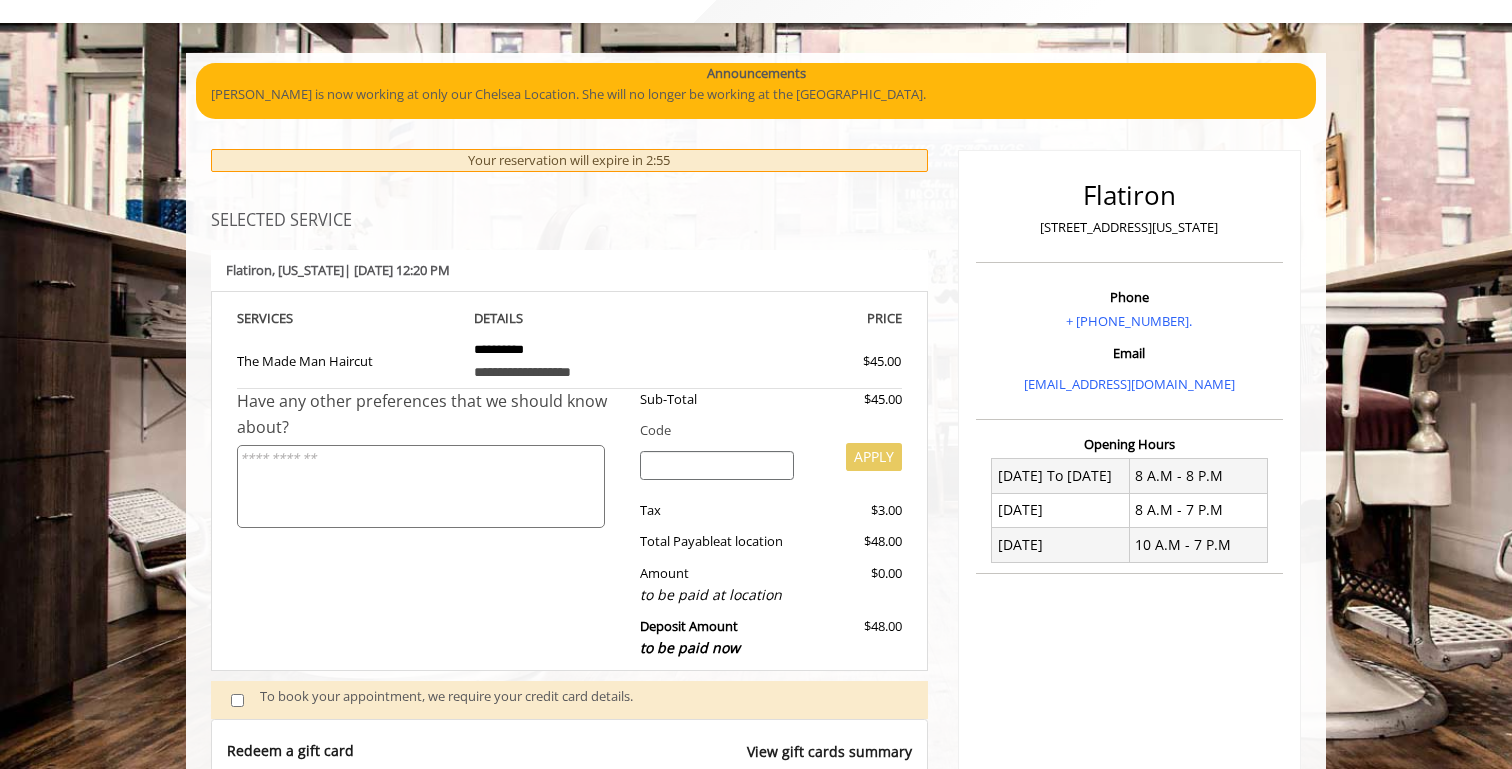 scroll, scrollTop: 0, scrollLeft: 0, axis: both 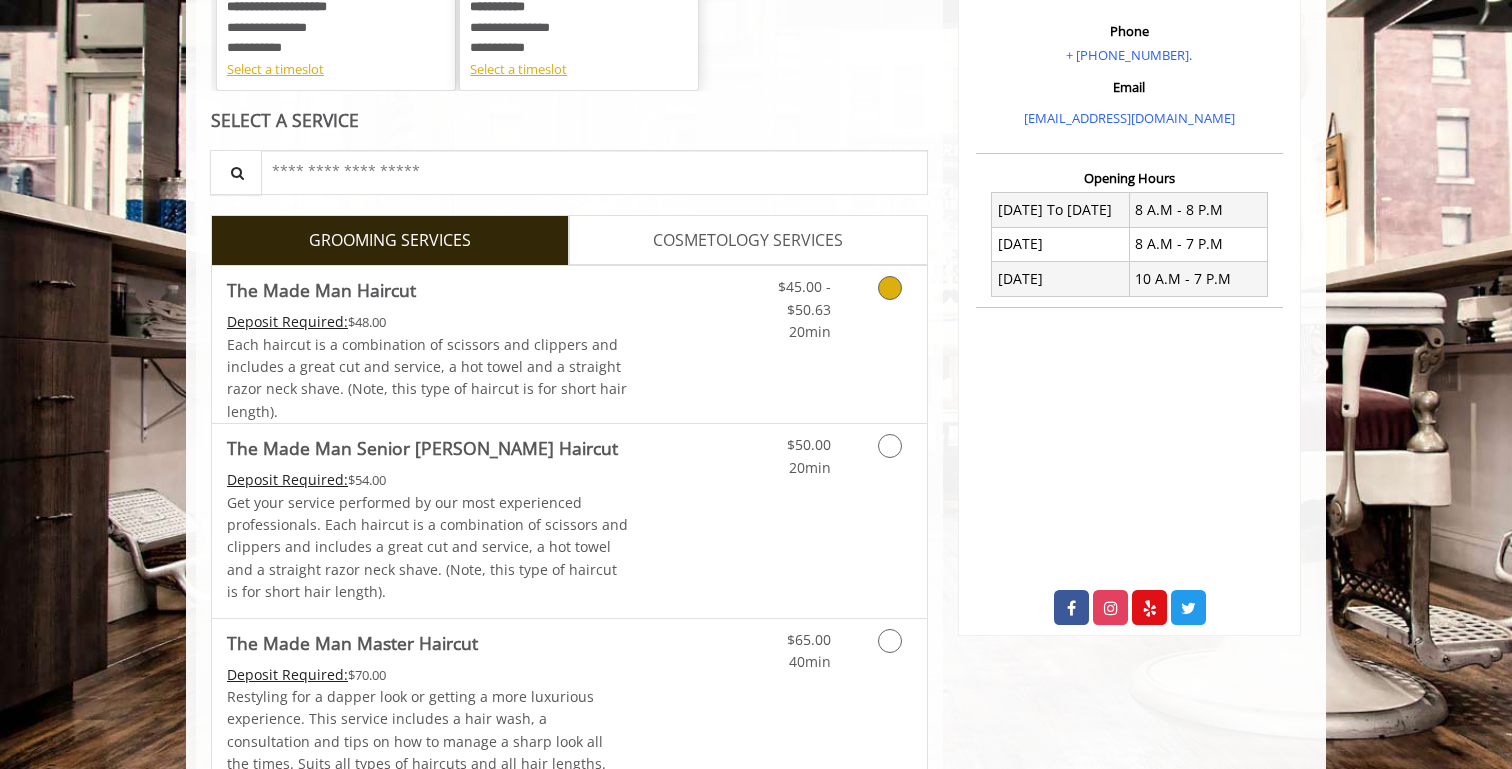 click at bounding box center (886, 304) 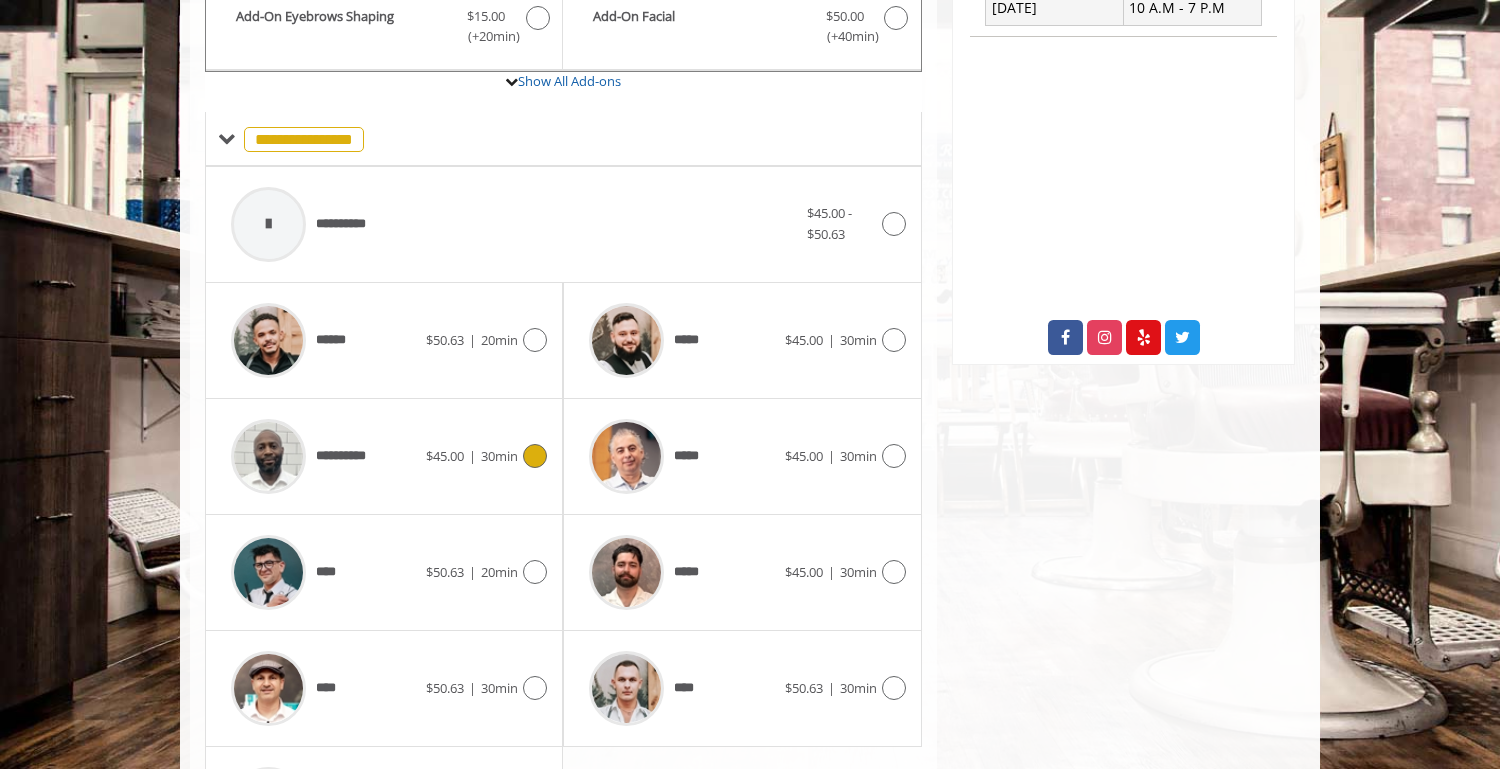 click at bounding box center (535, 456) 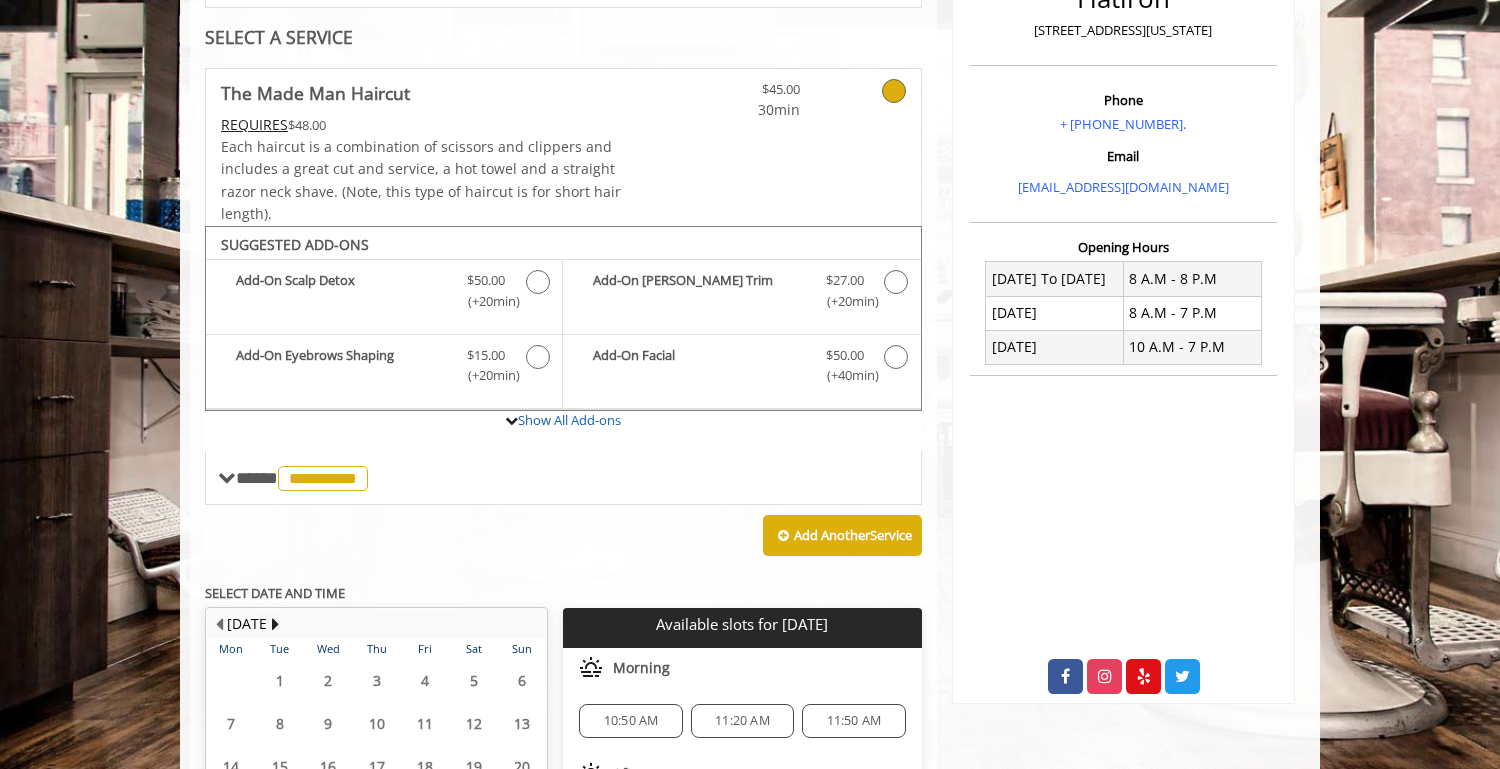 scroll, scrollTop: 297, scrollLeft: 0, axis: vertical 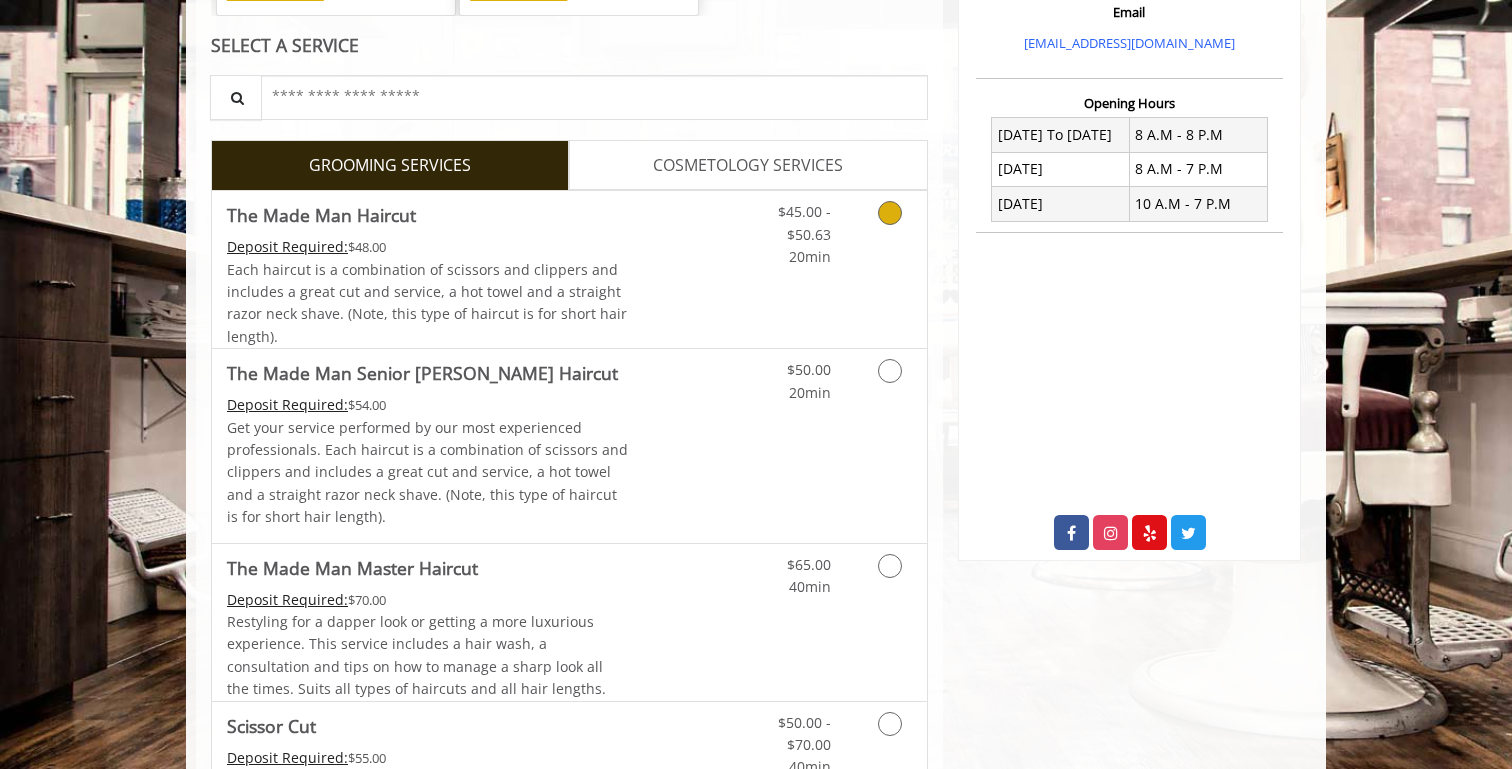 click on "Each haircut is a combination of scissors and clippers and includes a great cut and service, a hot towel and a straight razor neck shave. (Note, this type of haircut is for short hair length)." at bounding box center (427, 303) 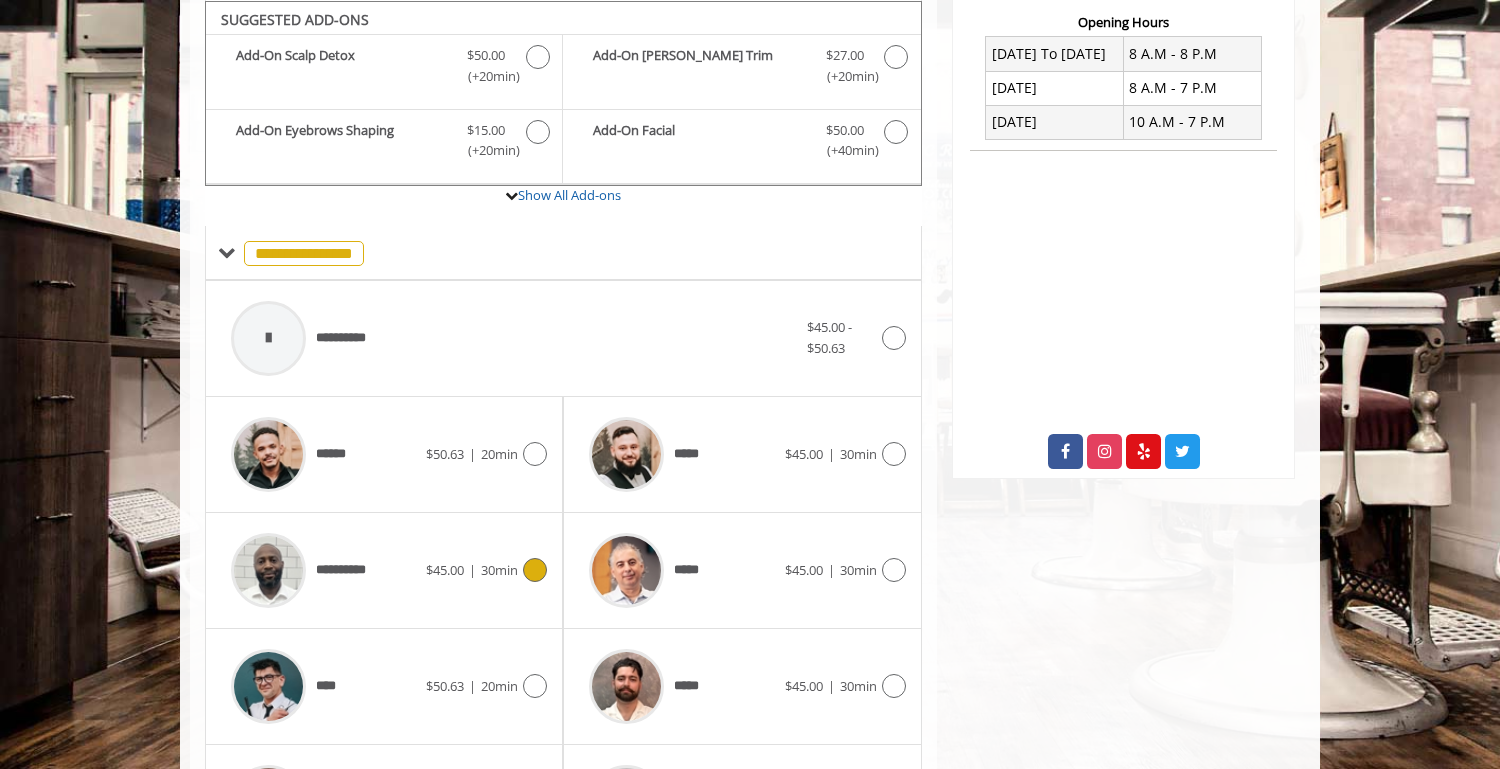 click at bounding box center [535, 570] 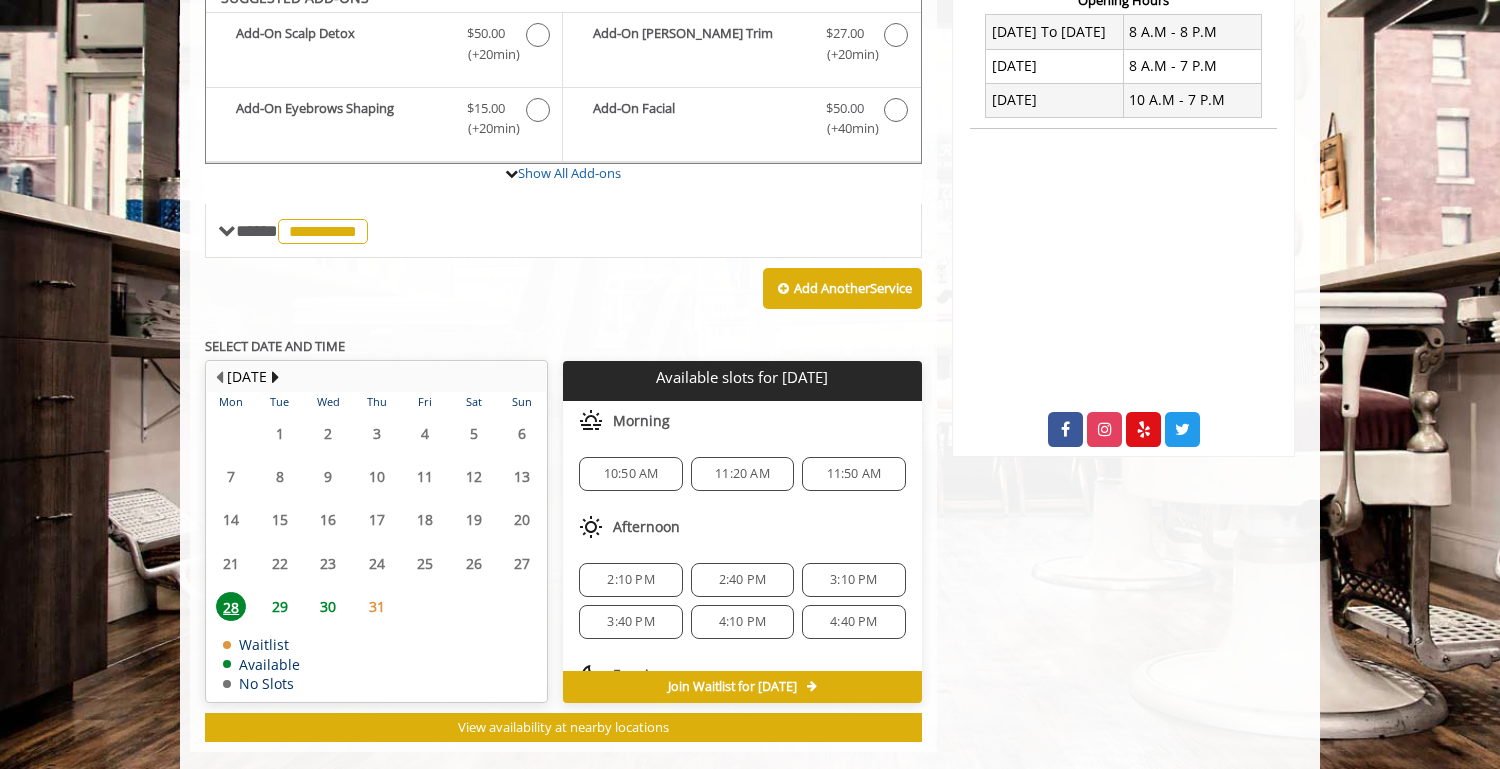 scroll, scrollTop: 572, scrollLeft: 0, axis: vertical 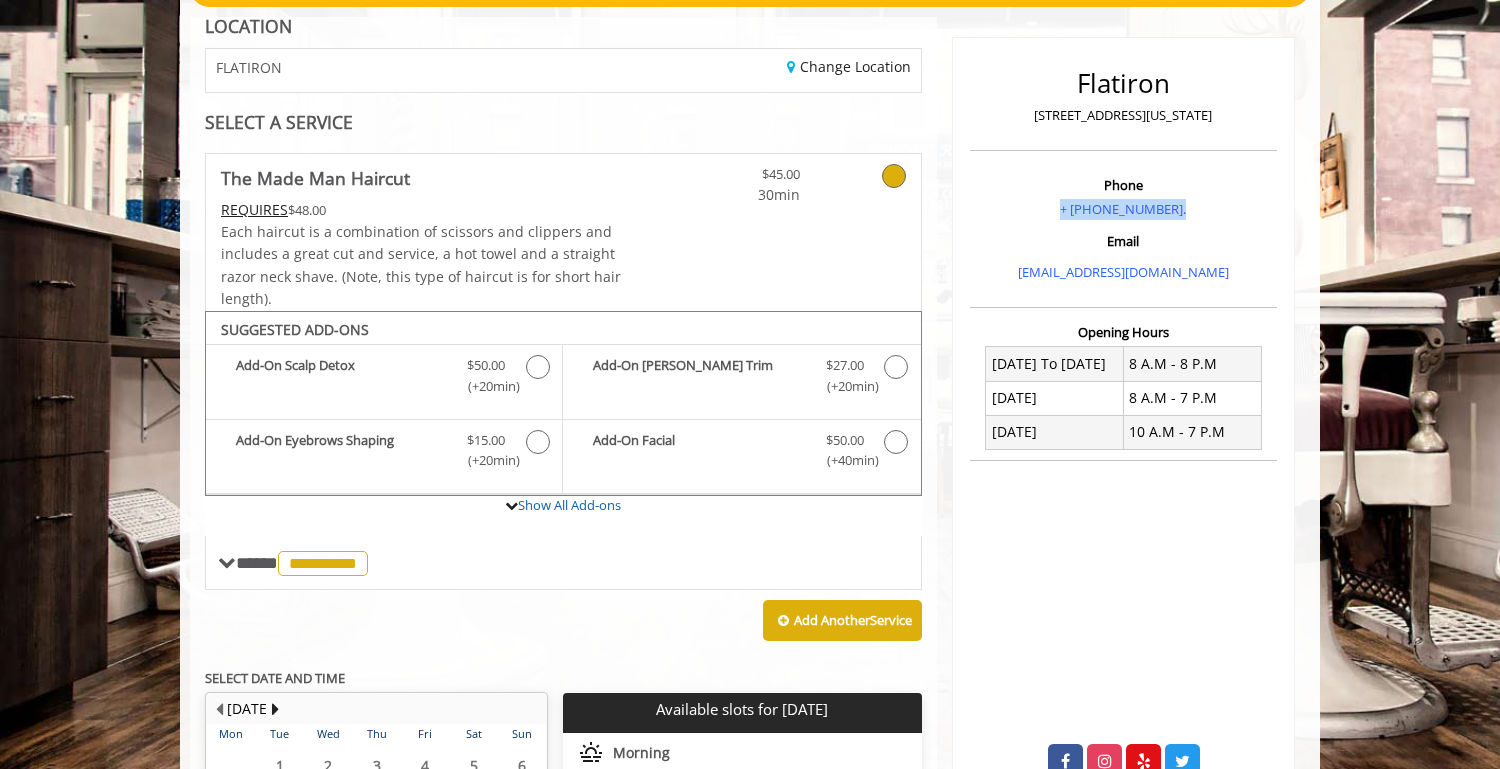 drag, startPoint x: 1195, startPoint y: 212, endPoint x: 1048, endPoint y: 209, distance: 147.03061 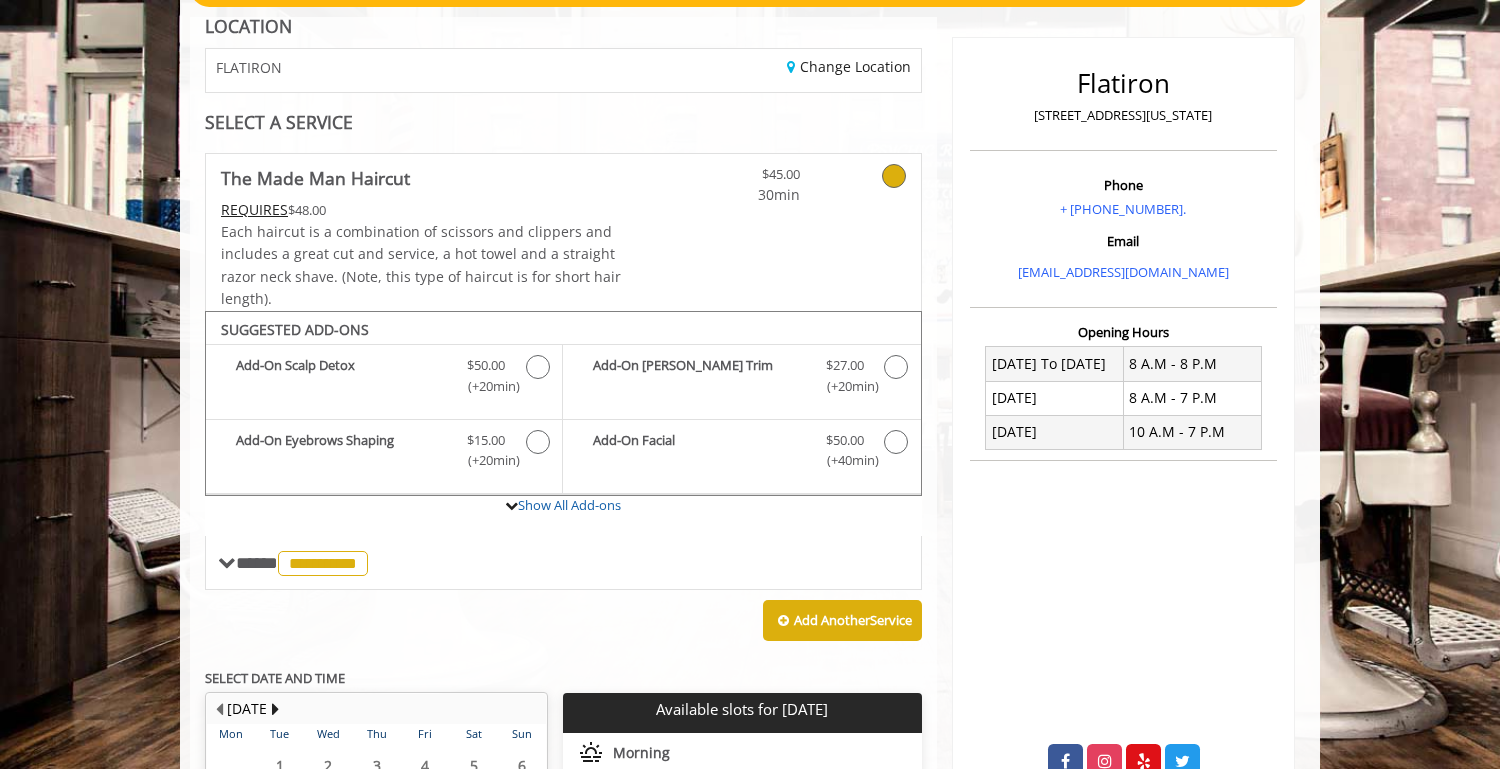 click on "[EMAIL_ADDRESS][DOMAIN_NAME]" at bounding box center (1123, 272) 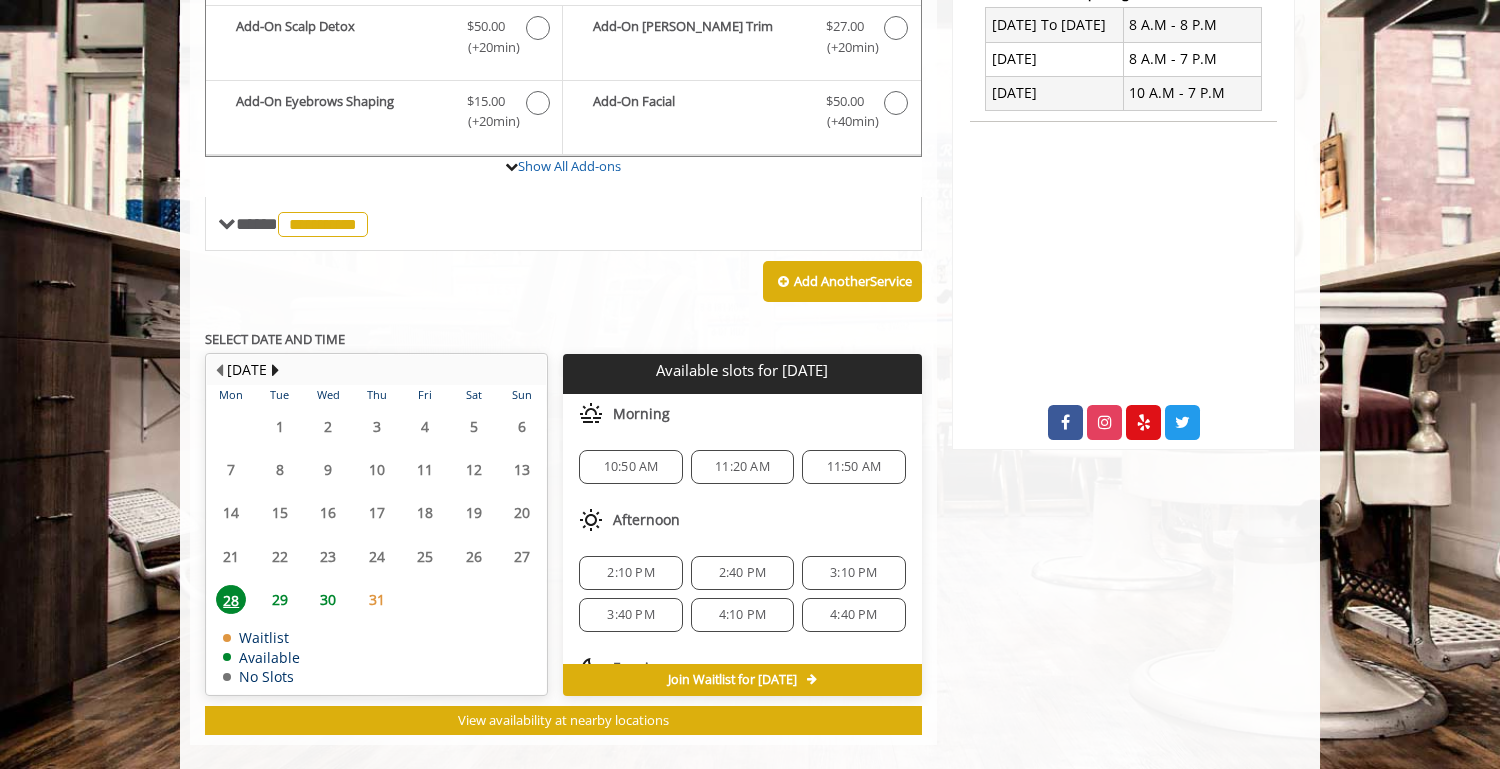 scroll, scrollTop: 576, scrollLeft: 0, axis: vertical 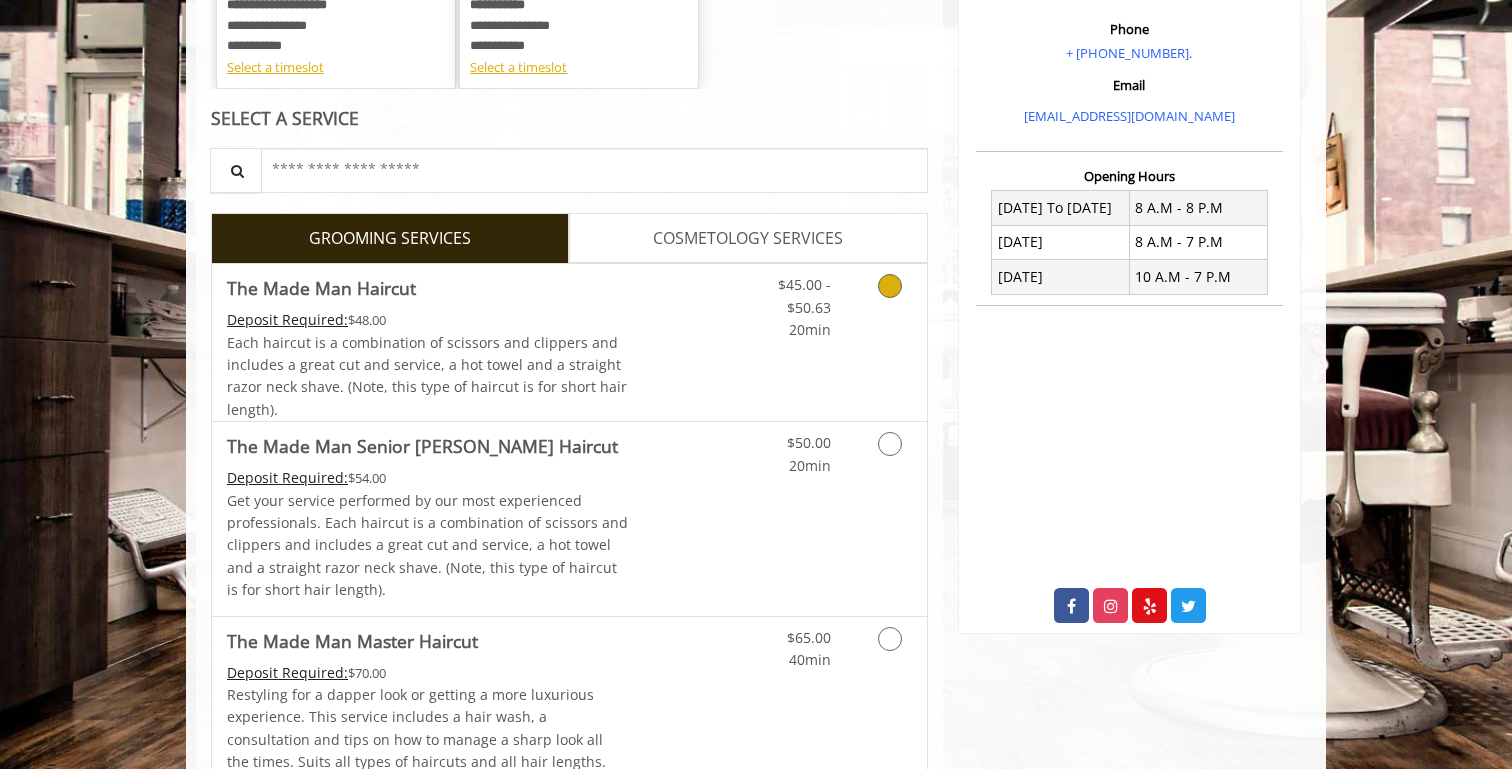 click on "Discounted Price" at bounding box center (688, 342) 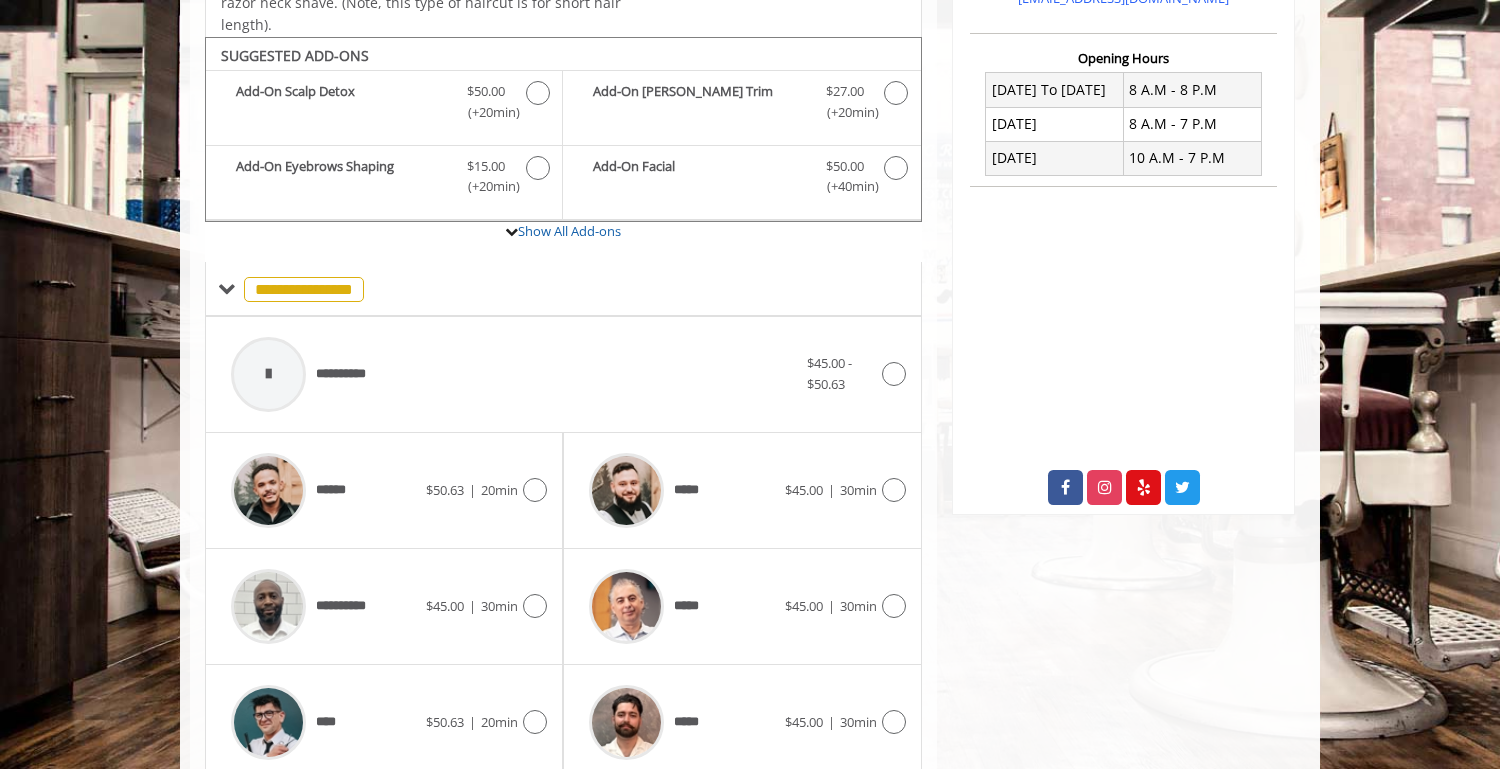 scroll, scrollTop: 523, scrollLeft: 0, axis: vertical 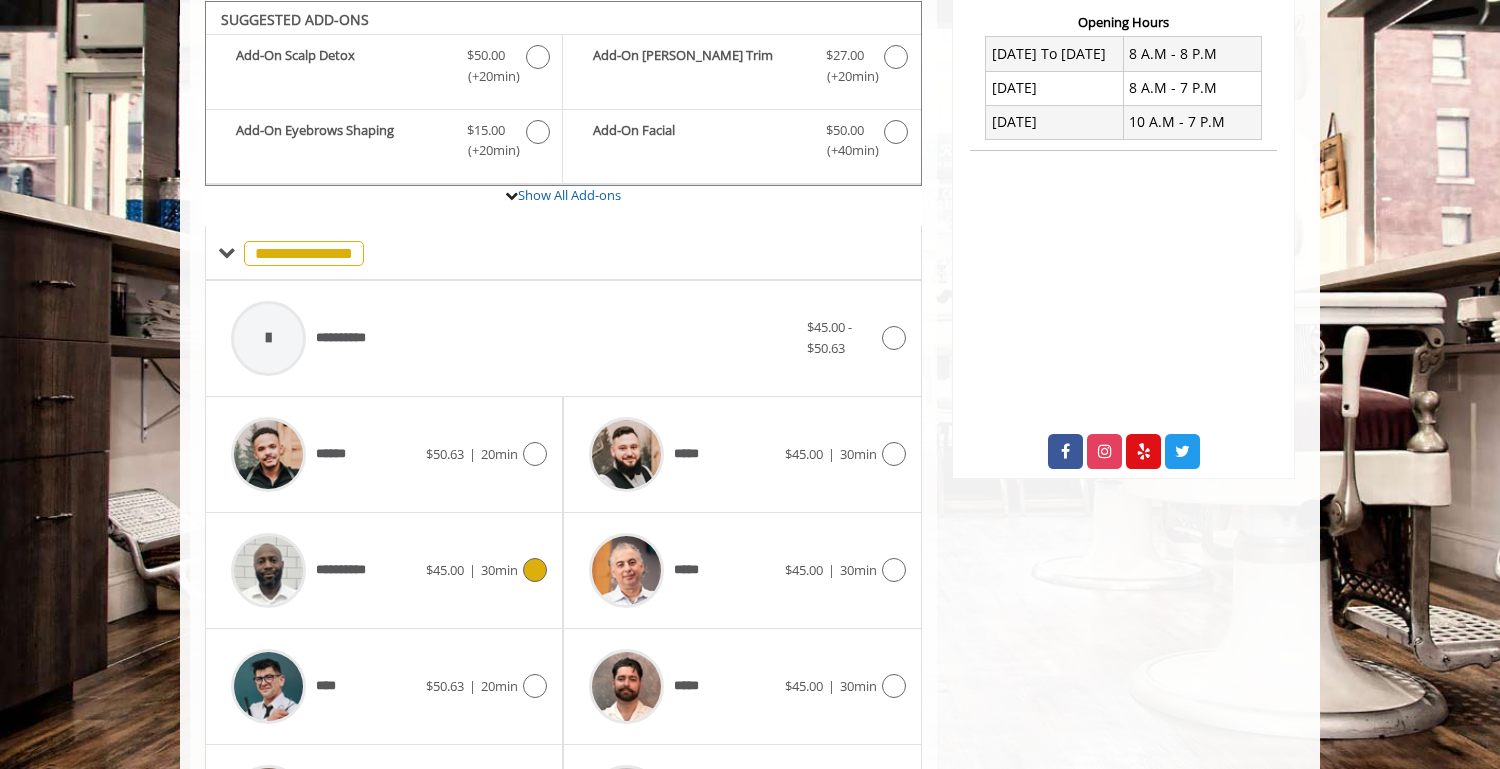 click on "**********" at bounding box center (384, 570) 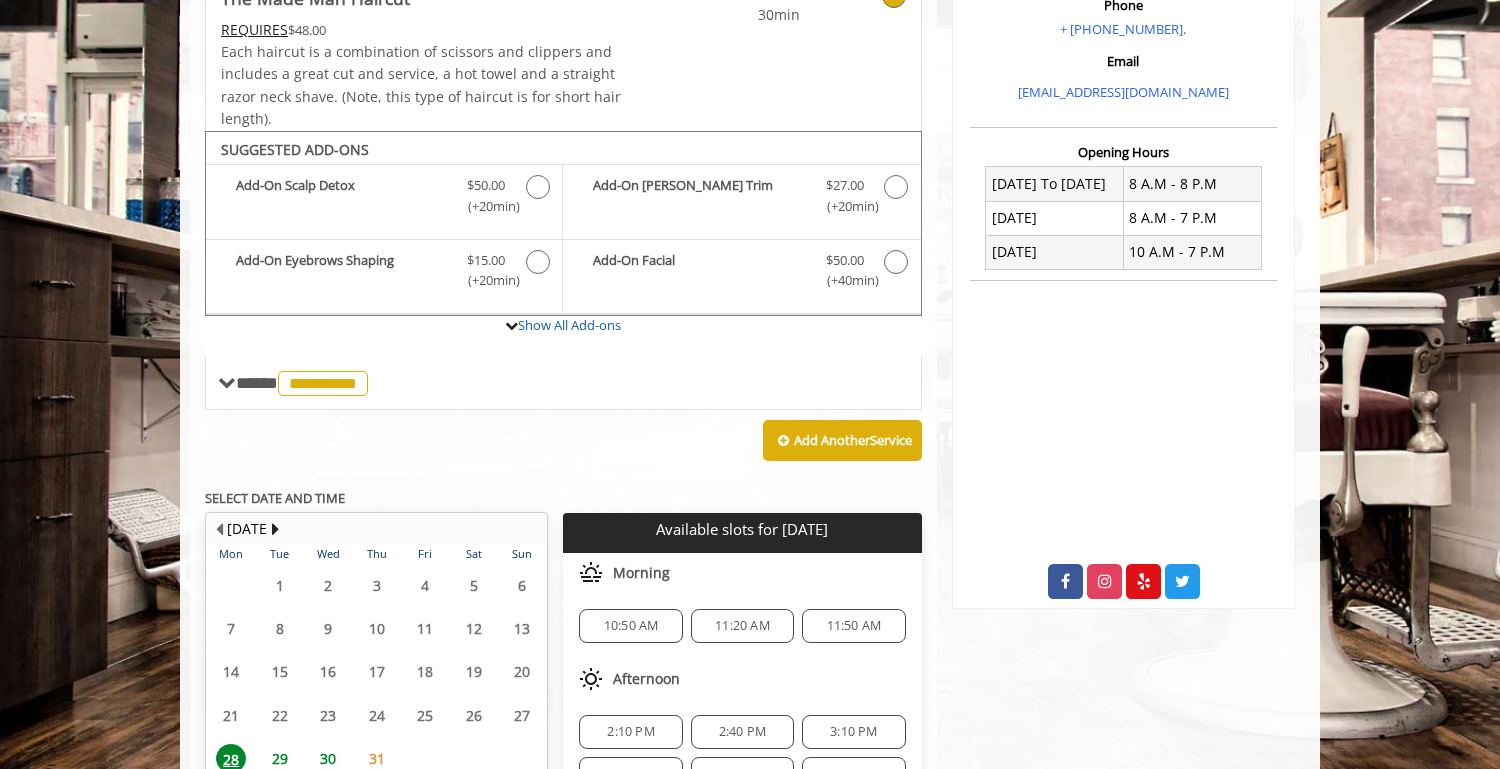 scroll, scrollTop: 523, scrollLeft: 0, axis: vertical 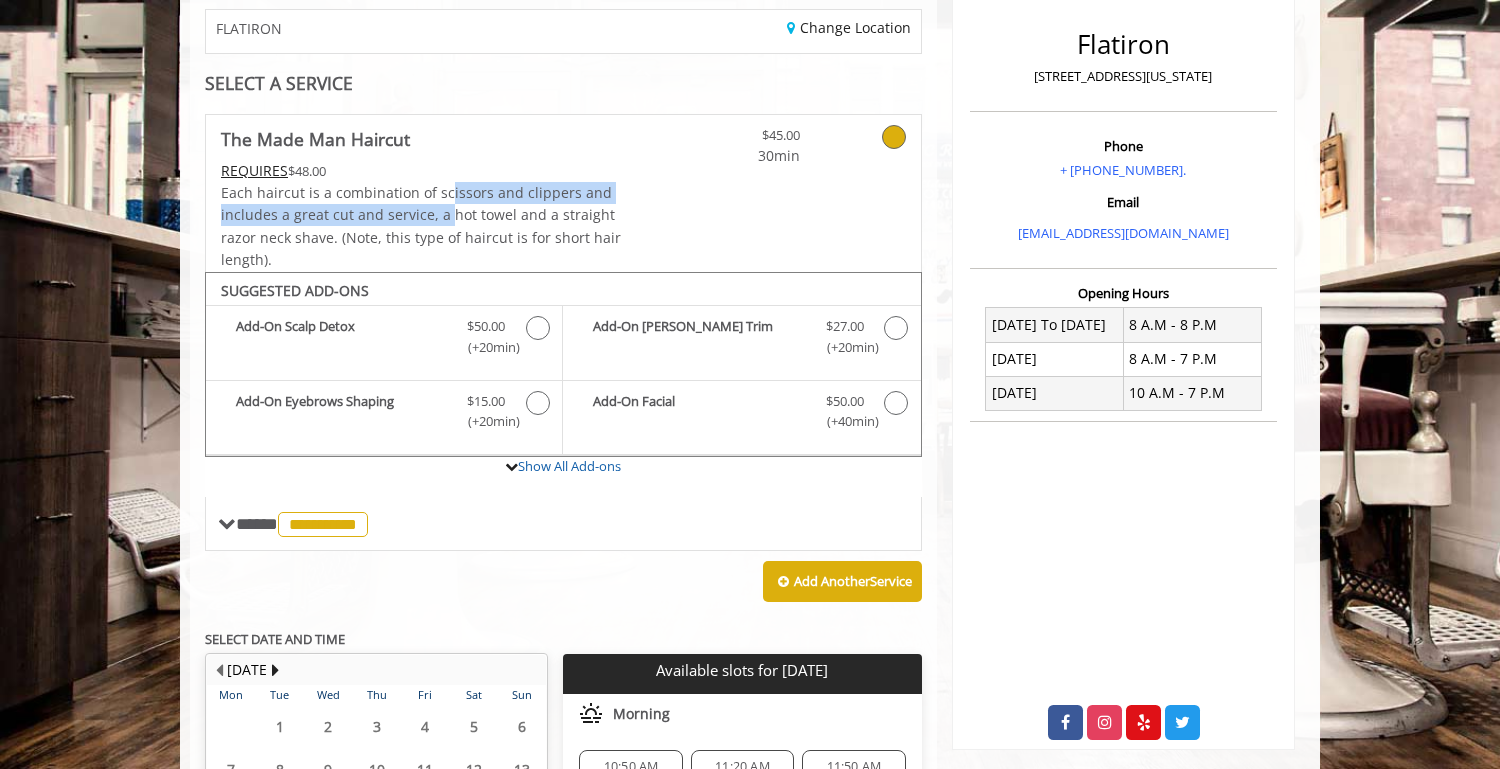 drag, startPoint x: 446, startPoint y: 185, endPoint x: 448, endPoint y: 210, distance: 25.079872 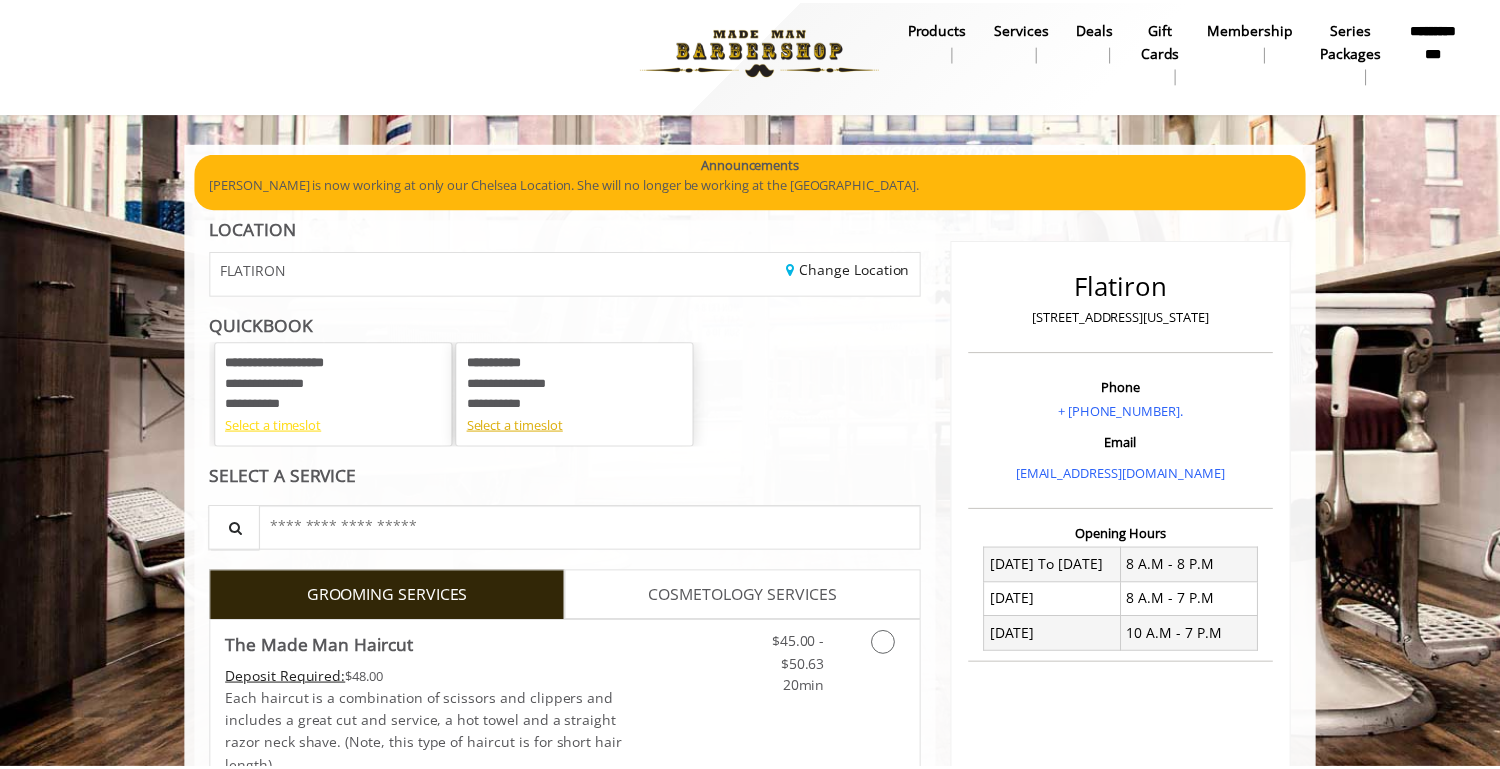 scroll, scrollTop: 0, scrollLeft: 0, axis: both 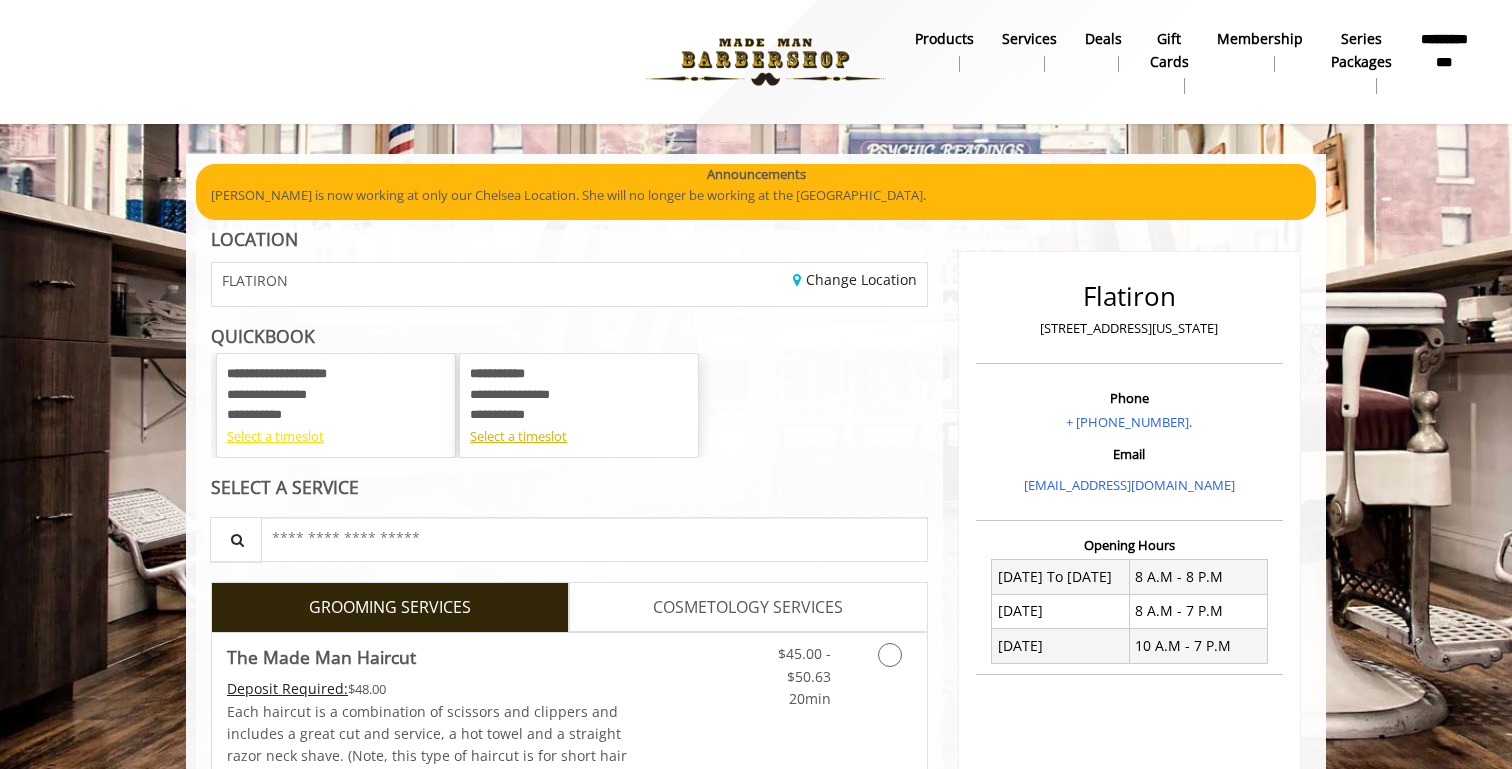 click on "Select a timeslot" at bounding box center (336, 436) 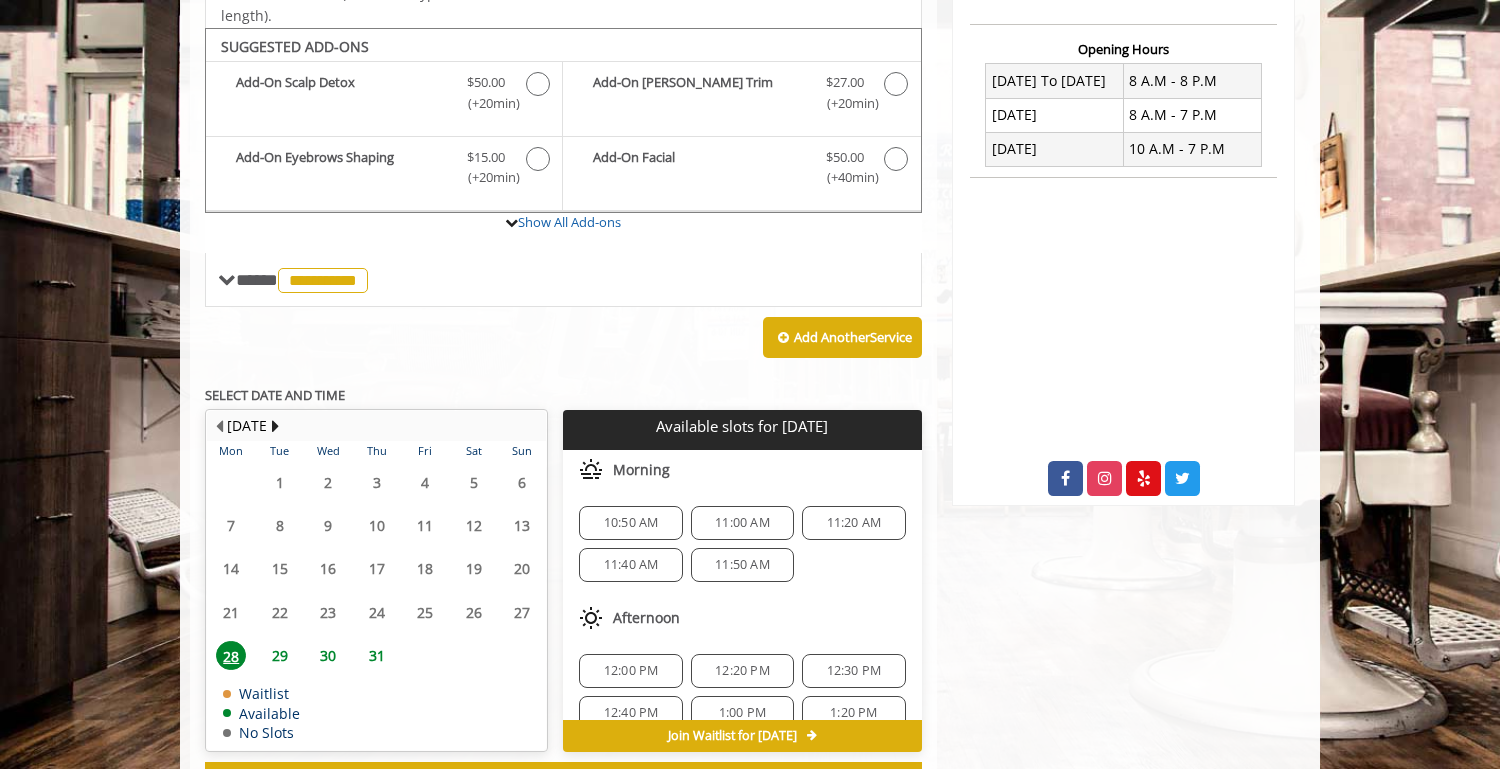 scroll, scrollTop: 515, scrollLeft: 0, axis: vertical 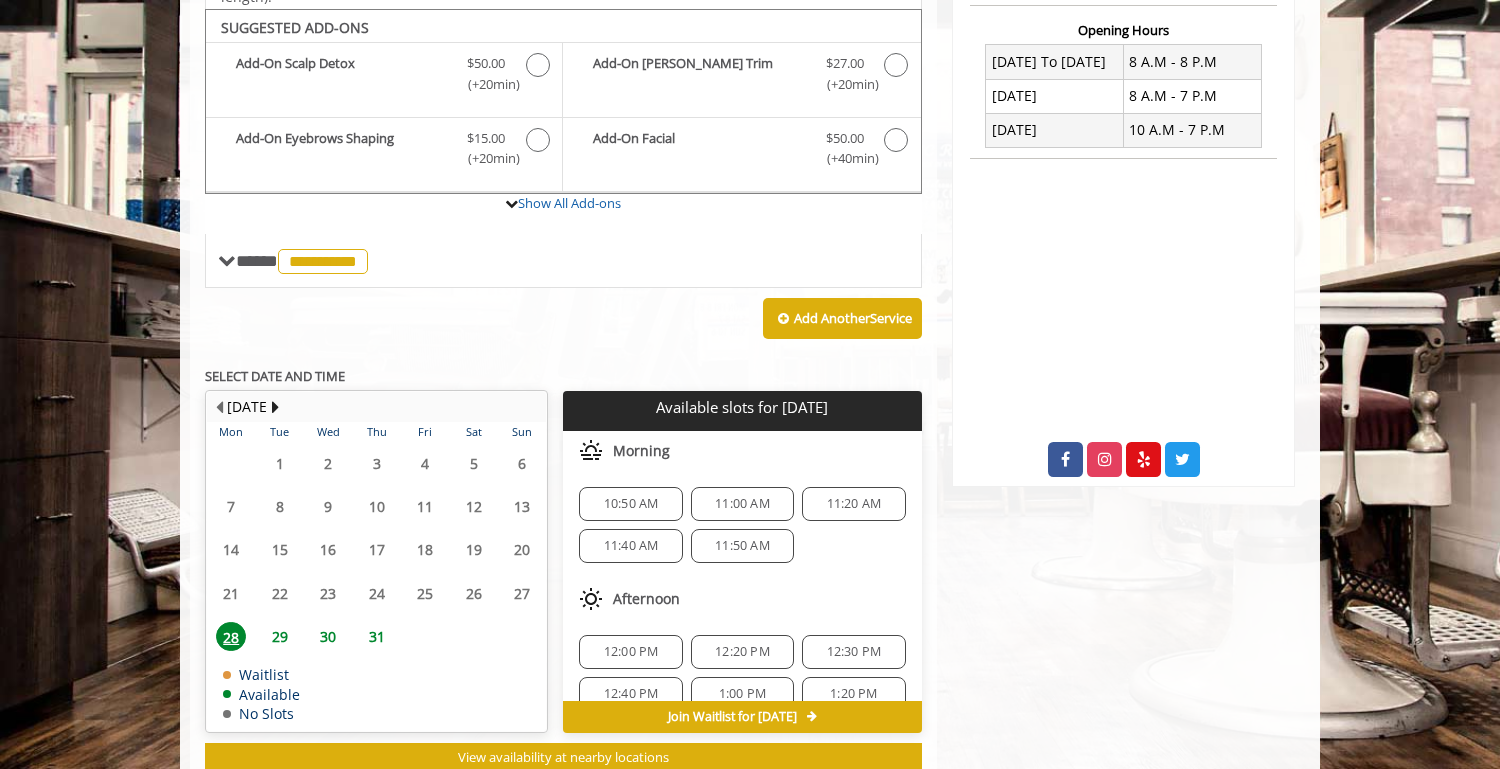 click on "12:20 PM" 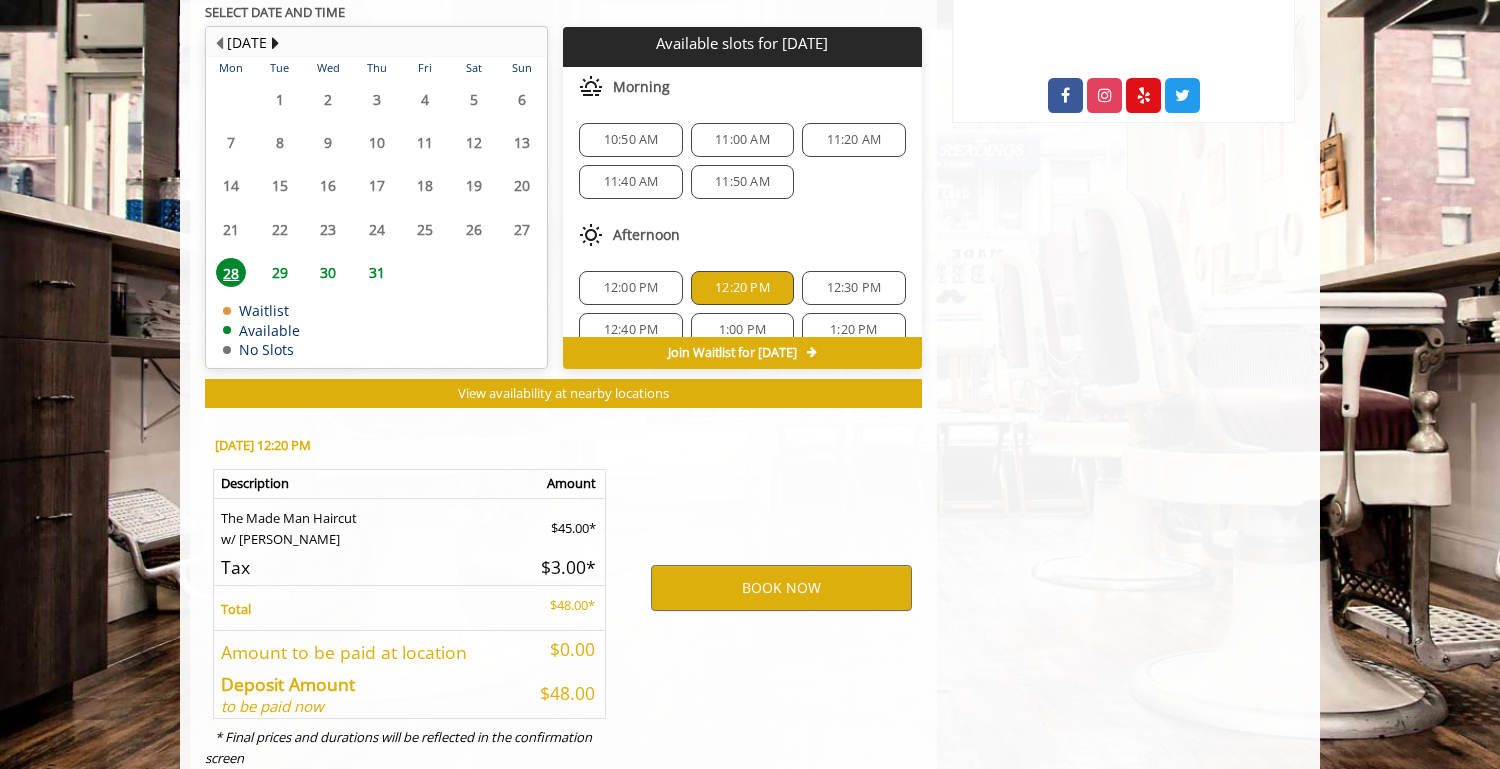 scroll, scrollTop: 938, scrollLeft: 0, axis: vertical 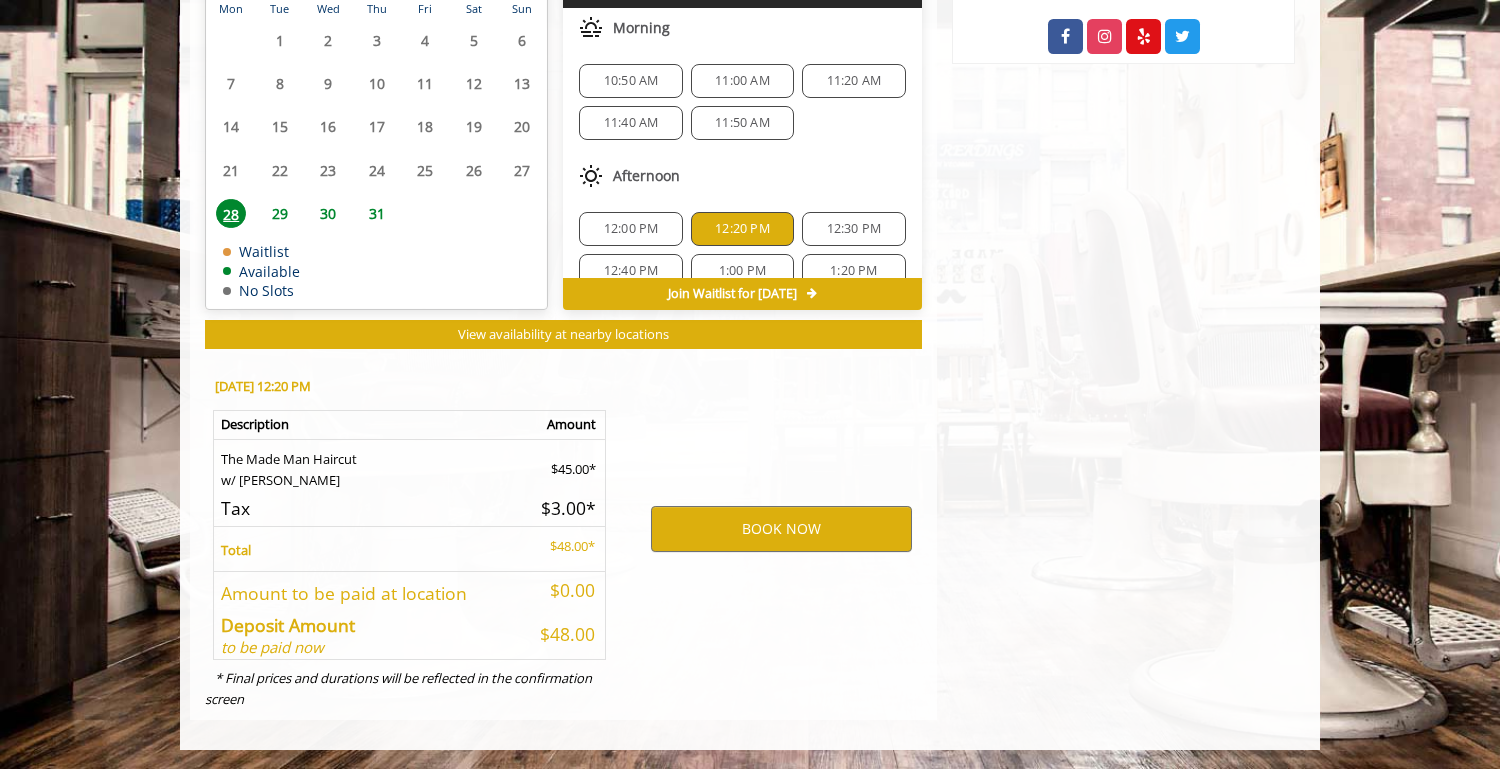 click on "BOOK NOW" 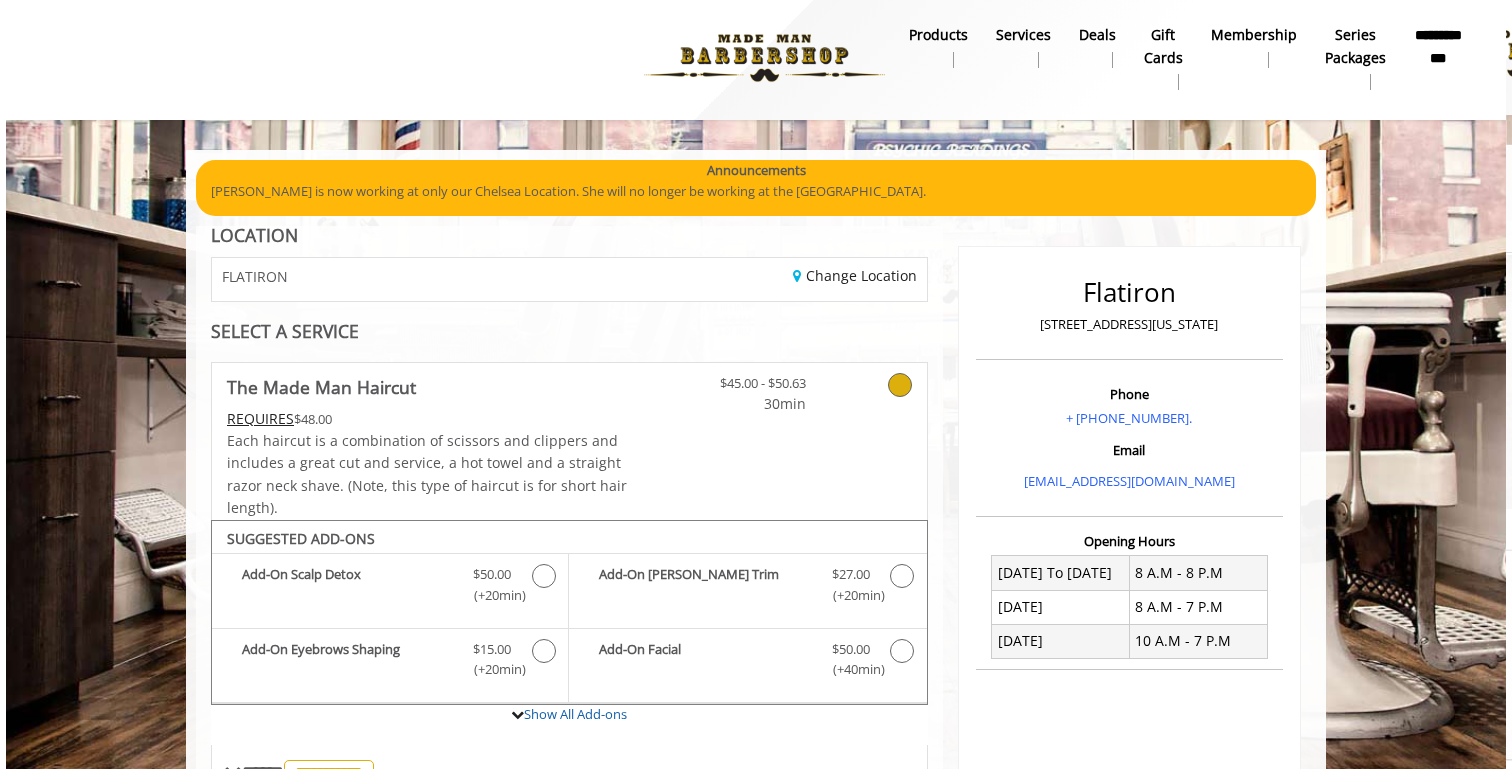 scroll, scrollTop: 0, scrollLeft: 0, axis: both 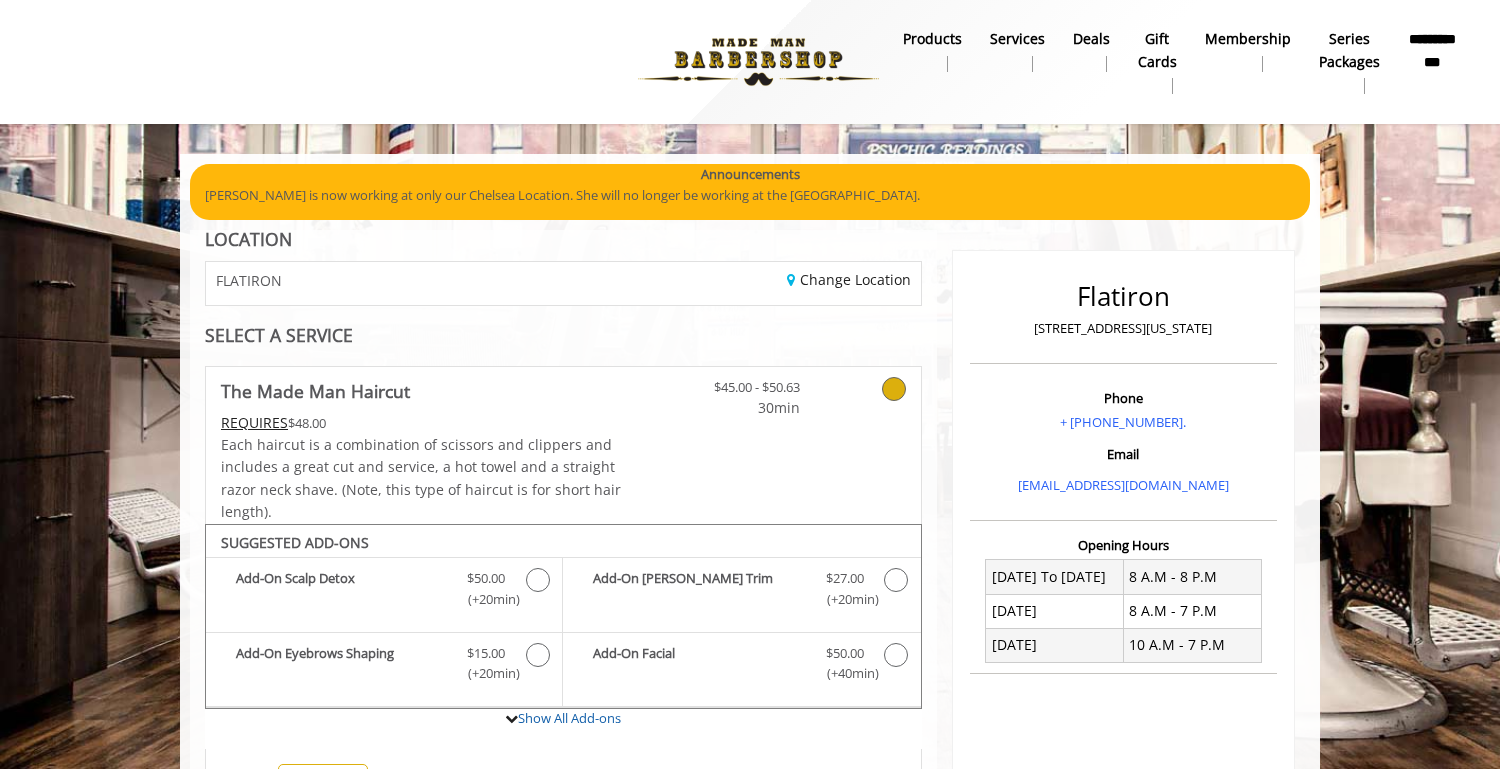 click on "REQUIRES  $48.00" 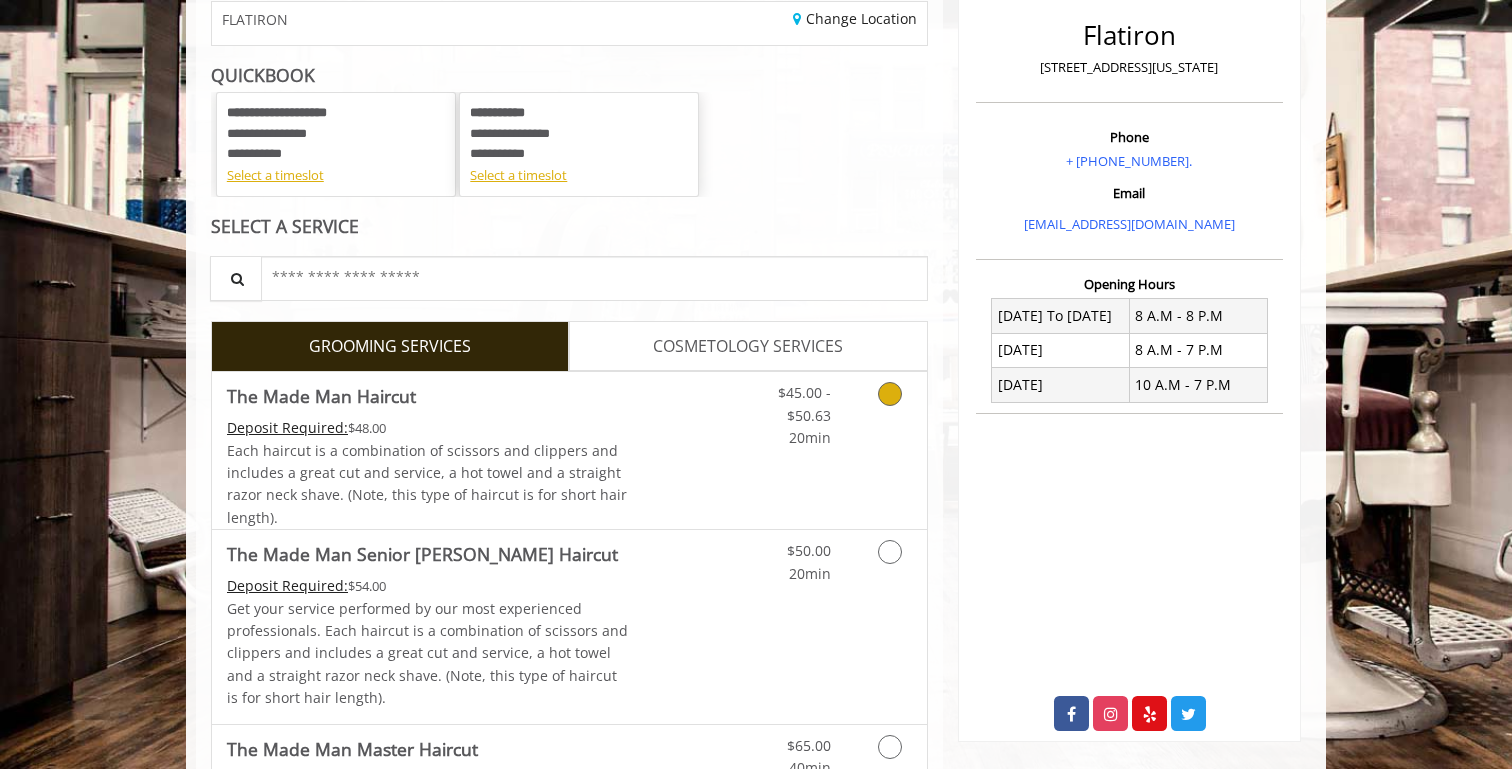 click on "Discounted Price" at bounding box center [688, 450] 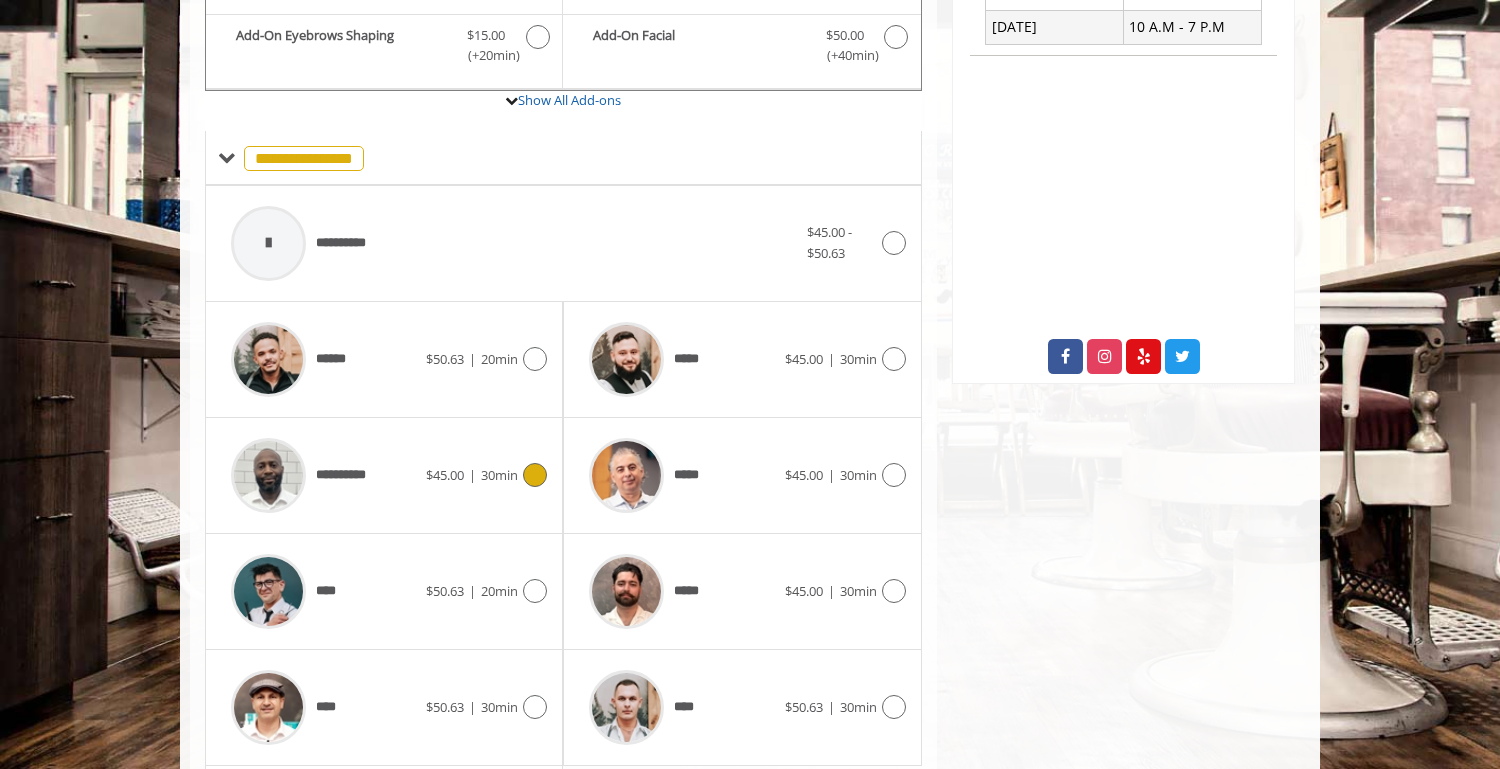 click on "30min" at bounding box center [499, 475] 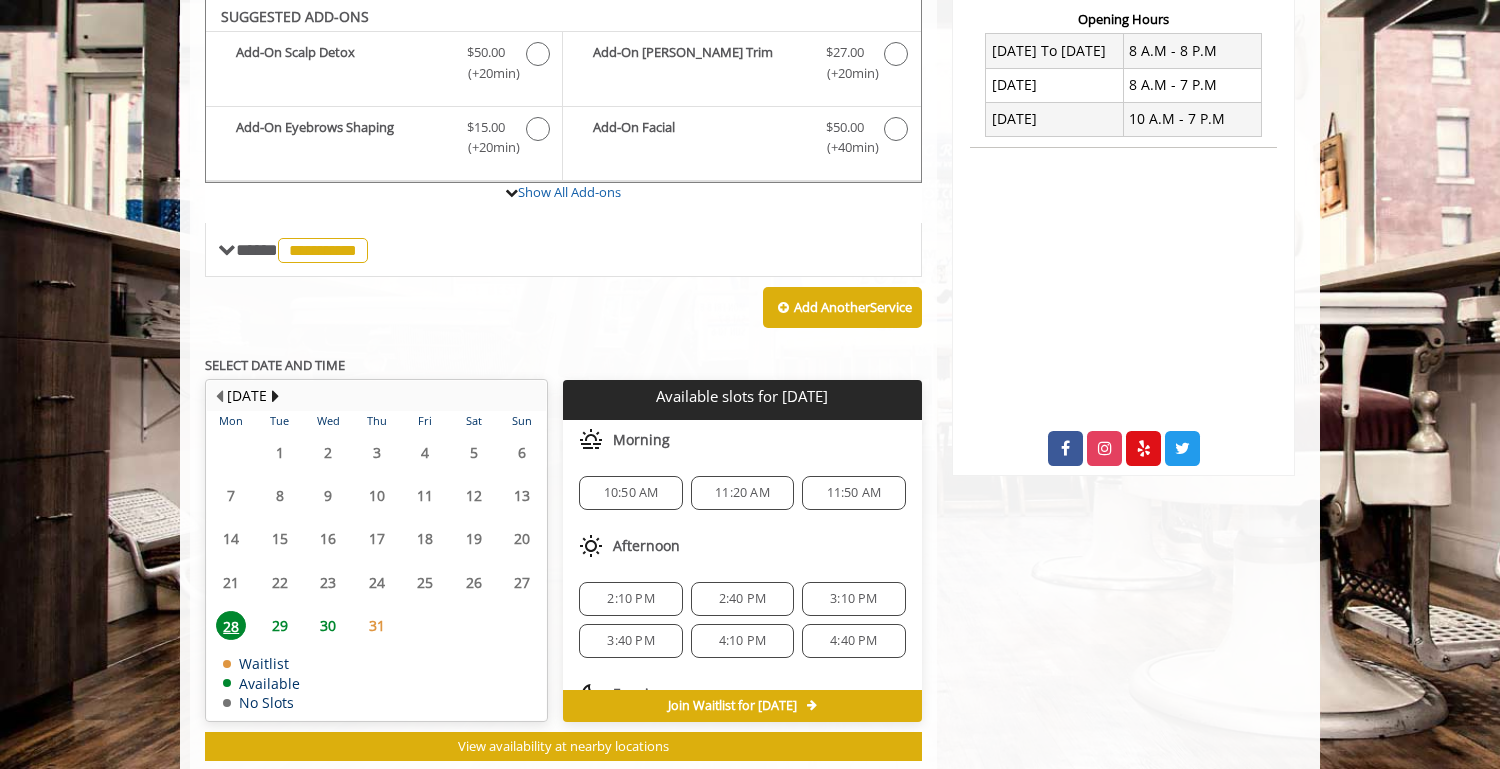 scroll, scrollTop: 524, scrollLeft: 0, axis: vertical 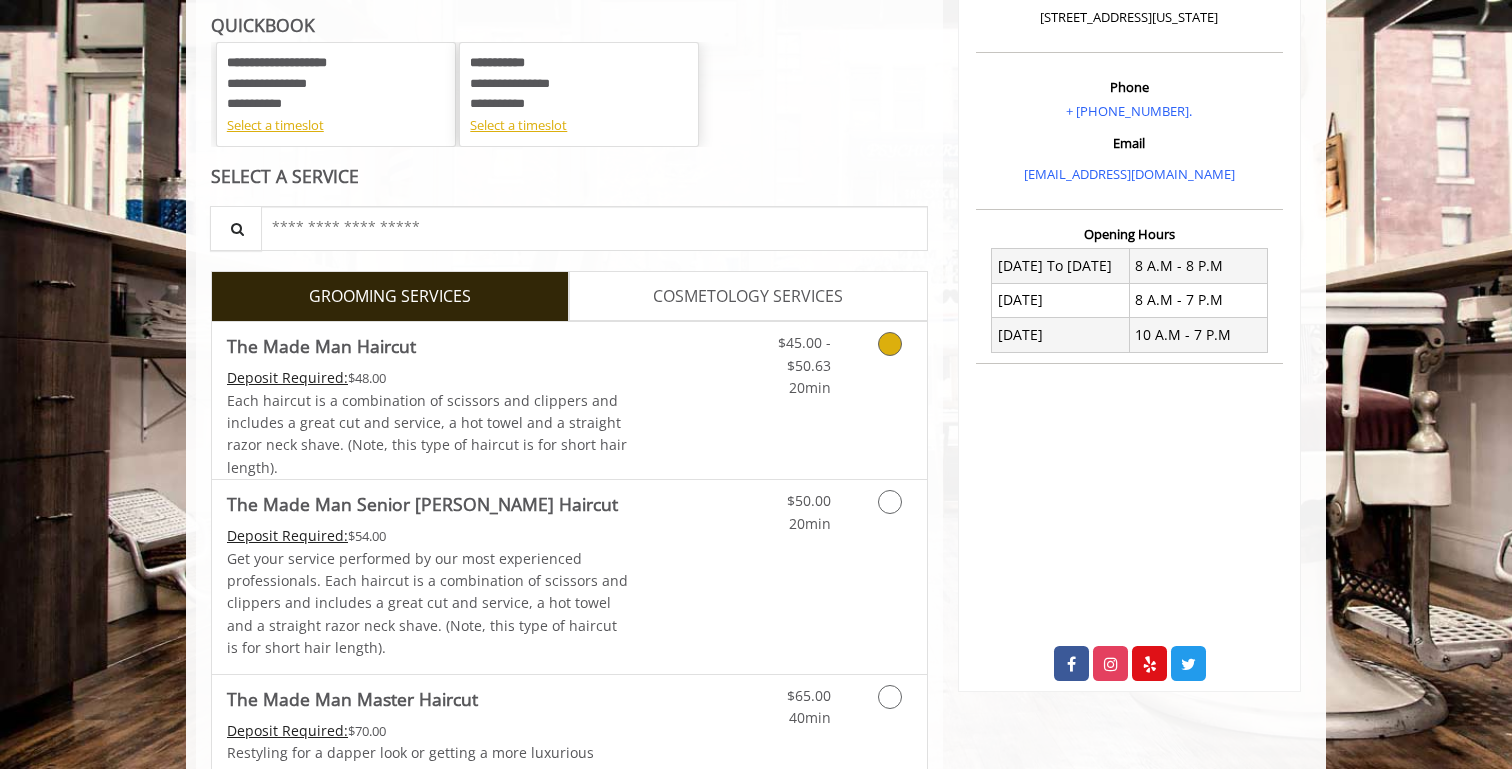 click on "Deposit Required:  $48.00" at bounding box center (428, 378) 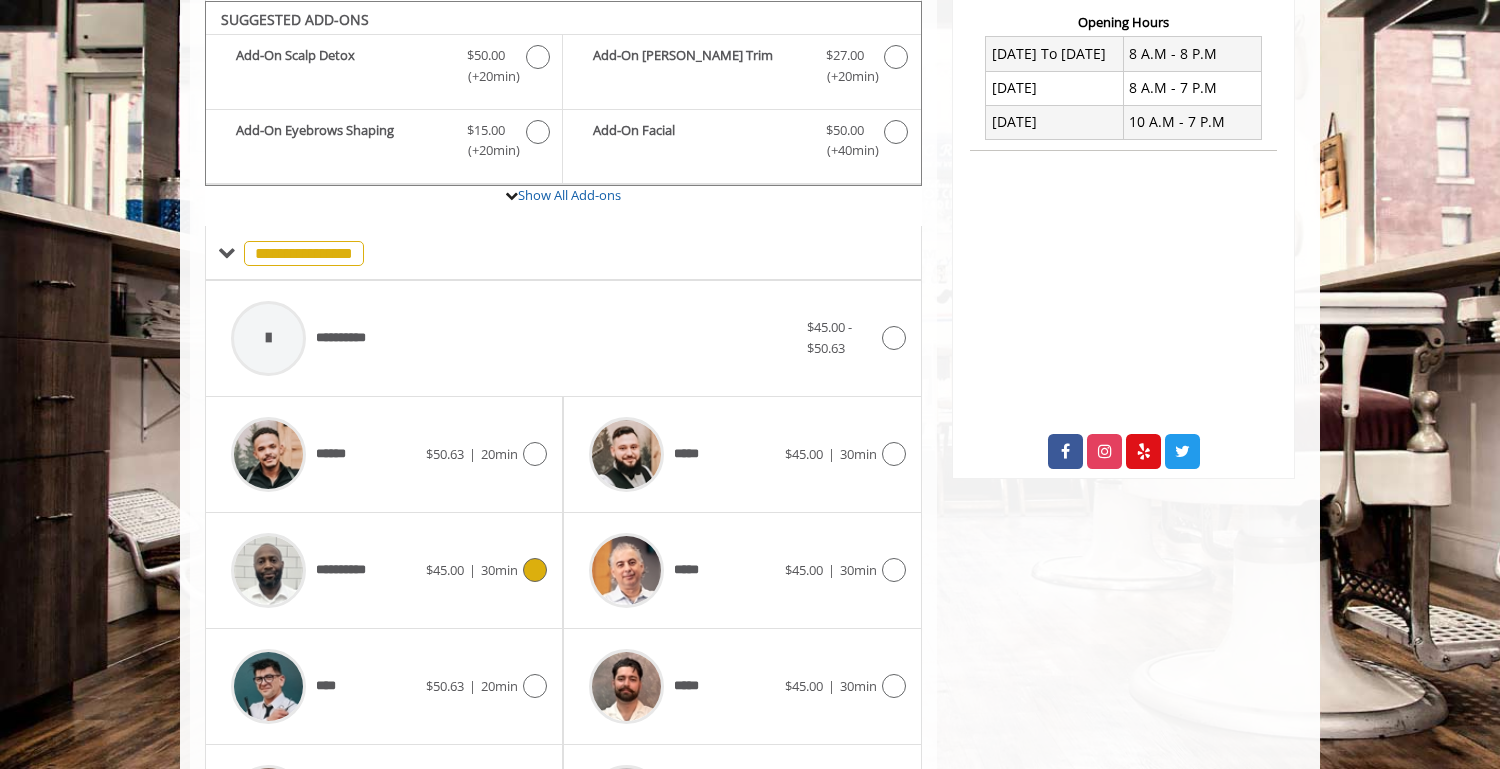 click on "30min" at bounding box center [499, 570] 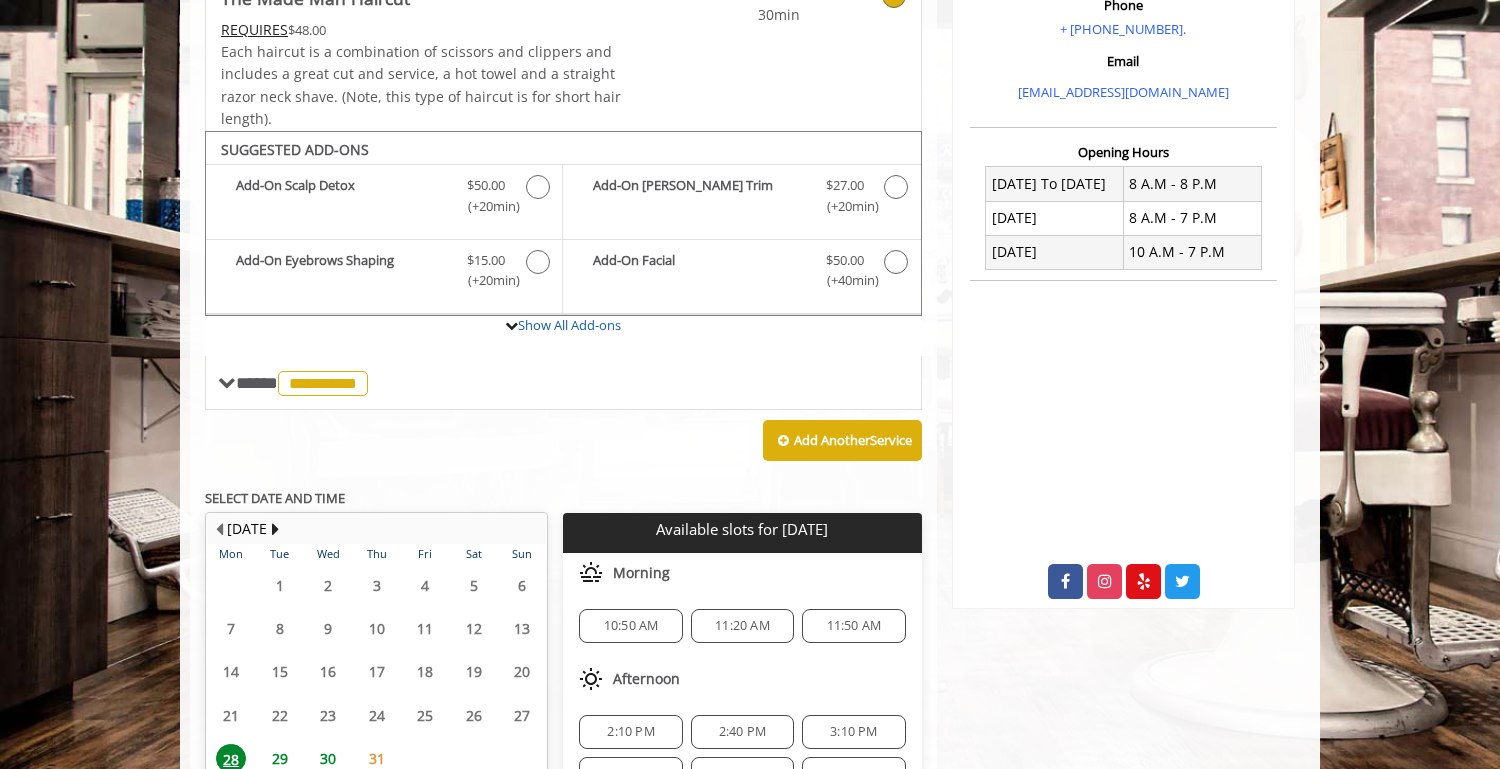 scroll, scrollTop: 576, scrollLeft: 0, axis: vertical 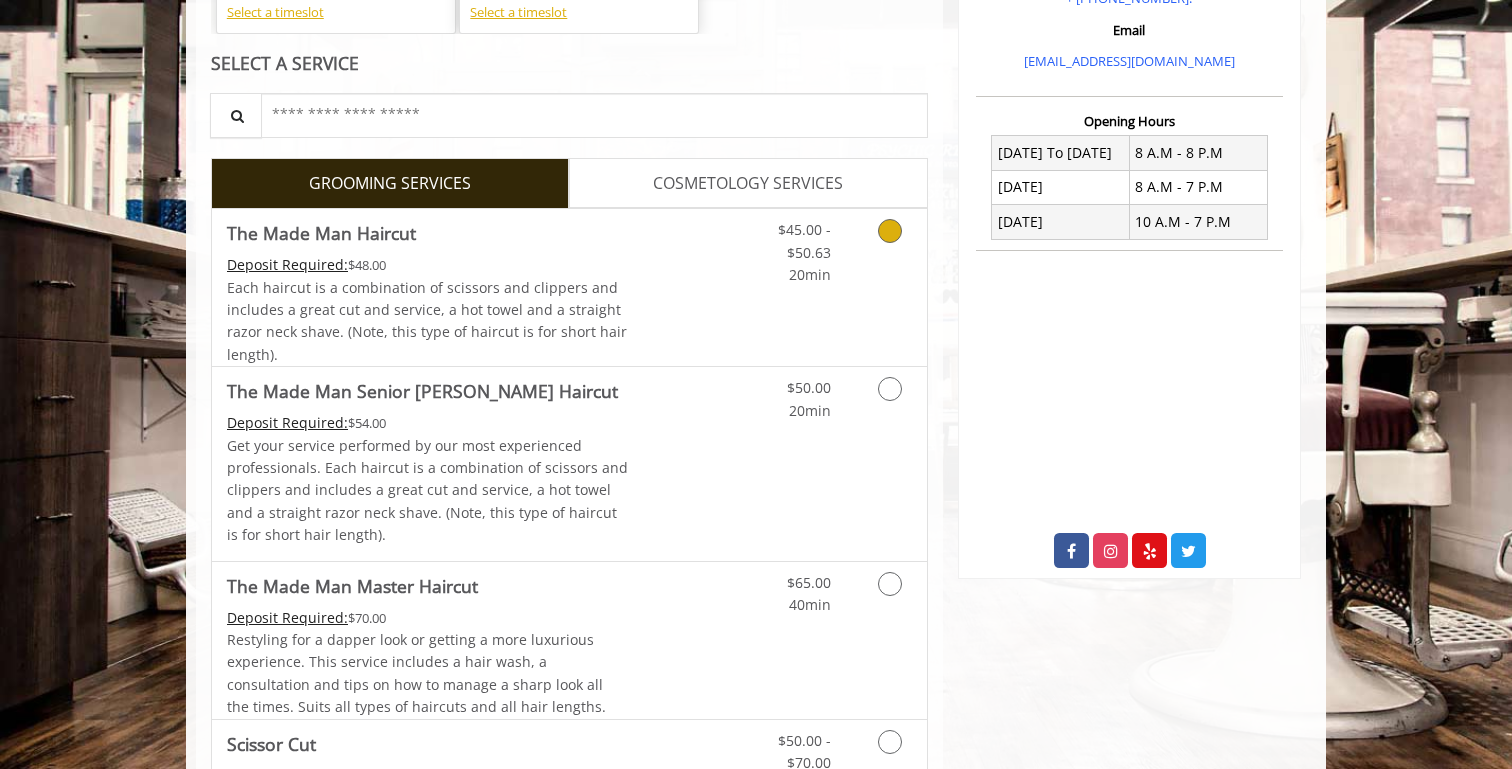 click at bounding box center (886, 247) 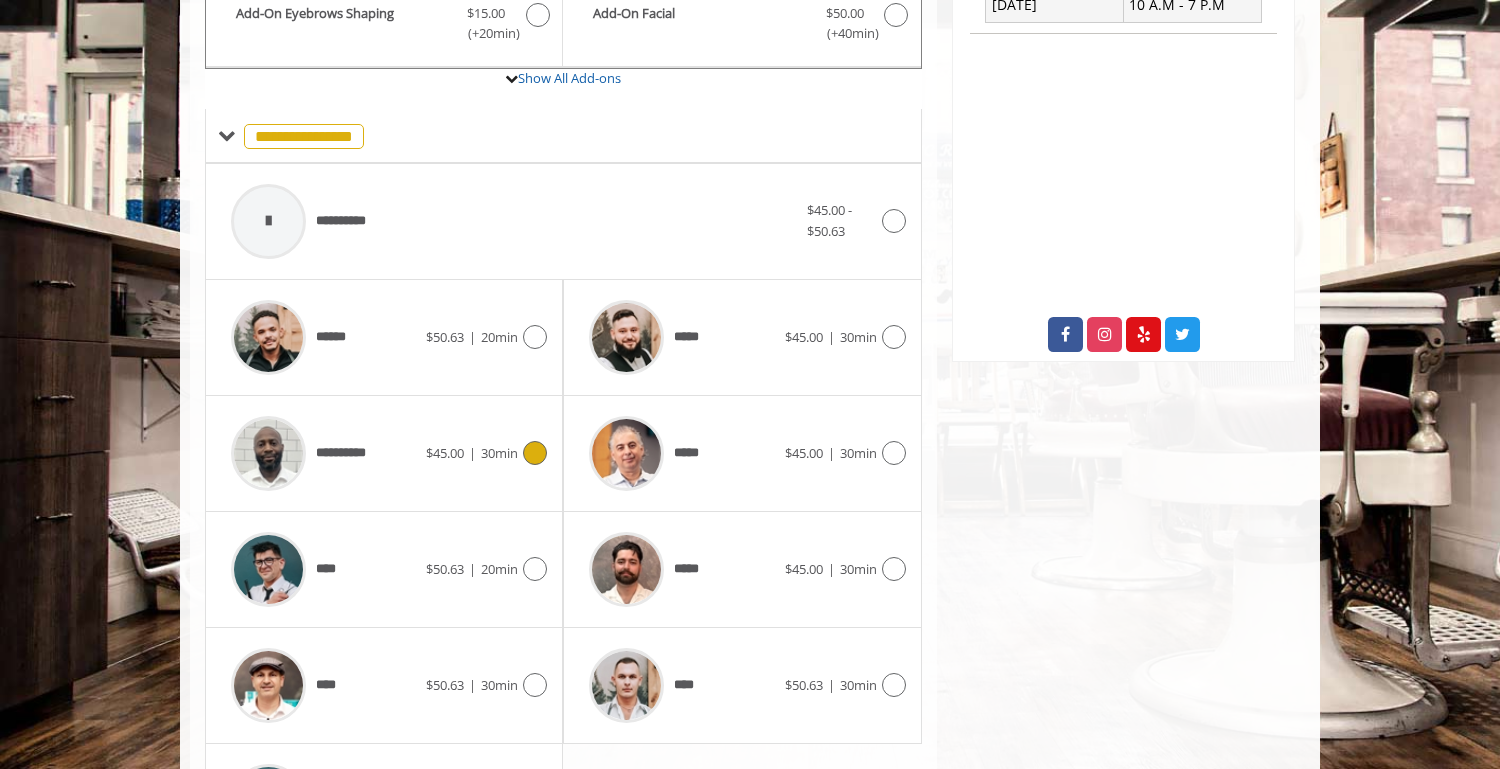click at bounding box center [535, 453] 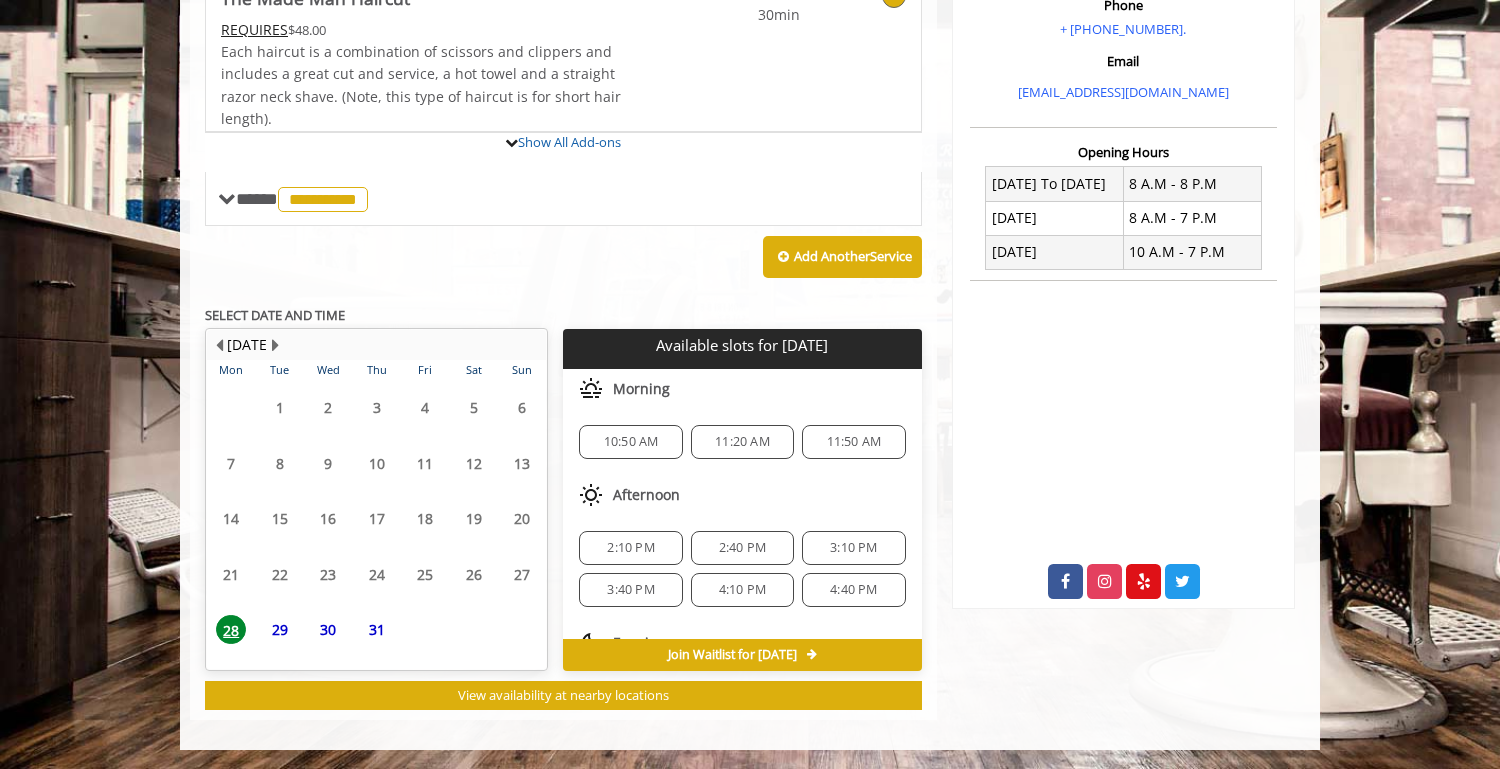 scroll, scrollTop: 576, scrollLeft: 0, axis: vertical 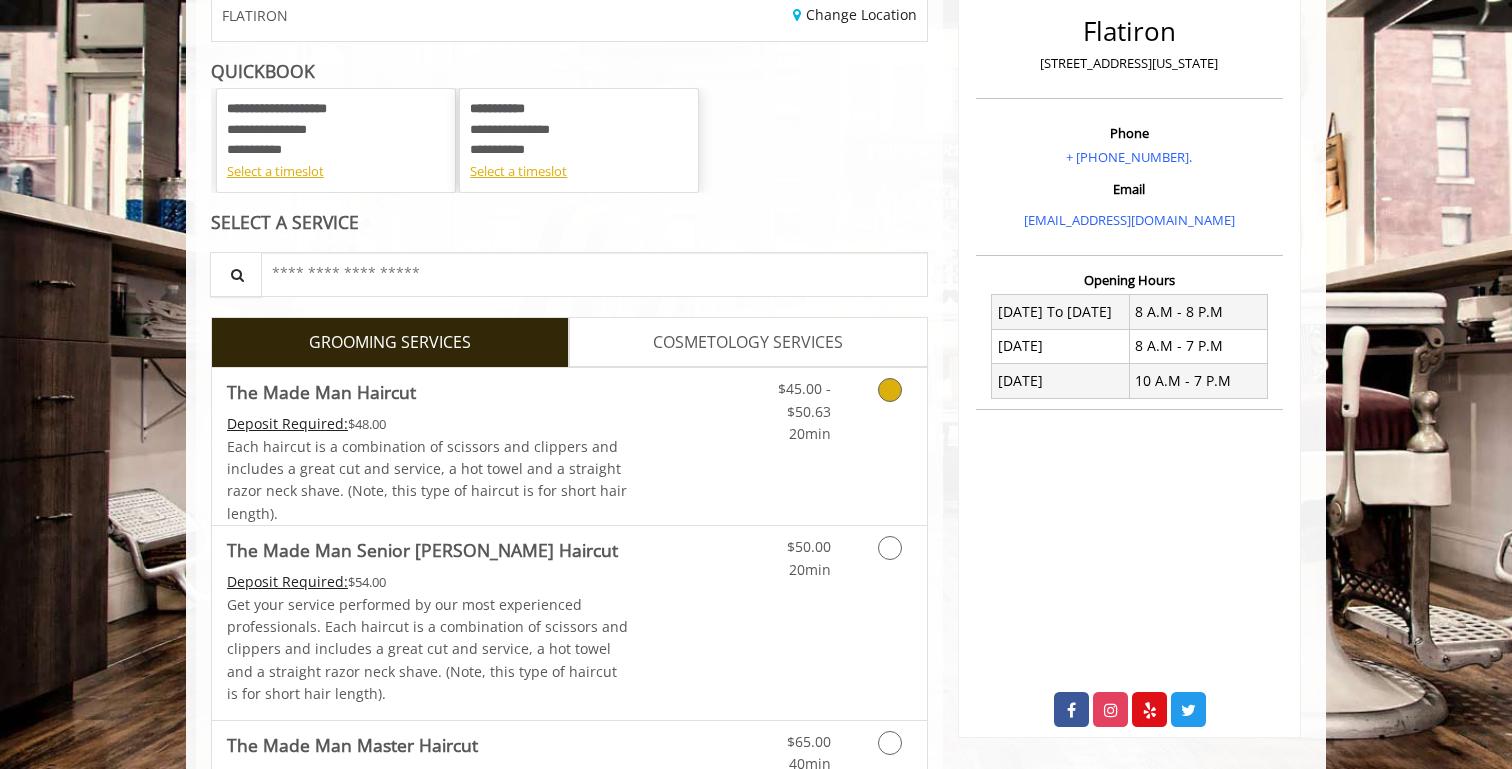 click on "The Made Man Haircut" at bounding box center [321, 392] 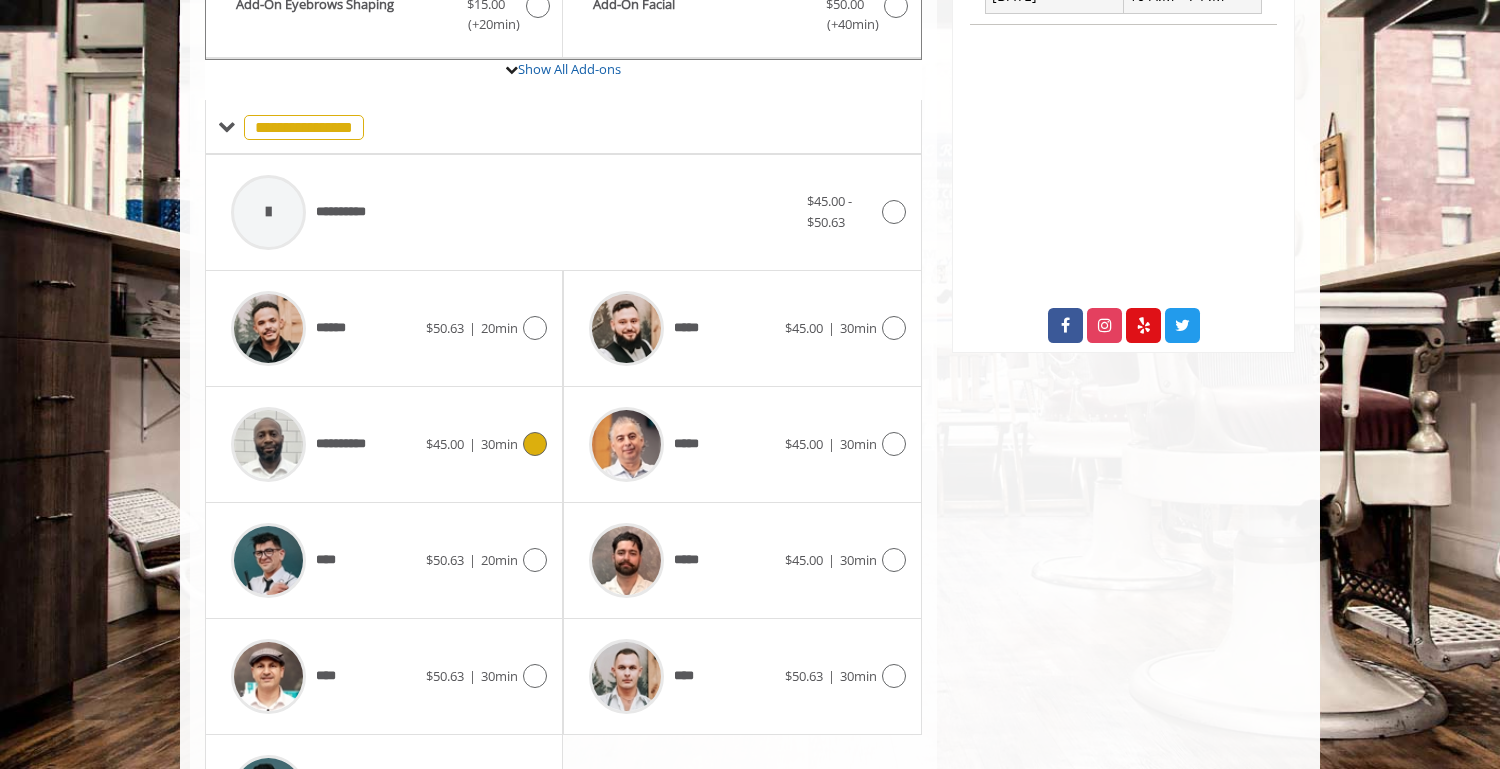 click at bounding box center [535, 444] 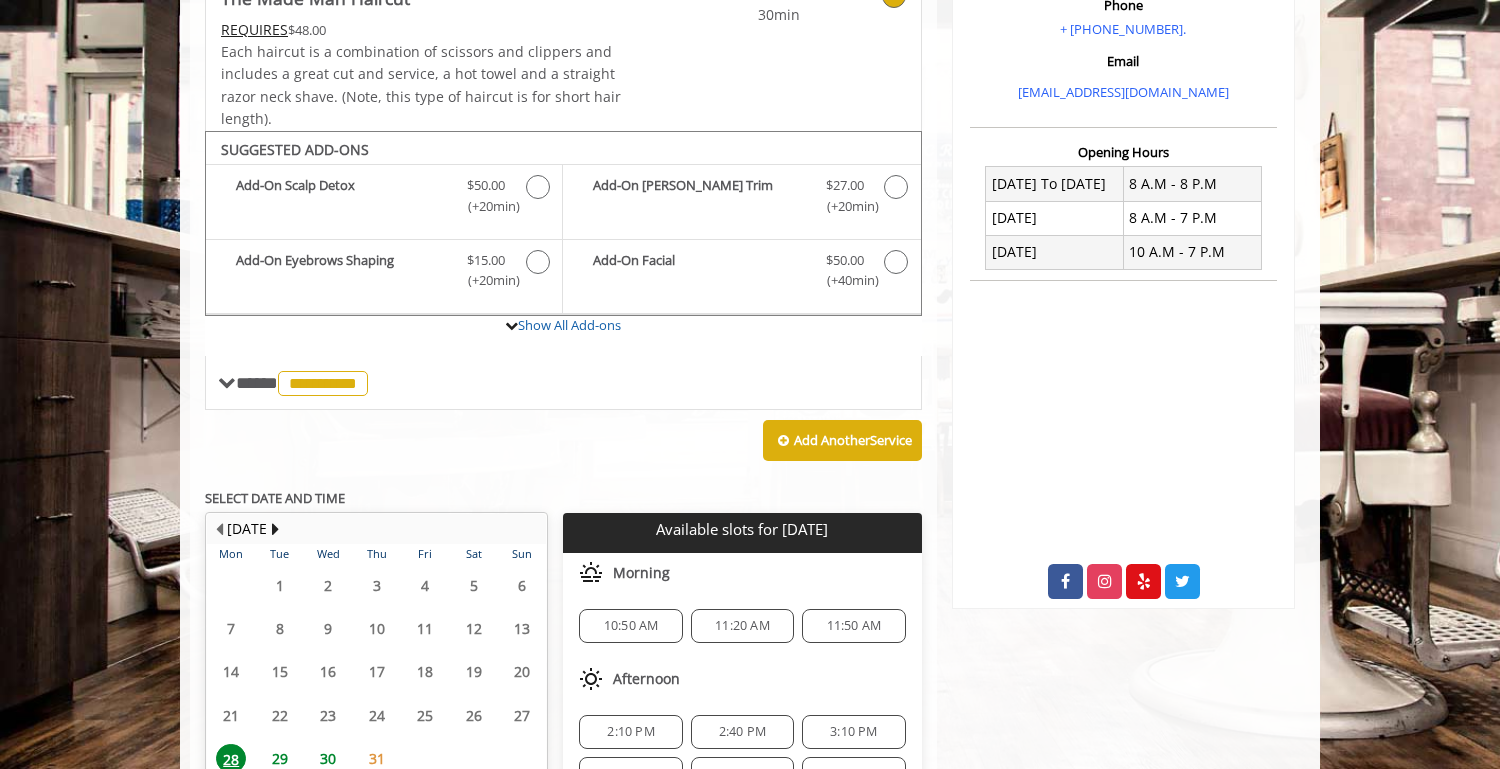 scroll, scrollTop: 576, scrollLeft: 0, axis: vertical 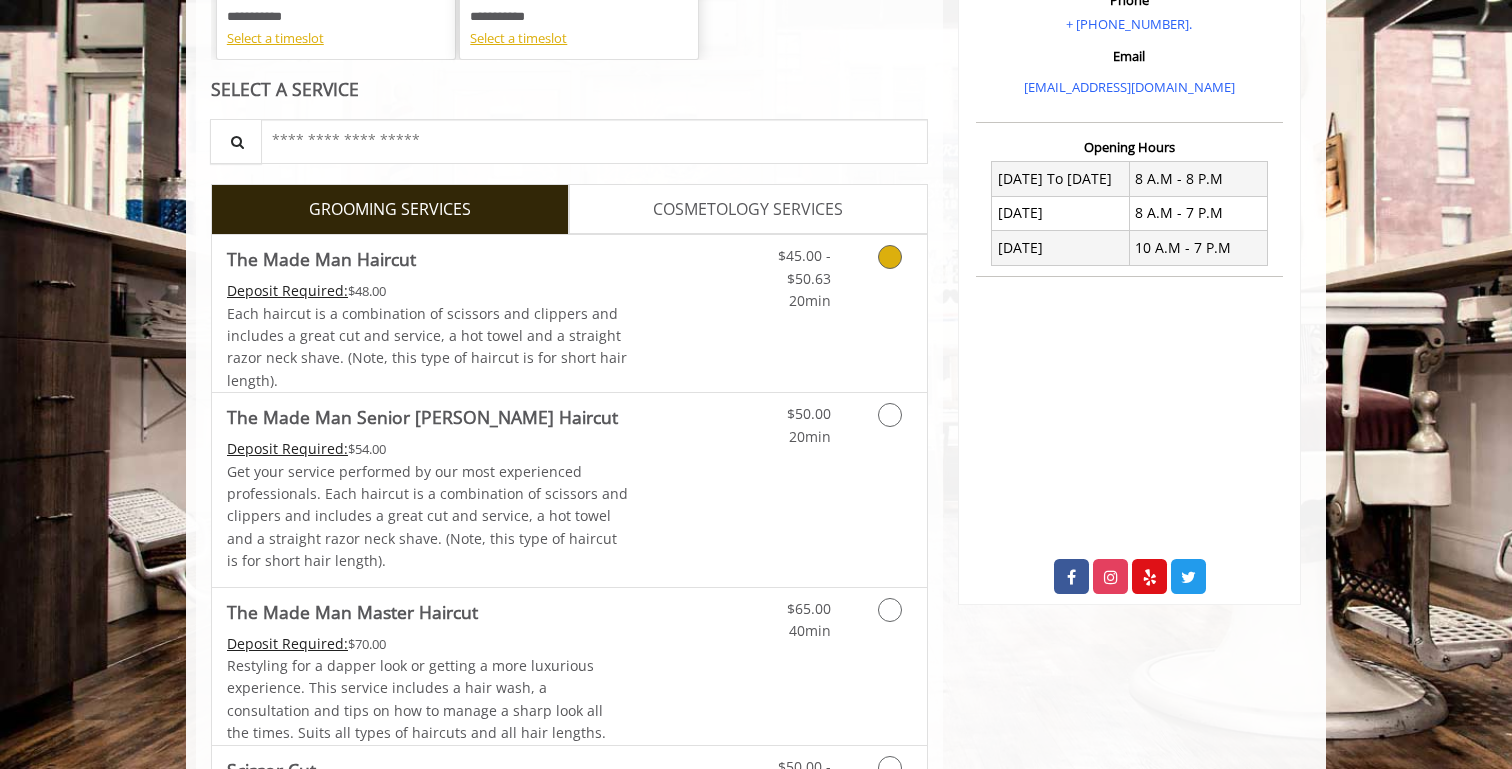 click on "Each haircut is a combination of scissors and clippers and includes a great cut and service, a hot towel and a straight razor neck shave. (Note, this type of haircut is for short hair length)." at bounding box center [427, 347] 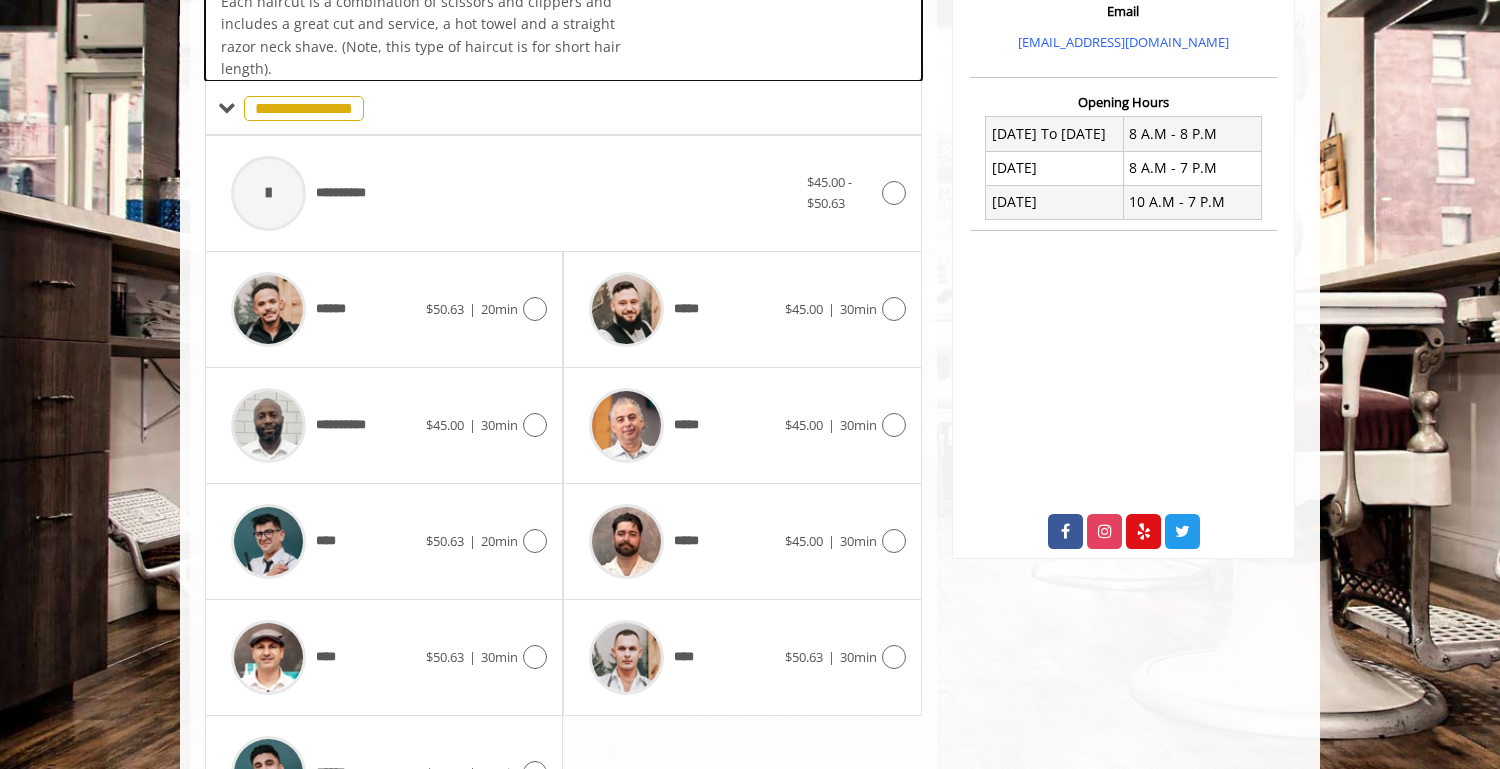 scroll, scrollTop: 524, scrollLeft: 0, axis: vertical 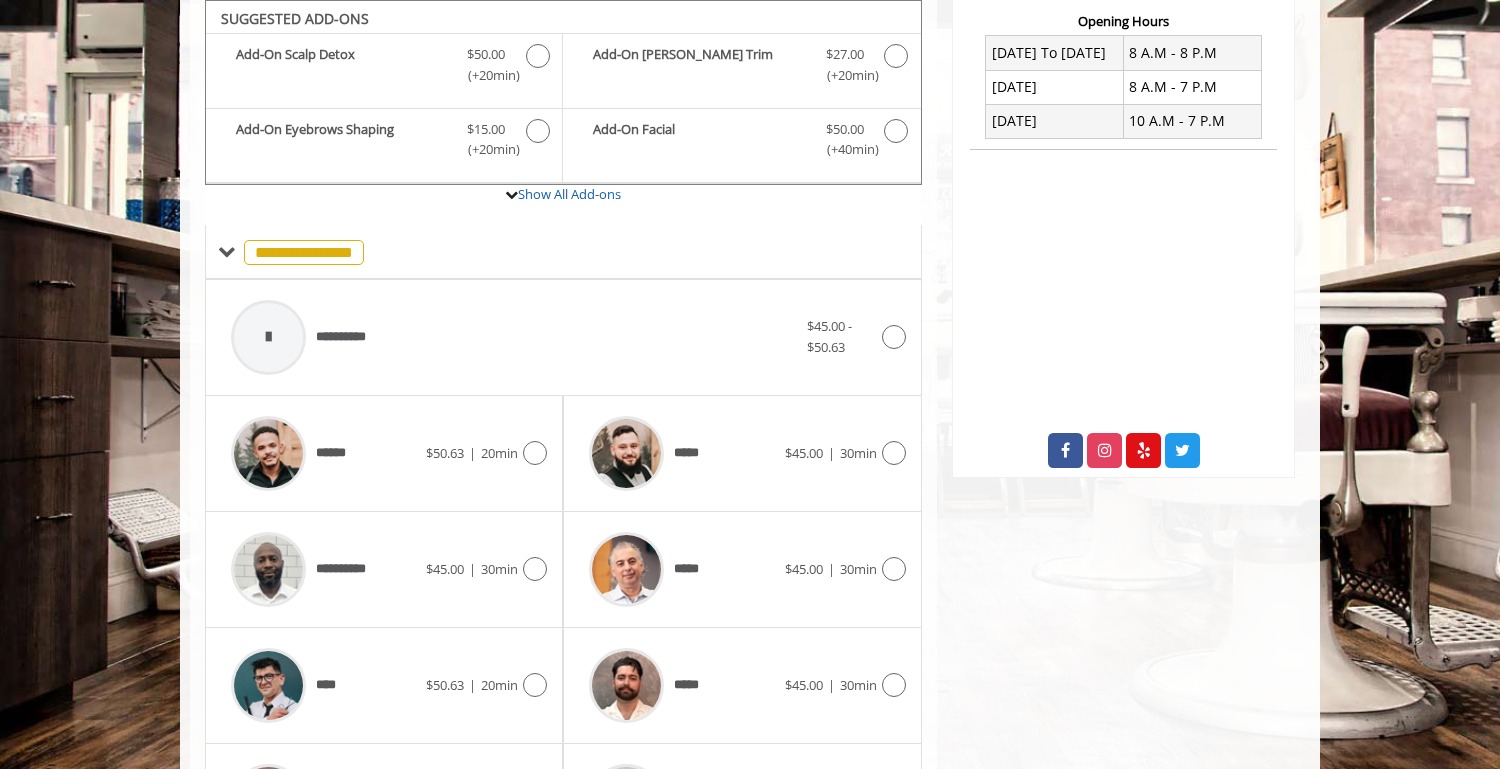 click on "**********" at bounding box center [384, 570] 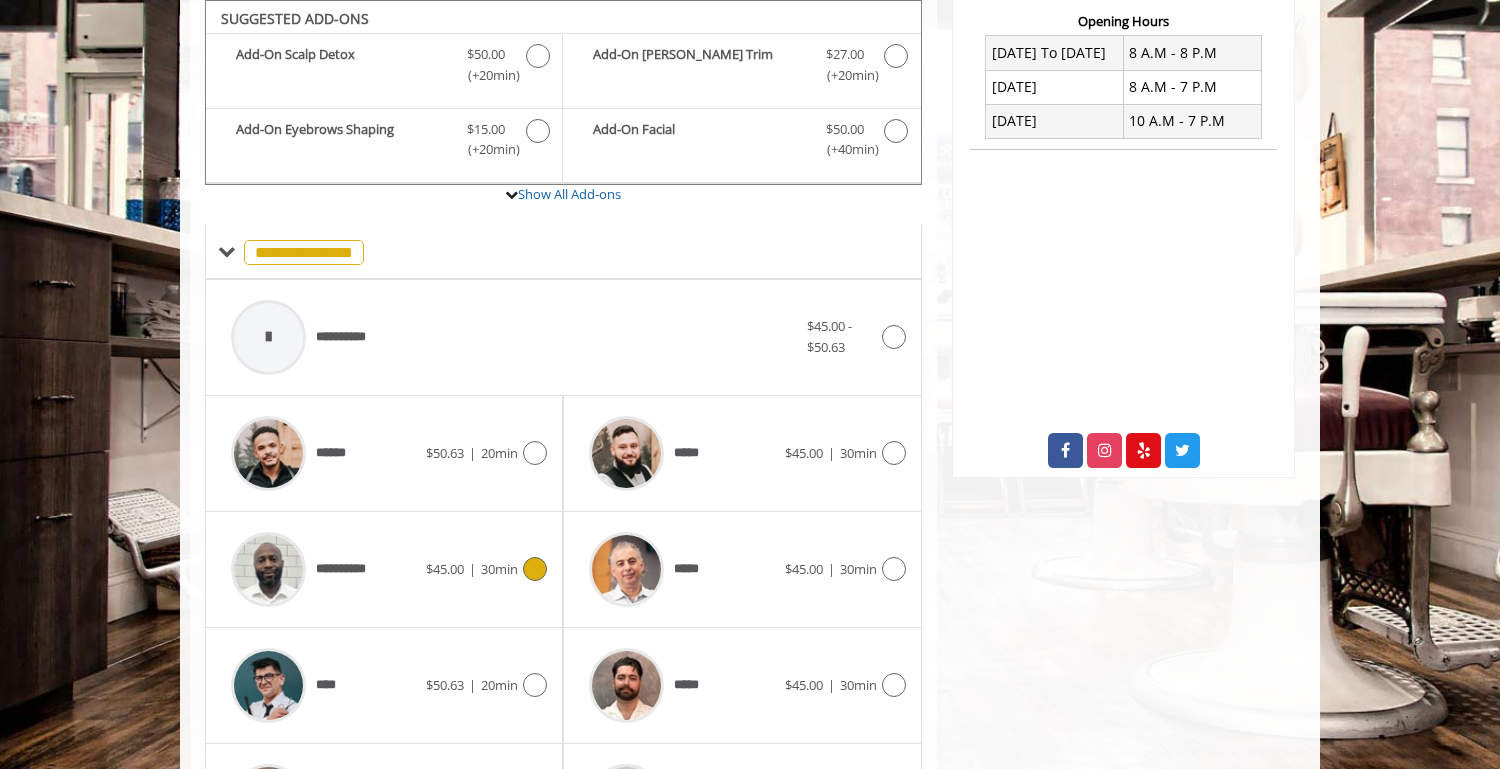 click at bounding box center (535, 569) 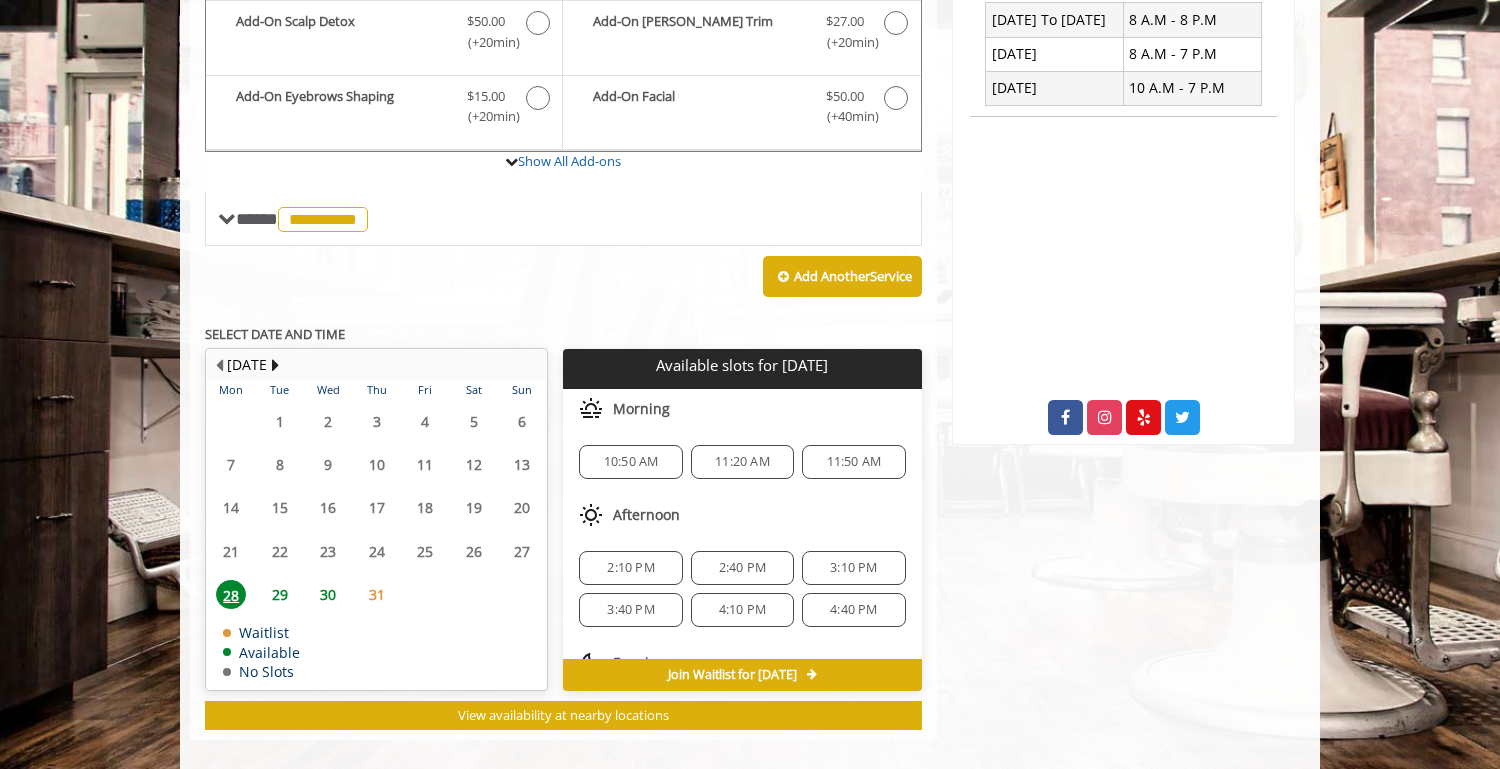 scroll, scrollTop: 565, scrollLeft: 0, axis: vertical 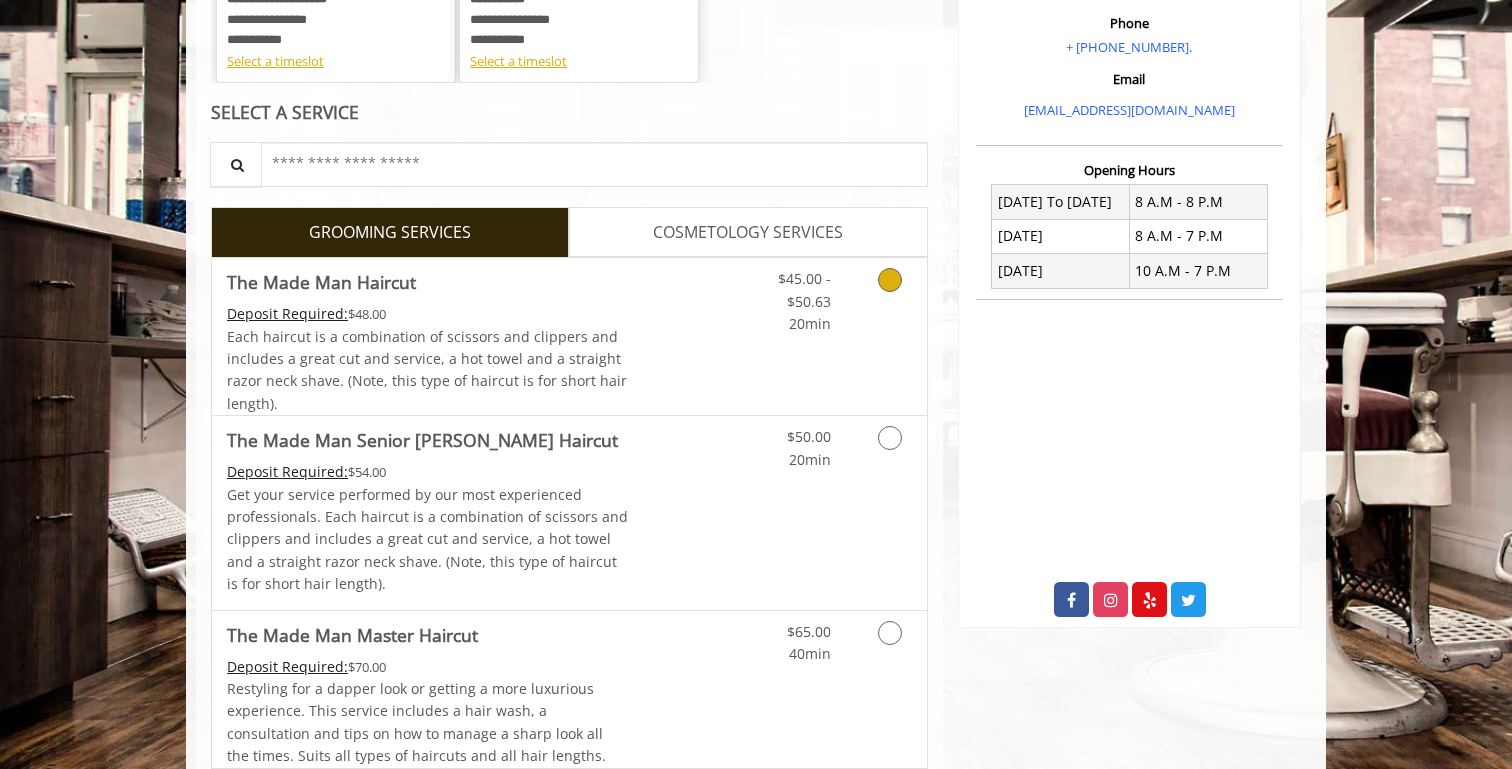 click on "Deposit Required:  $48.00" at bounding box center (428, 314) 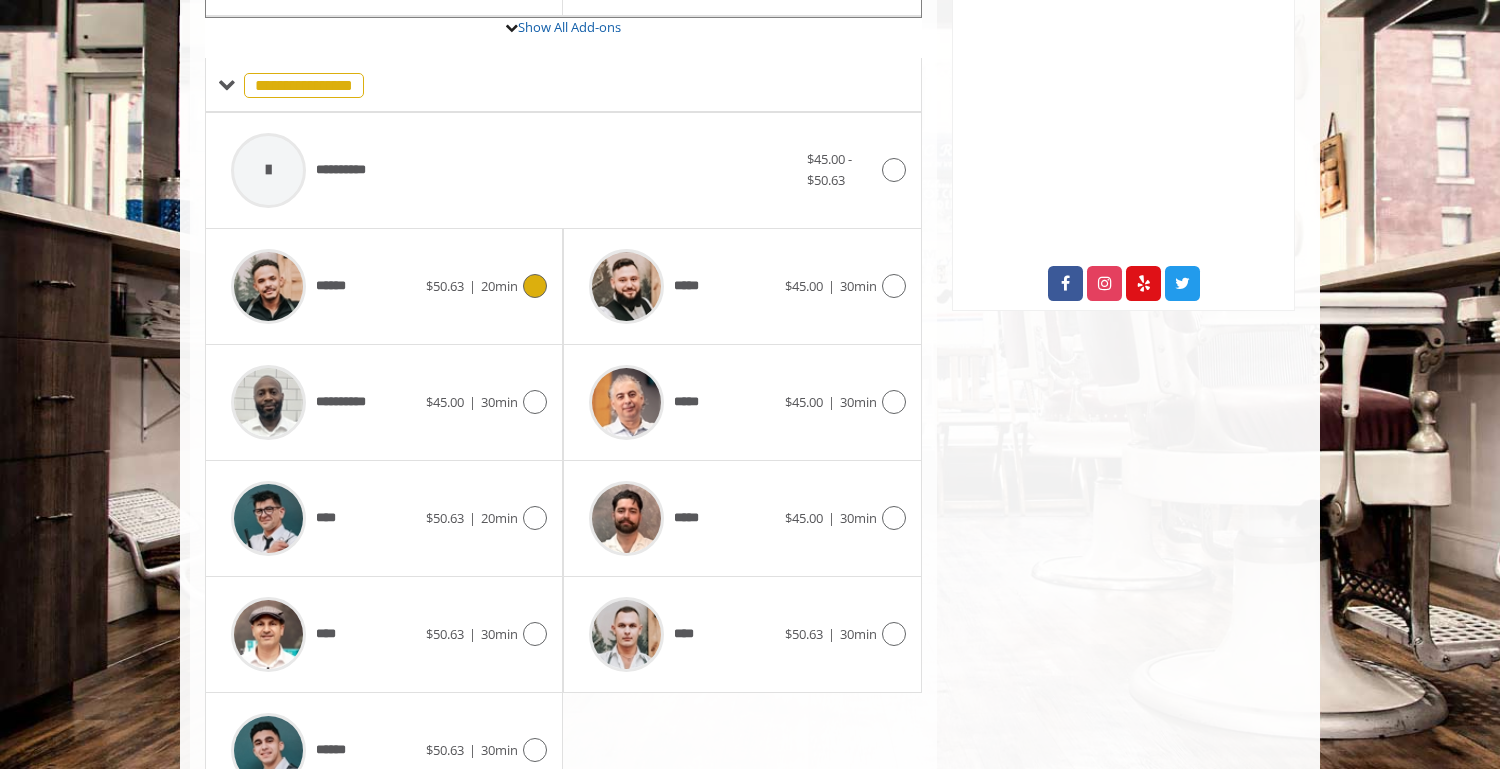 scroll, scrollTop: 697, scrollLeft: 0, axis: vertical 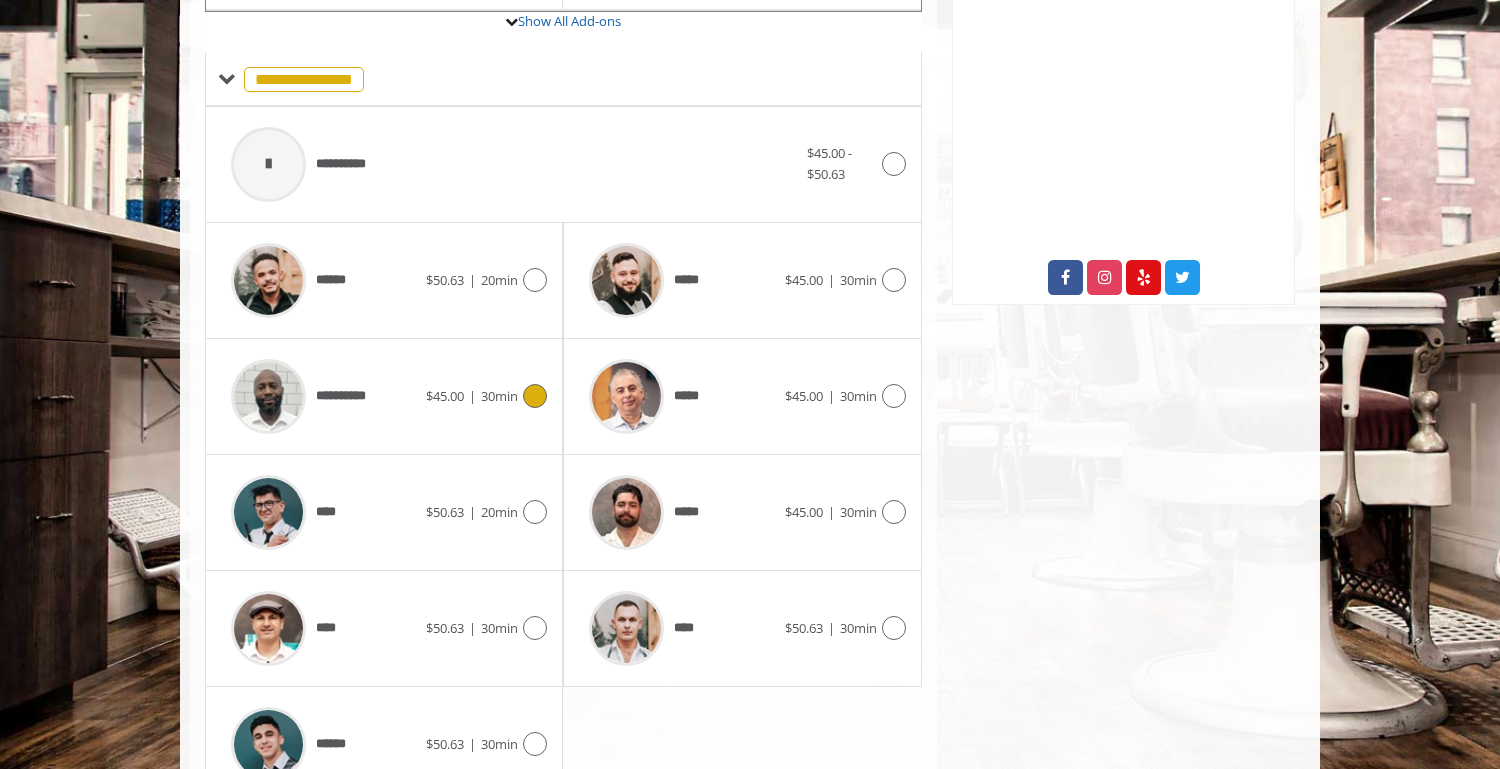 click on "**********" at bounding box center (384, 396) 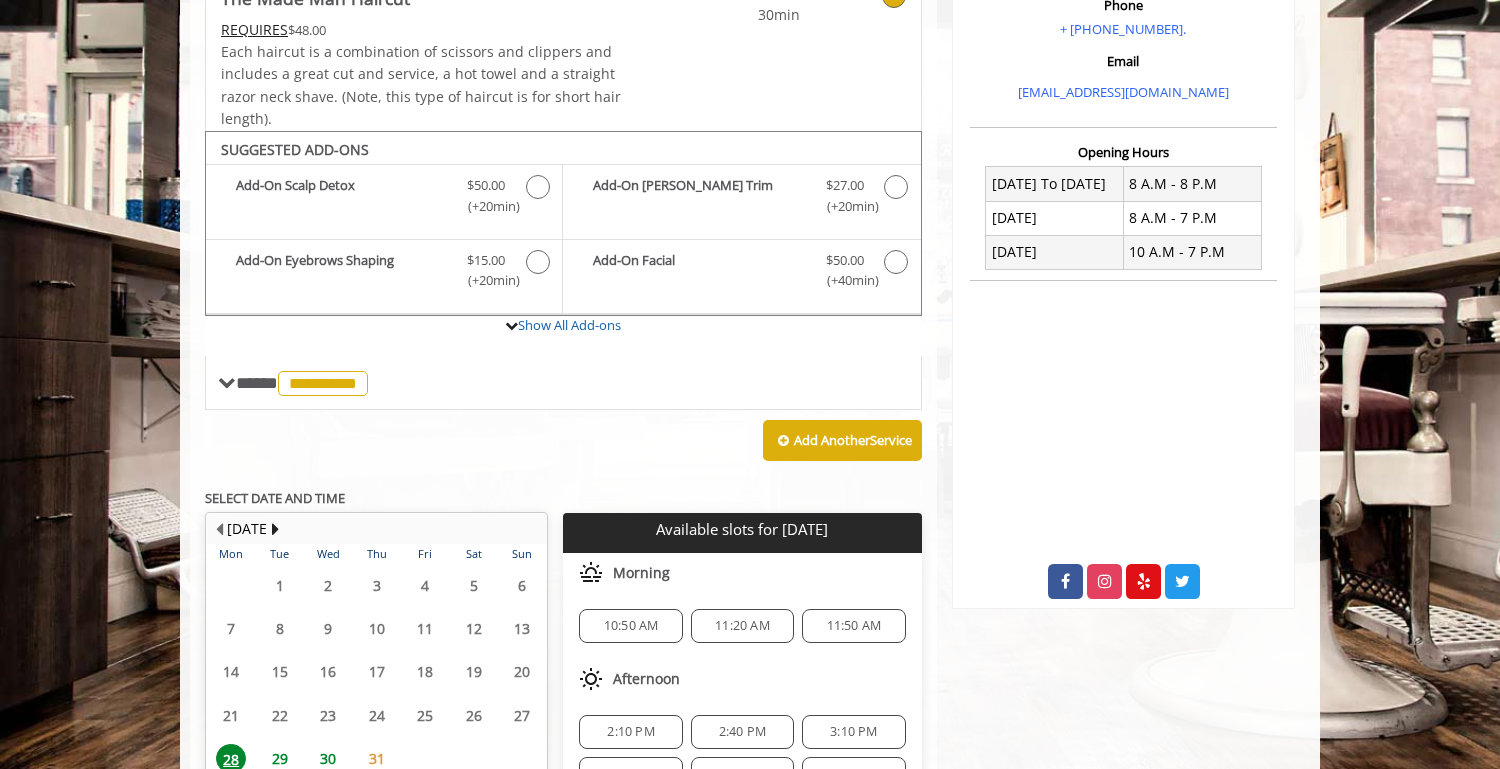 scroll, scrollTop: 576, scrollLeft: 0, axis: vertical 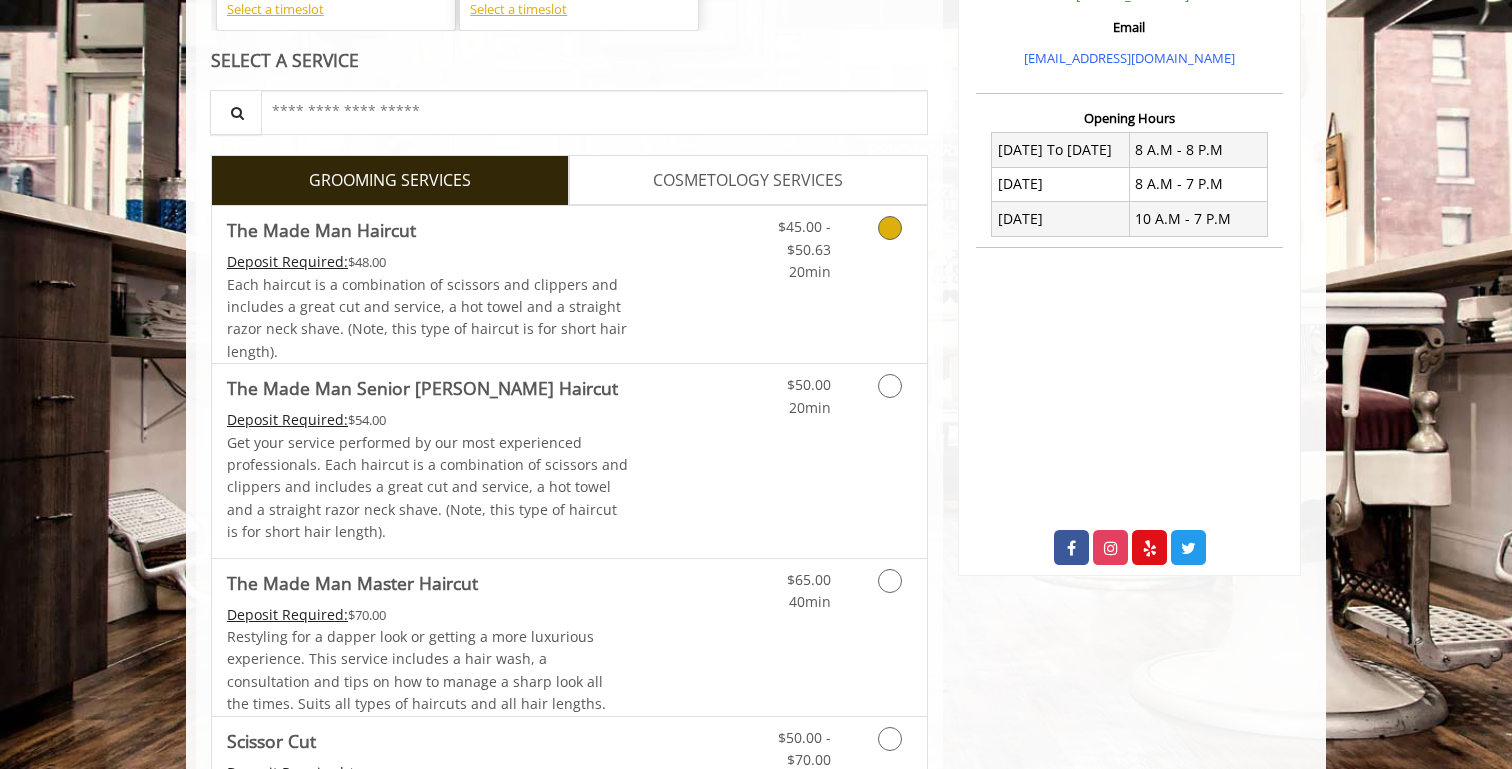 click on "$45.00 - $50.63 20min" at bounding box center [837, 284] 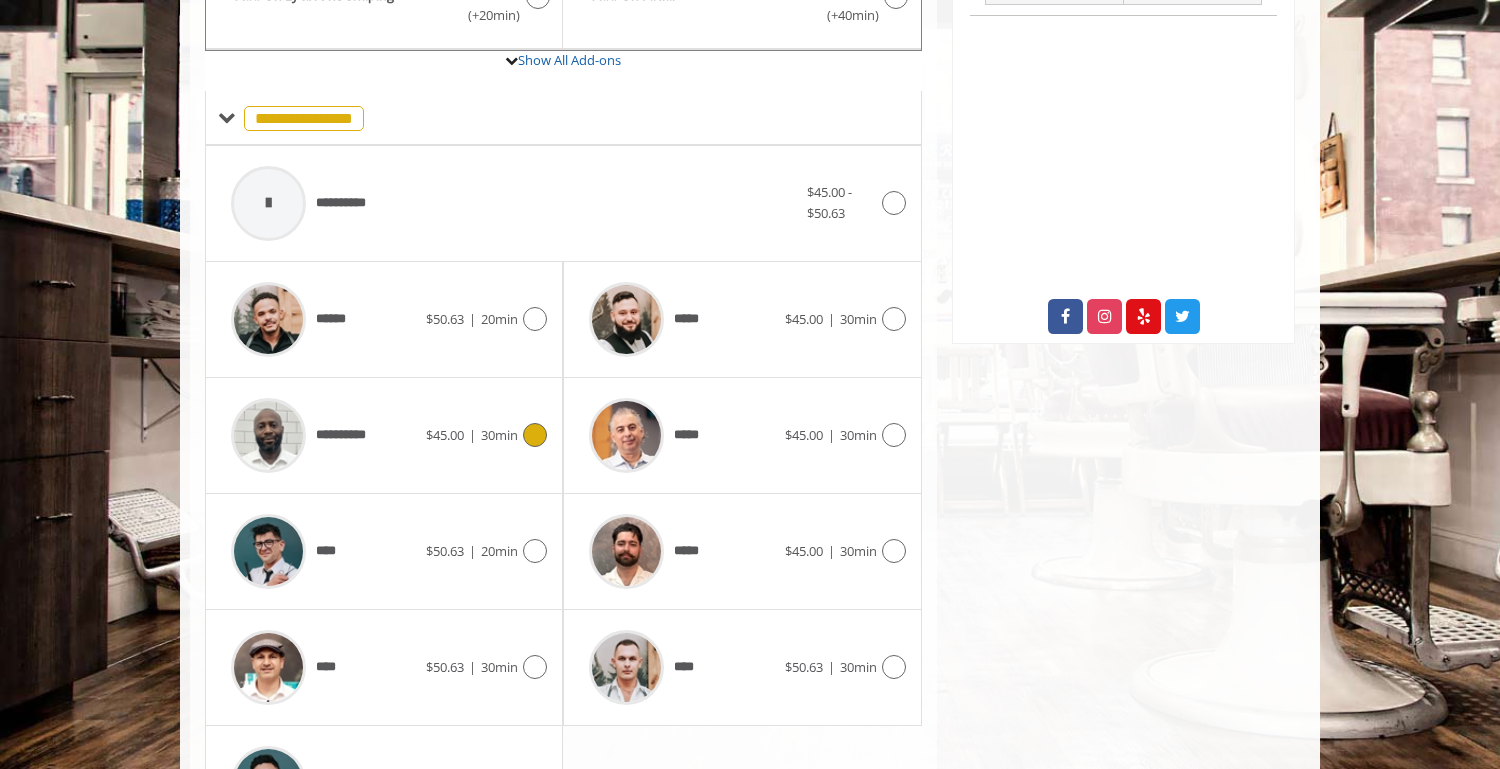 click at bounding box center (532, 435) 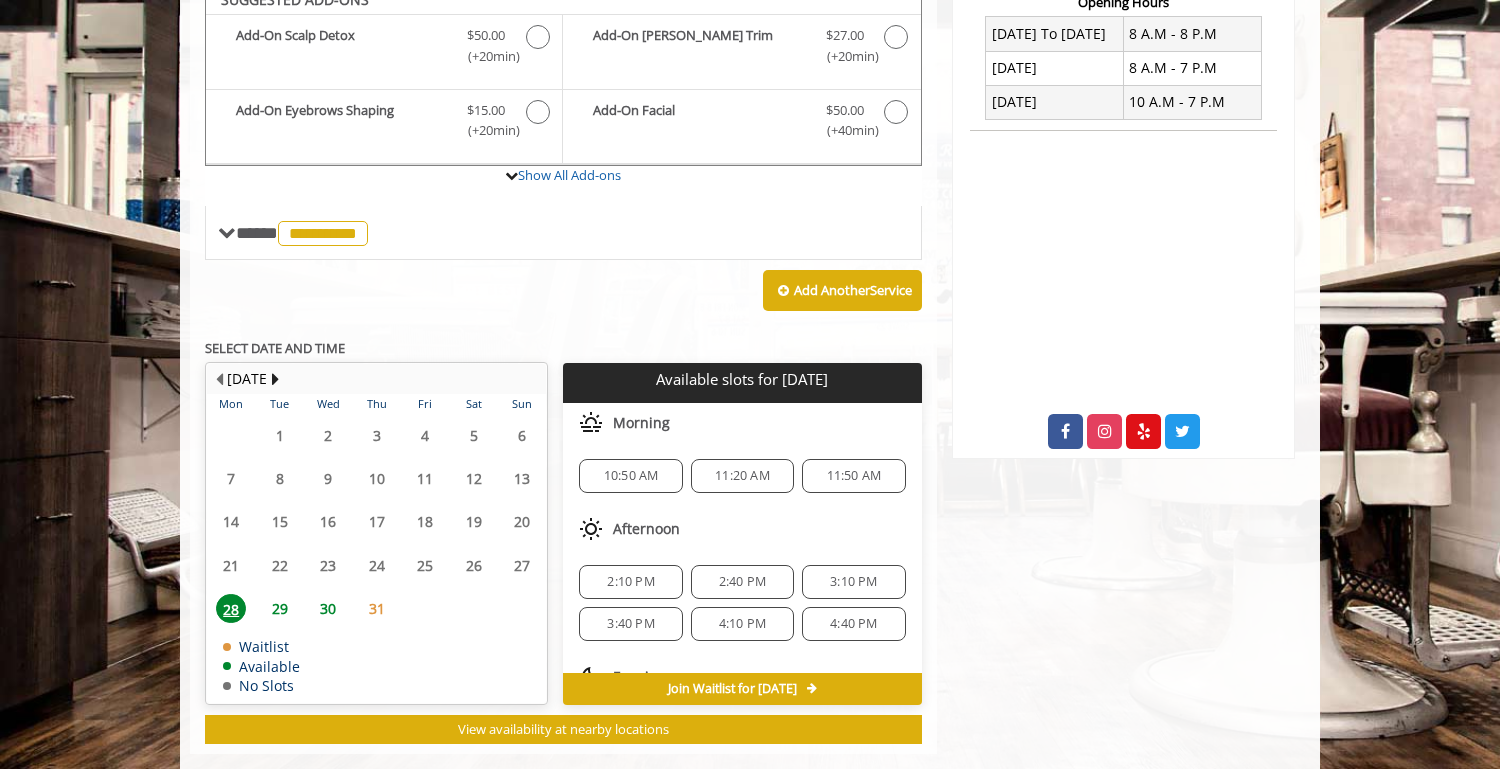 scroll, scrollTop: 524, scrollLeft: 0, axis: vertical 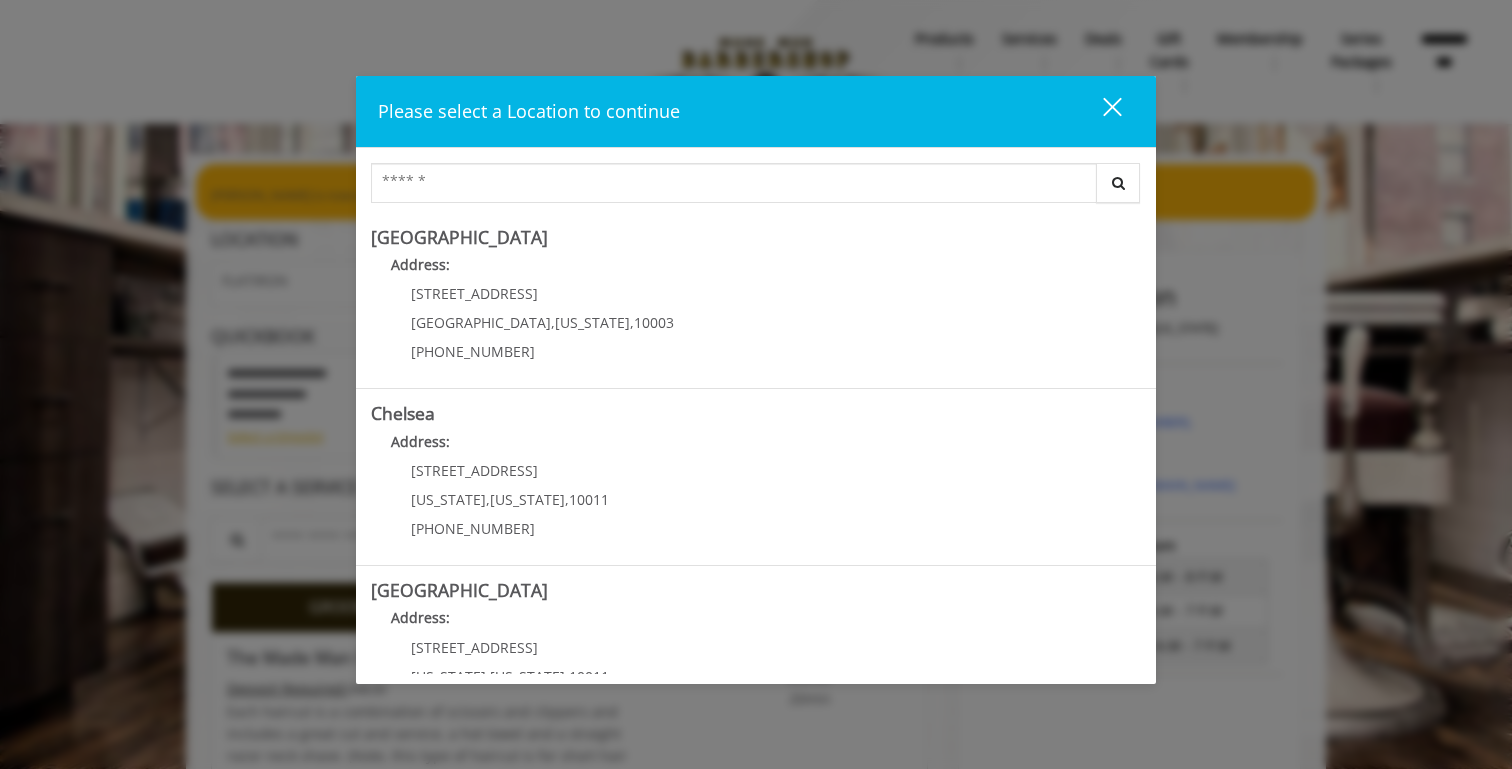 click on "close" at bounding box center [1100, 111] 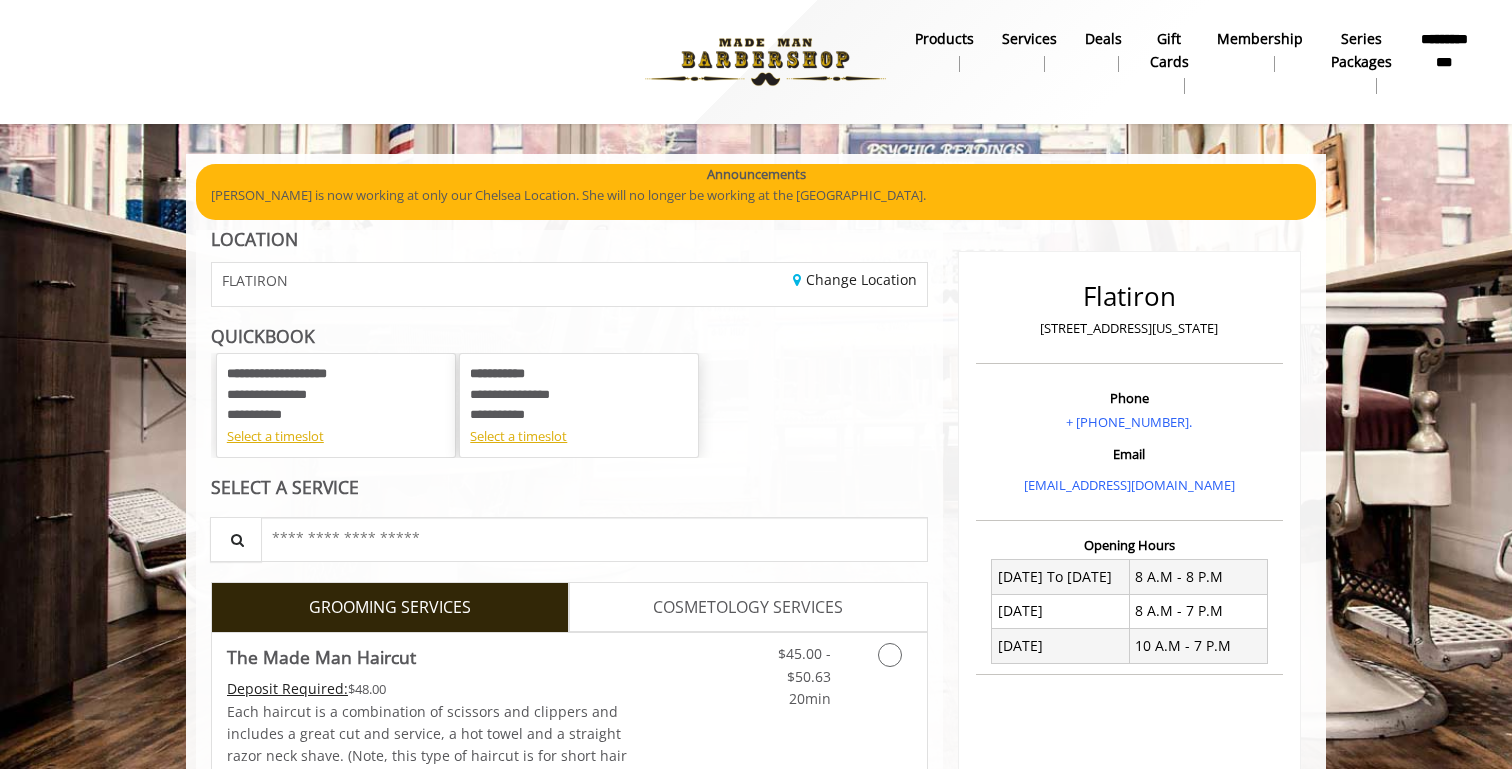 click on "**********" at bounding box center [1444, 51] 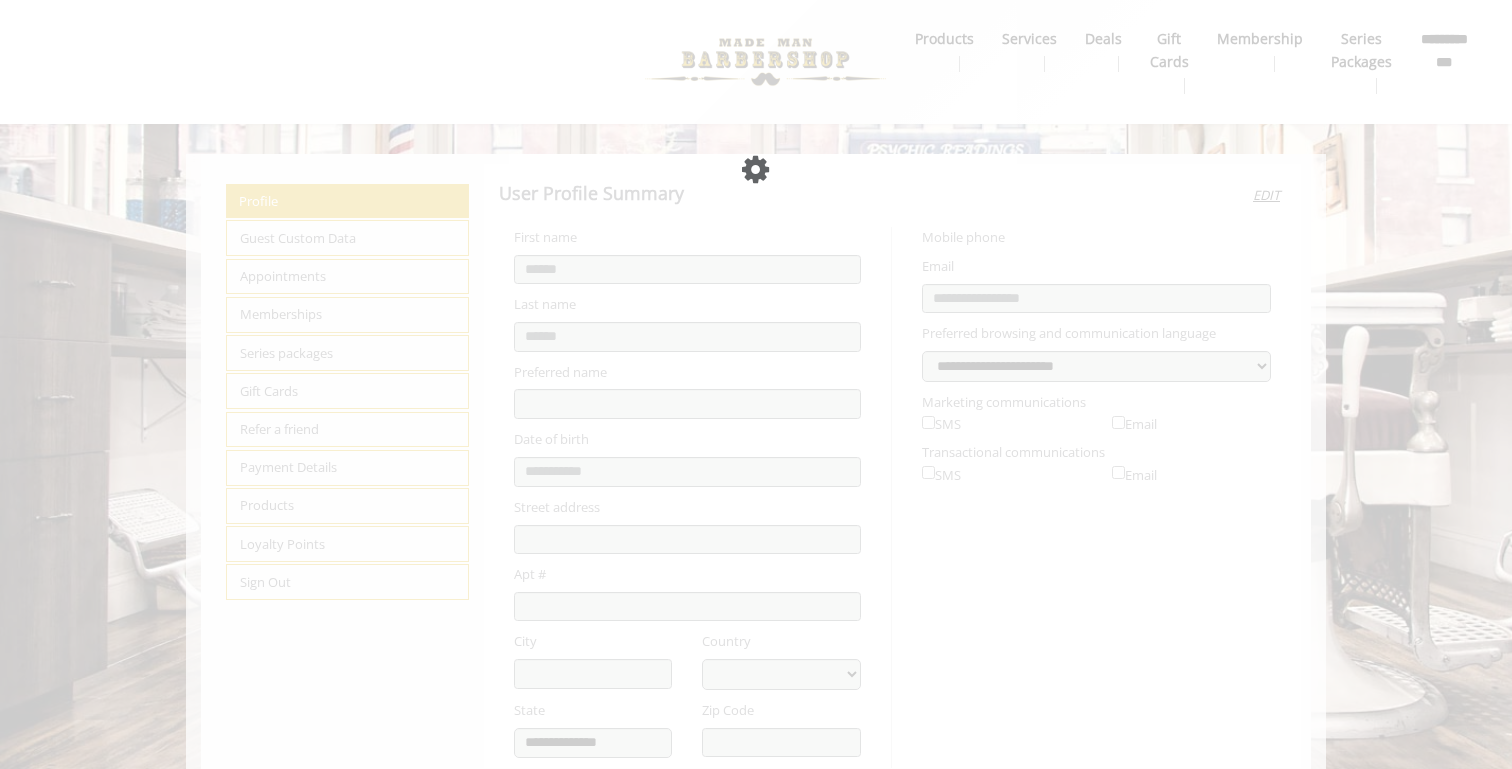 select on "***" 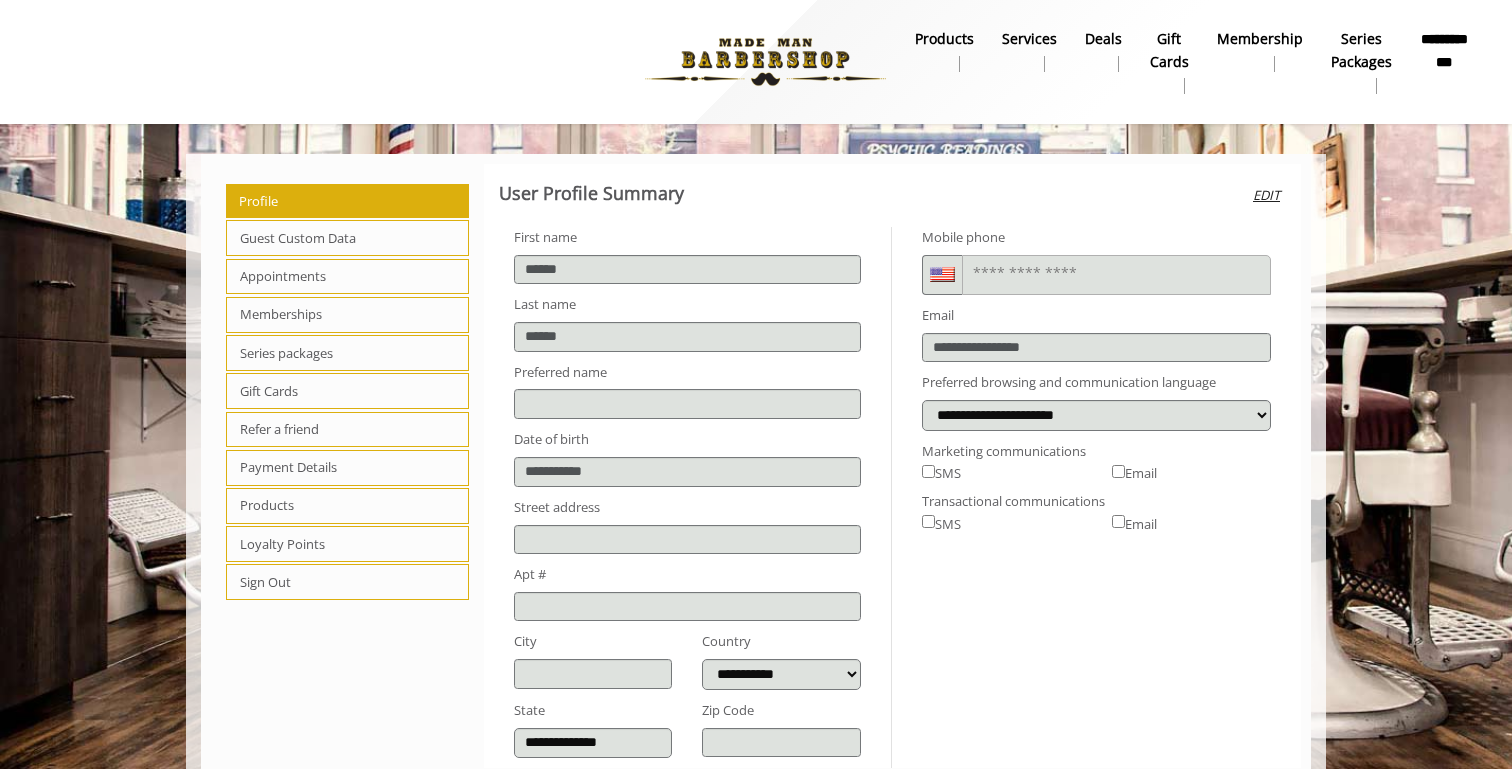 click on "Appointments" at bounding box center (347, 277) 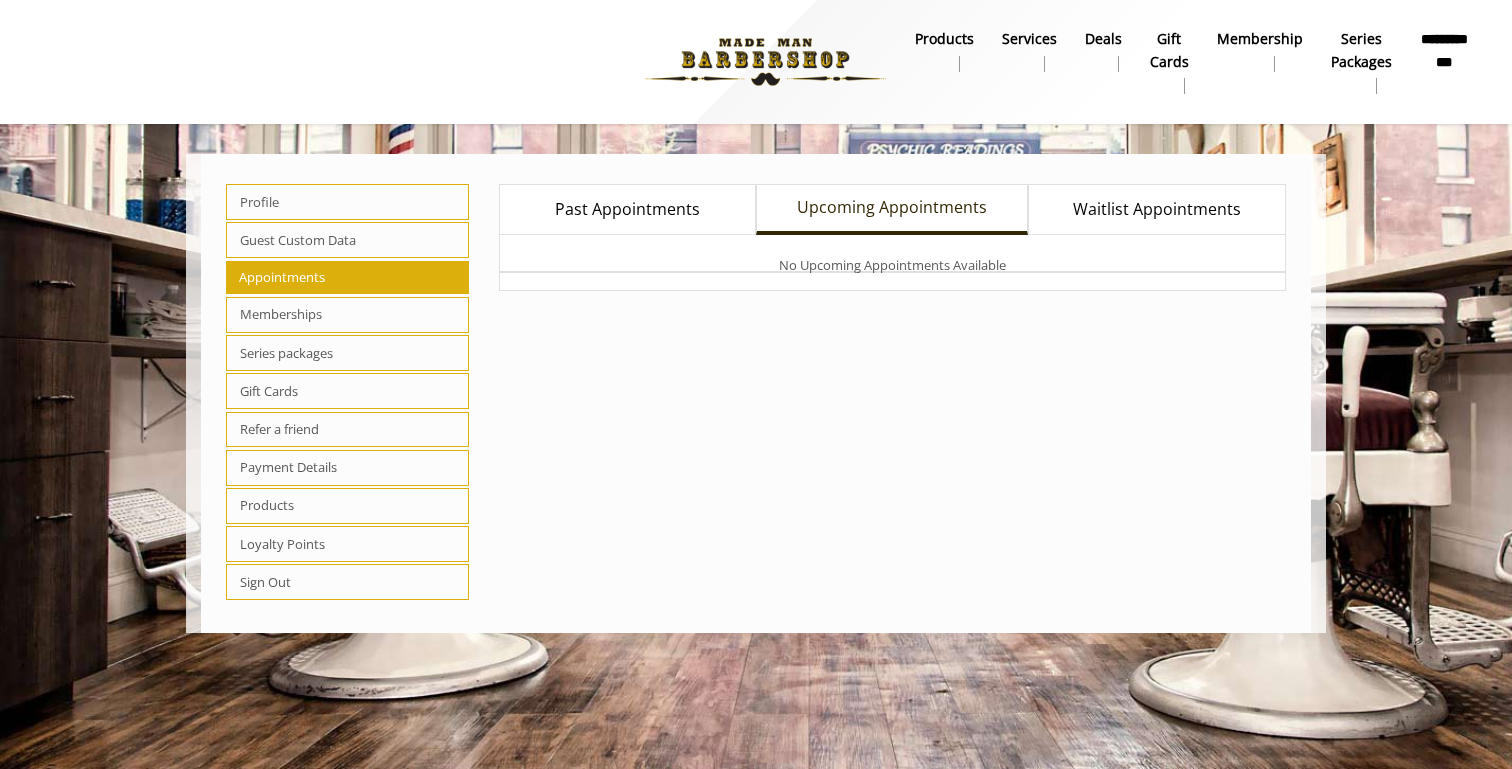 click on "Past Appointments" at bounding box center (627, 210) 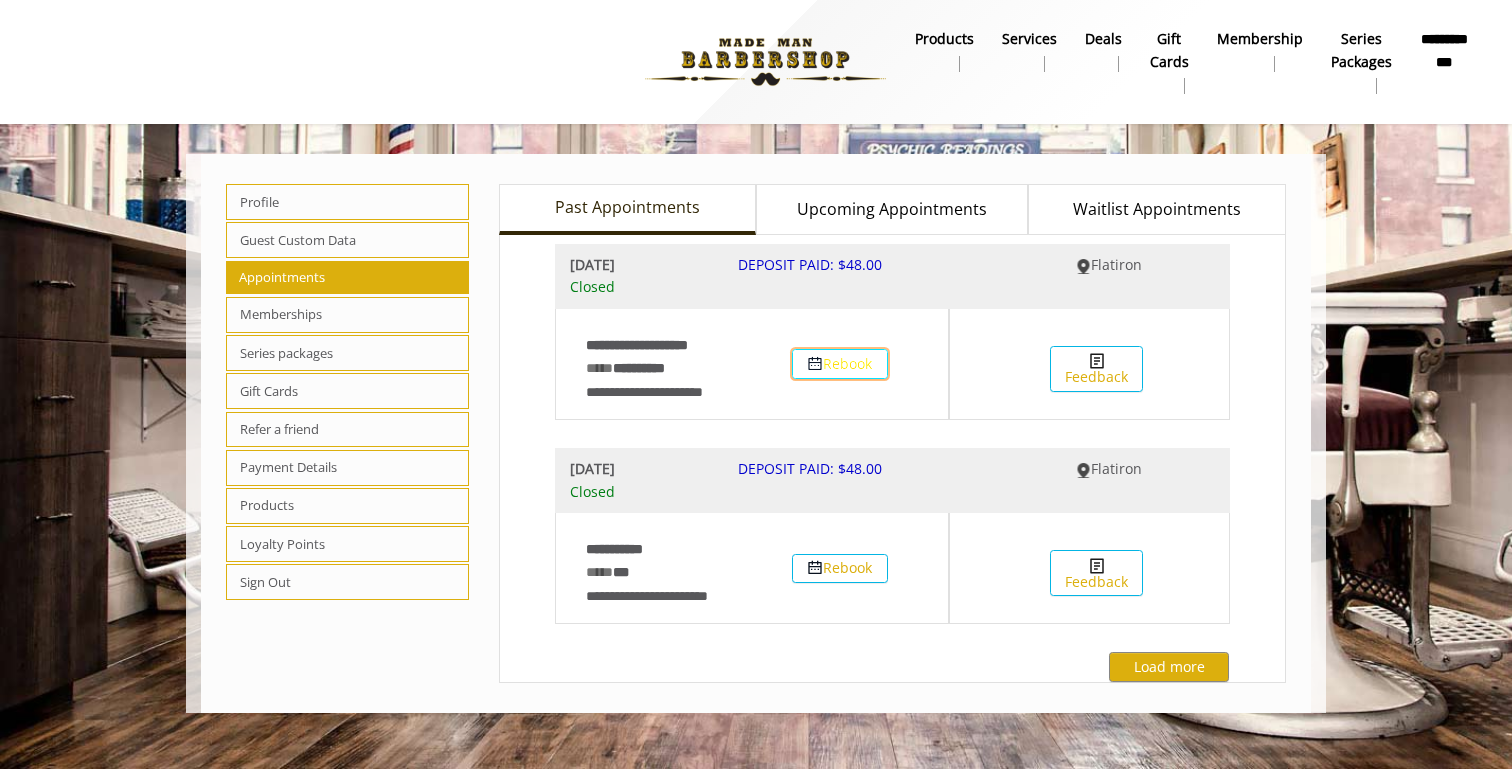 click on "Rebook" at bounding box center [840, 363] 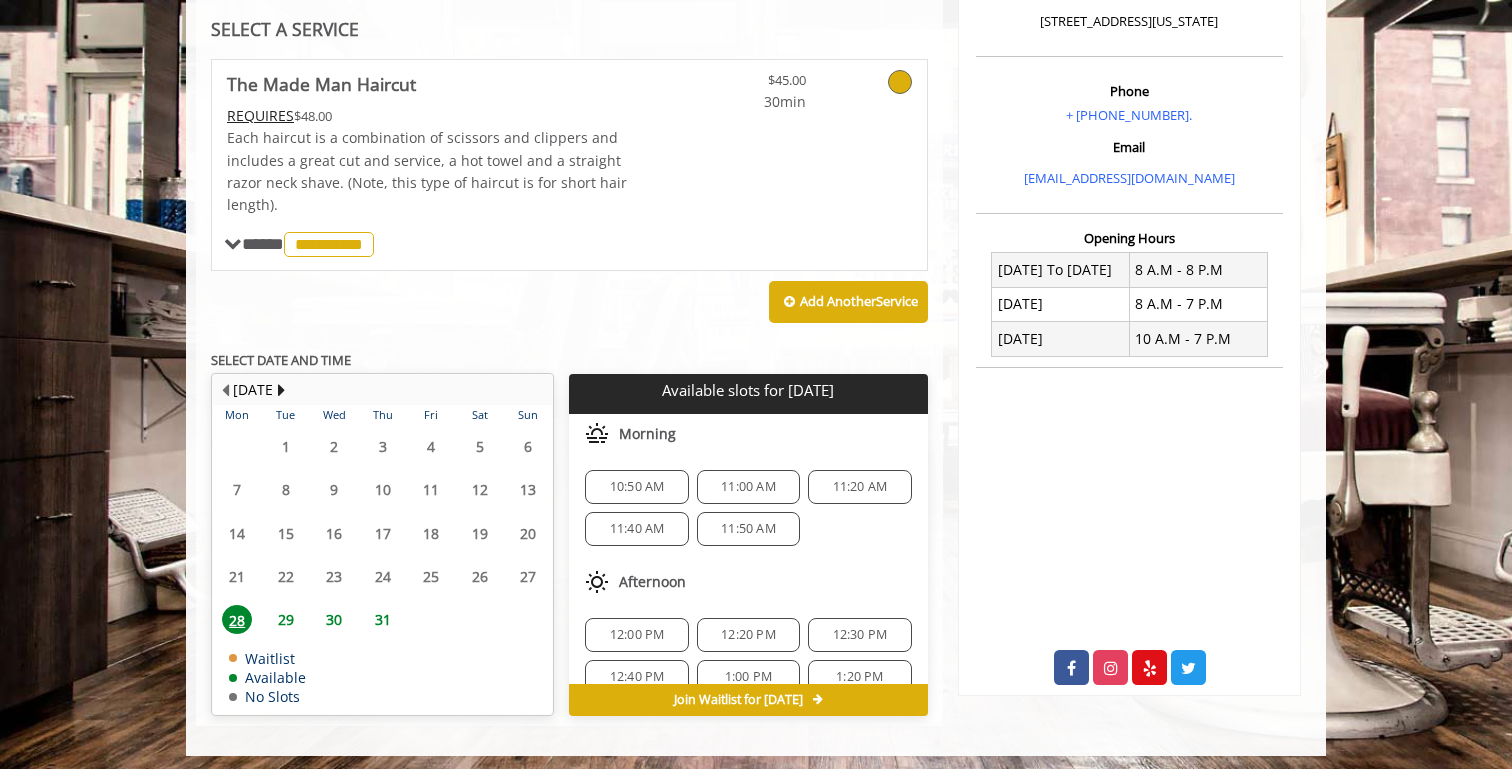 scroll, scrollTop: 313, scrollLeft: 0, axis: vertical 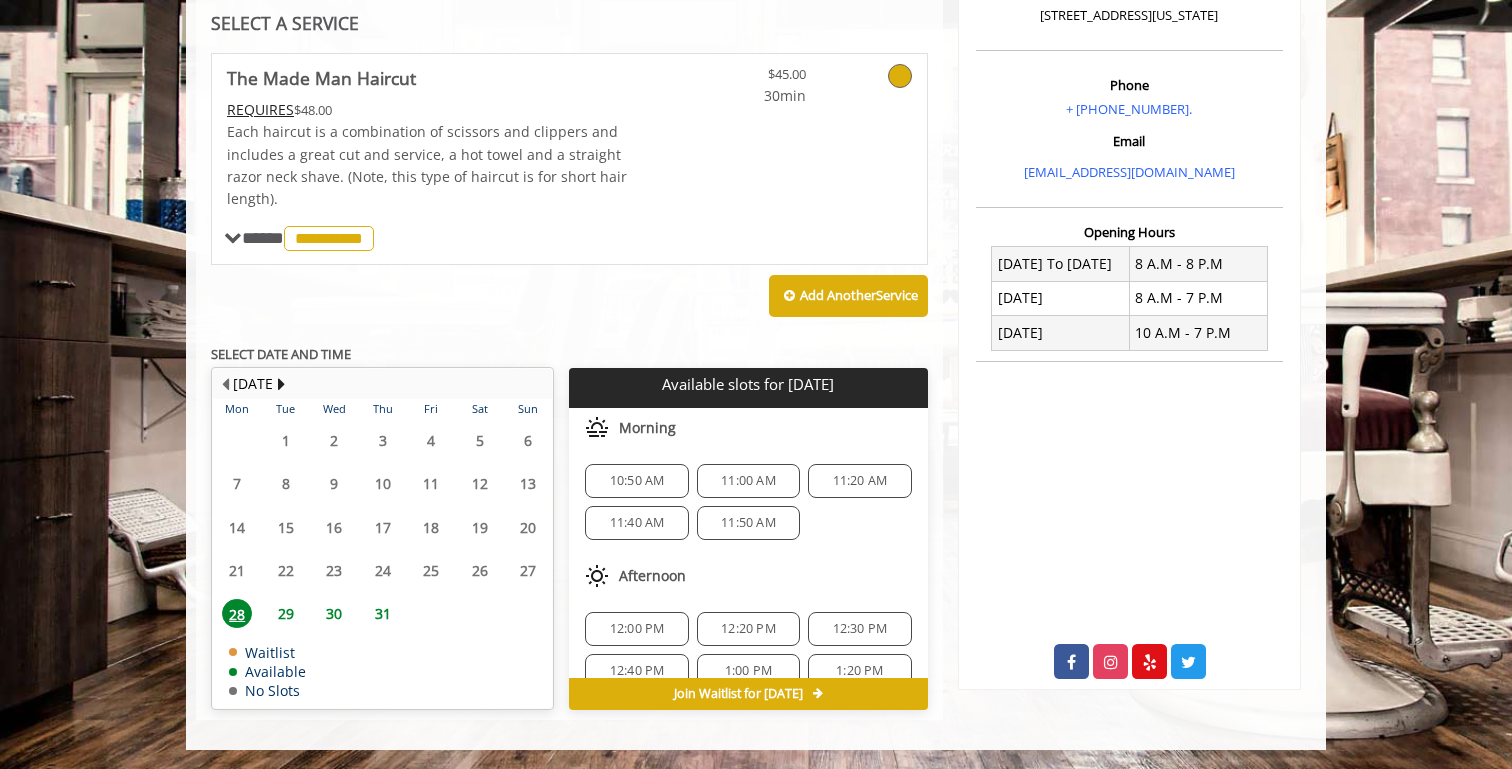 click on "12:30 PM" 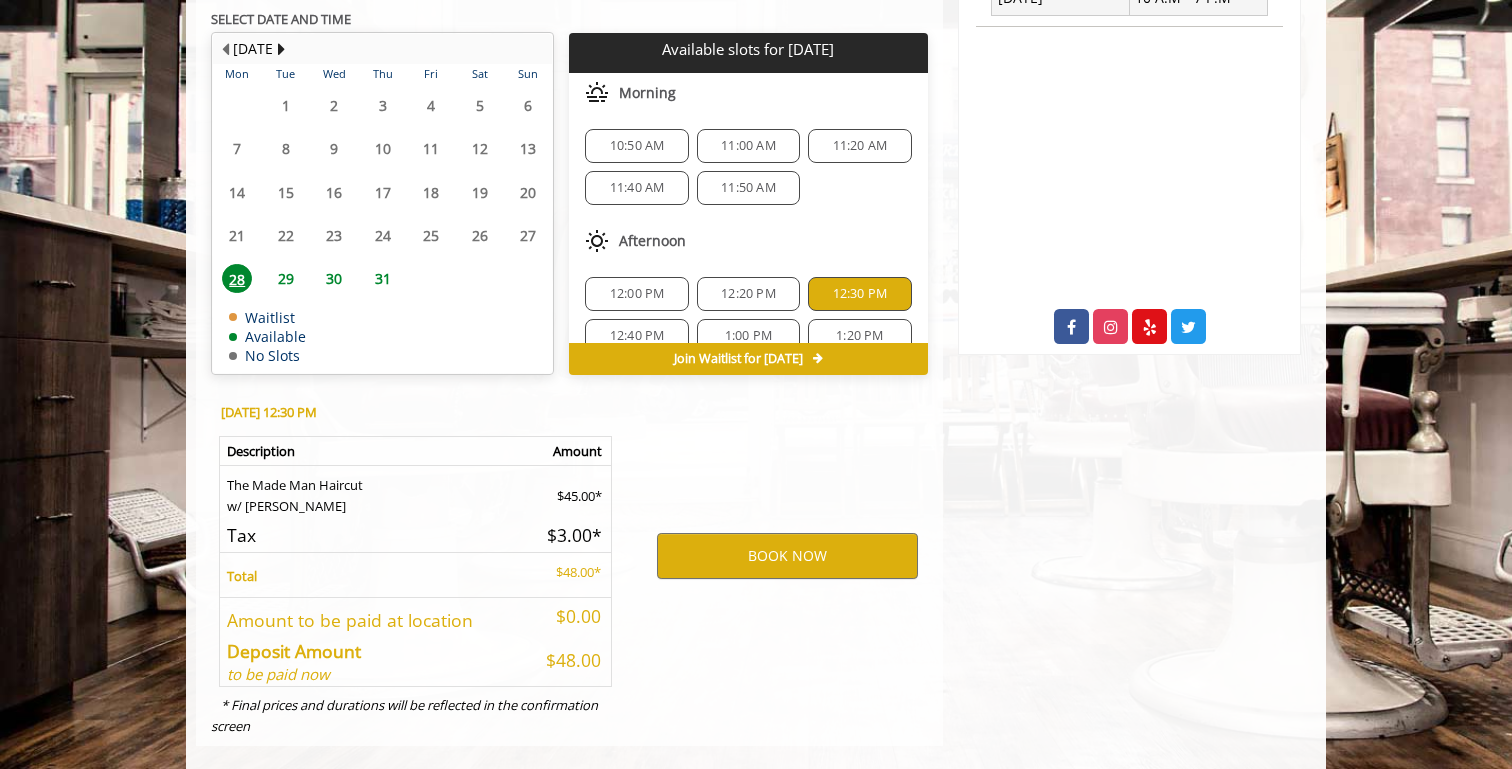 scroll, scrollTop: 674, scrollLeft: 0, axis: vertical 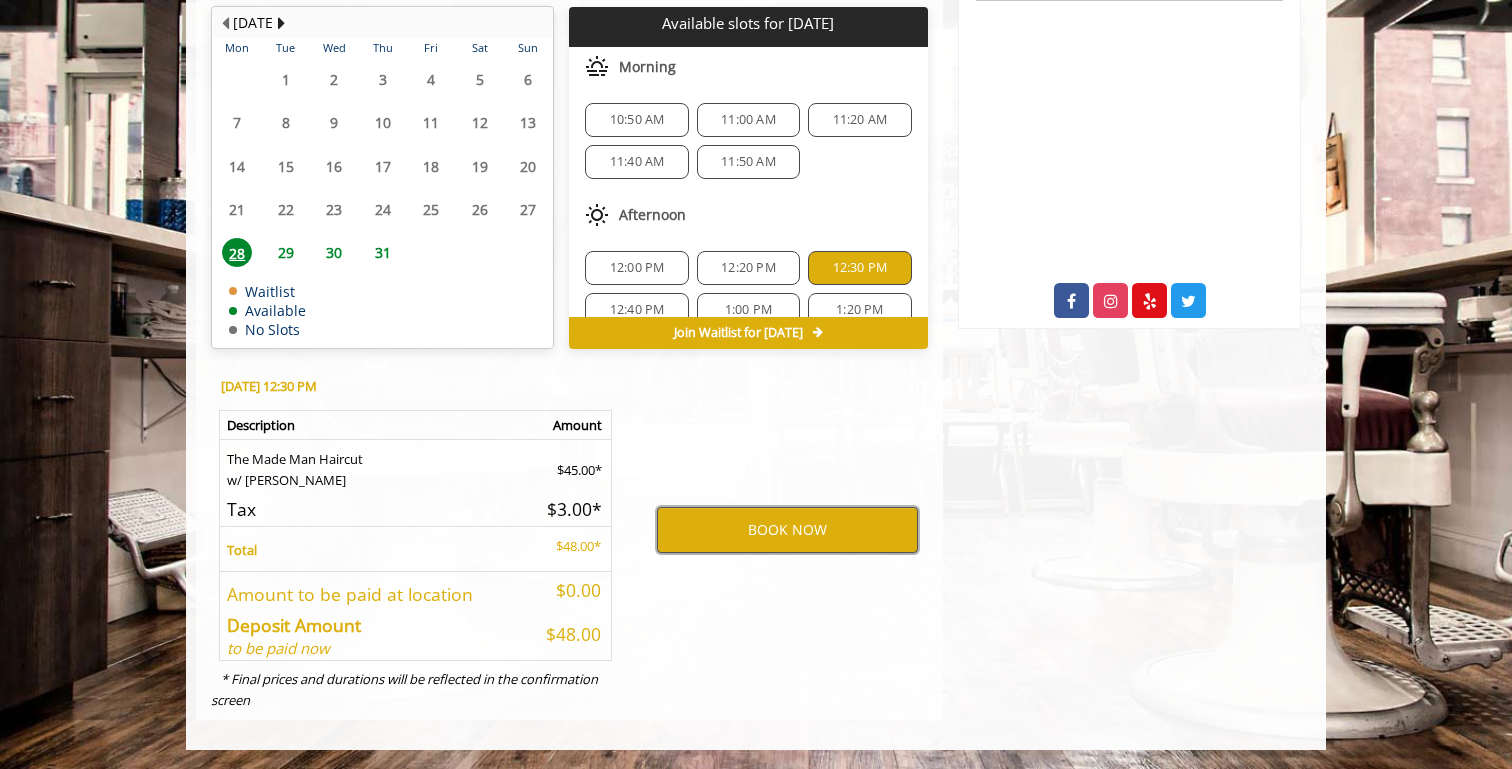 click on "BOOK NOW" at bounding box center [787, 530] 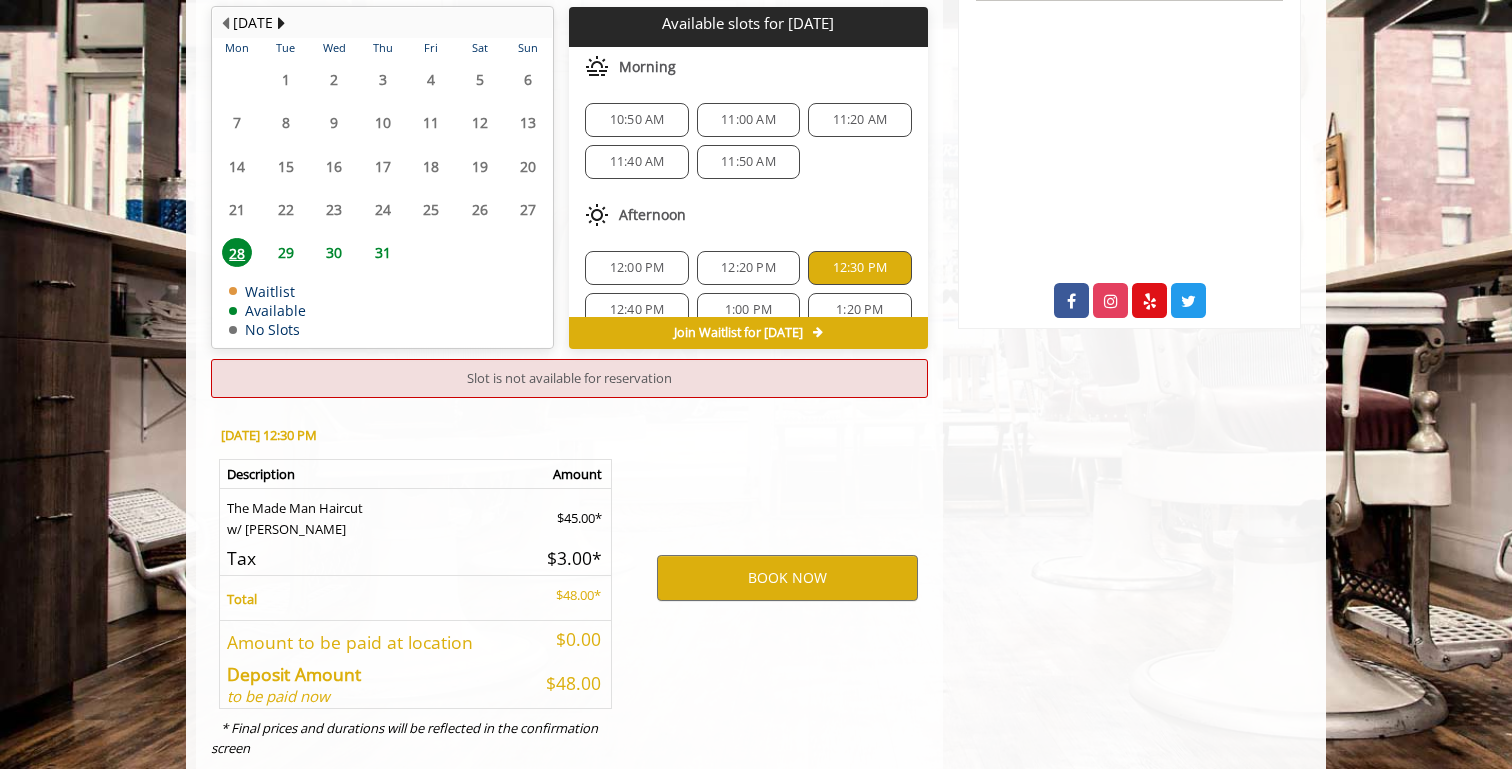 click on "12:20 PM" 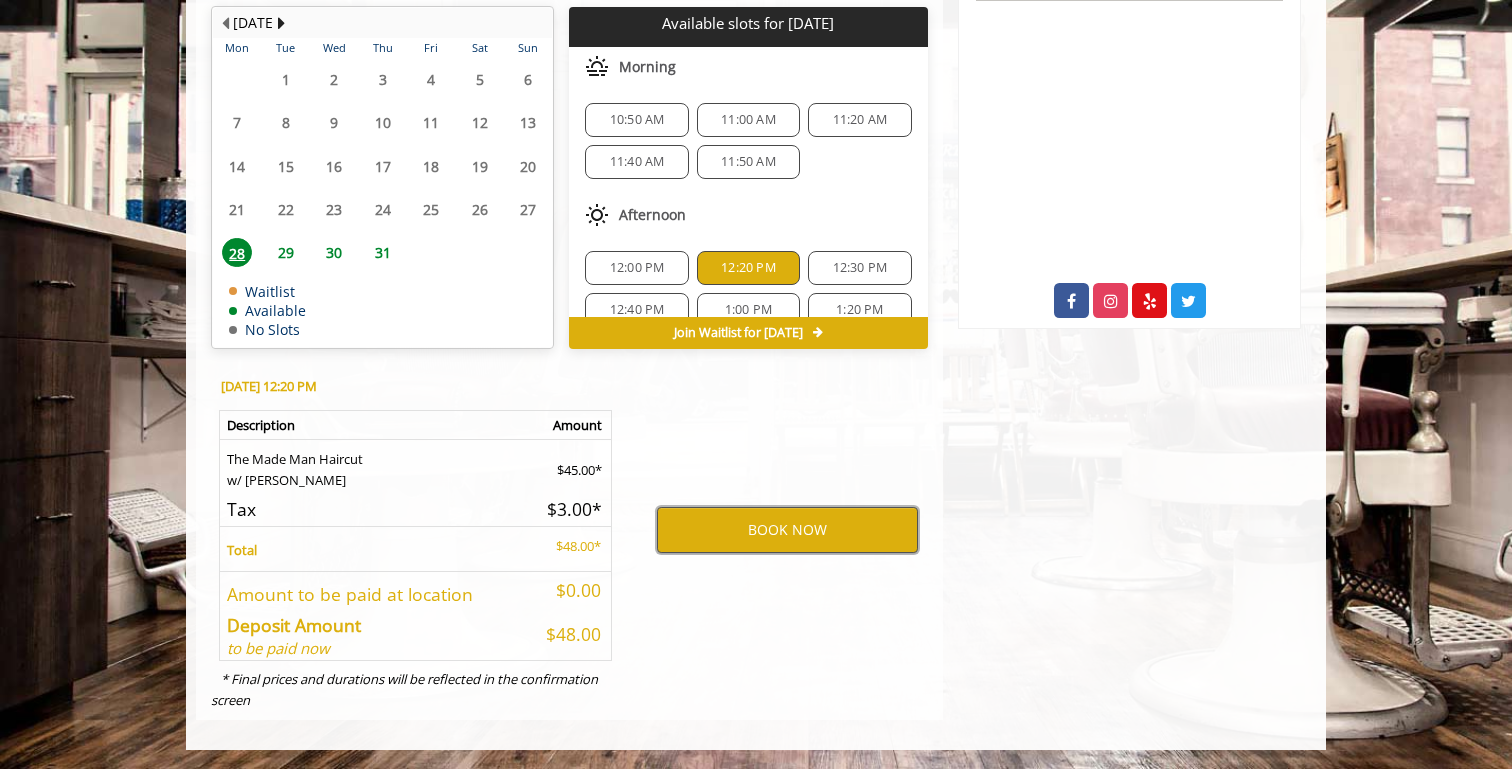 click on "BOOK NOW" at bounding box center [787, 530] 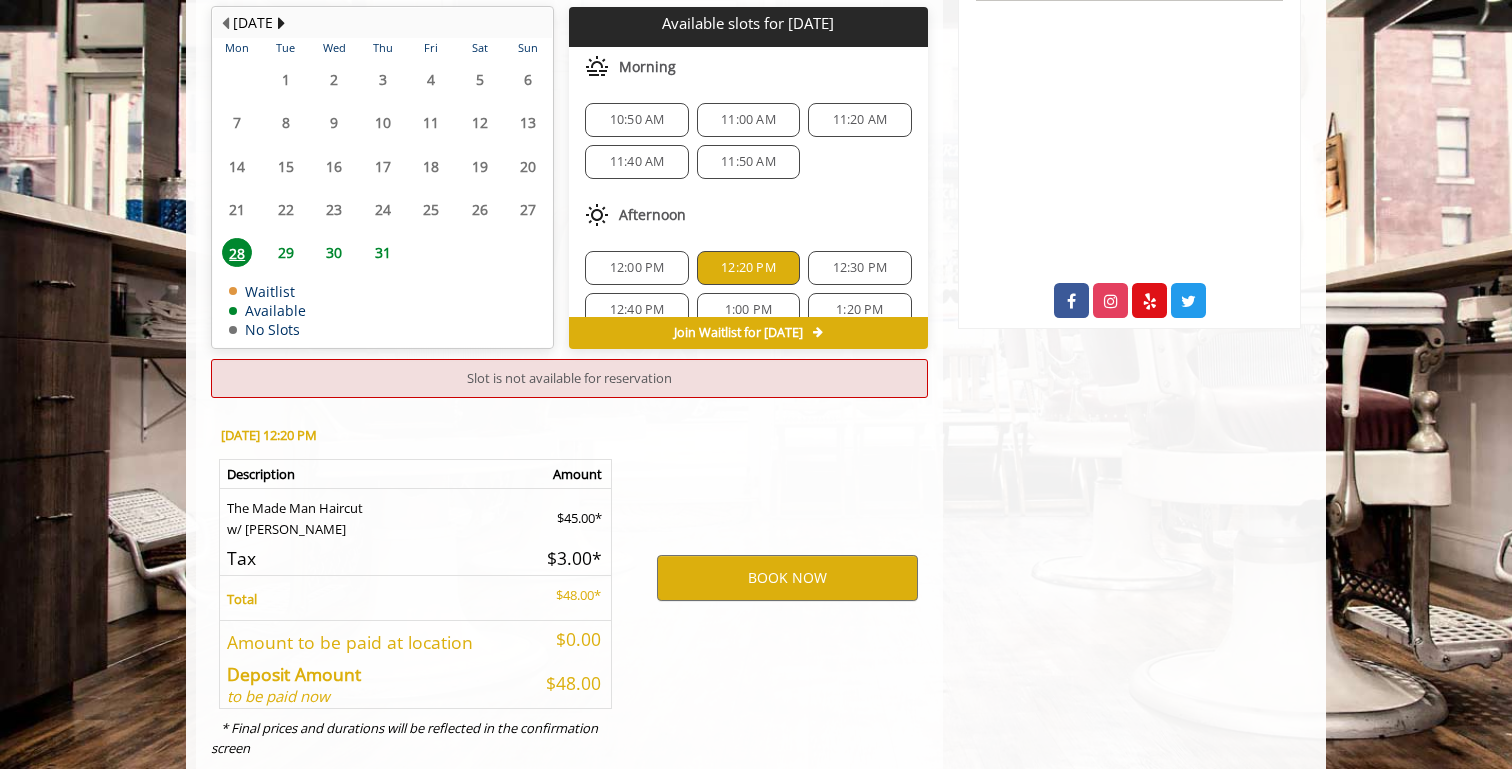 click on "12:00 PM" 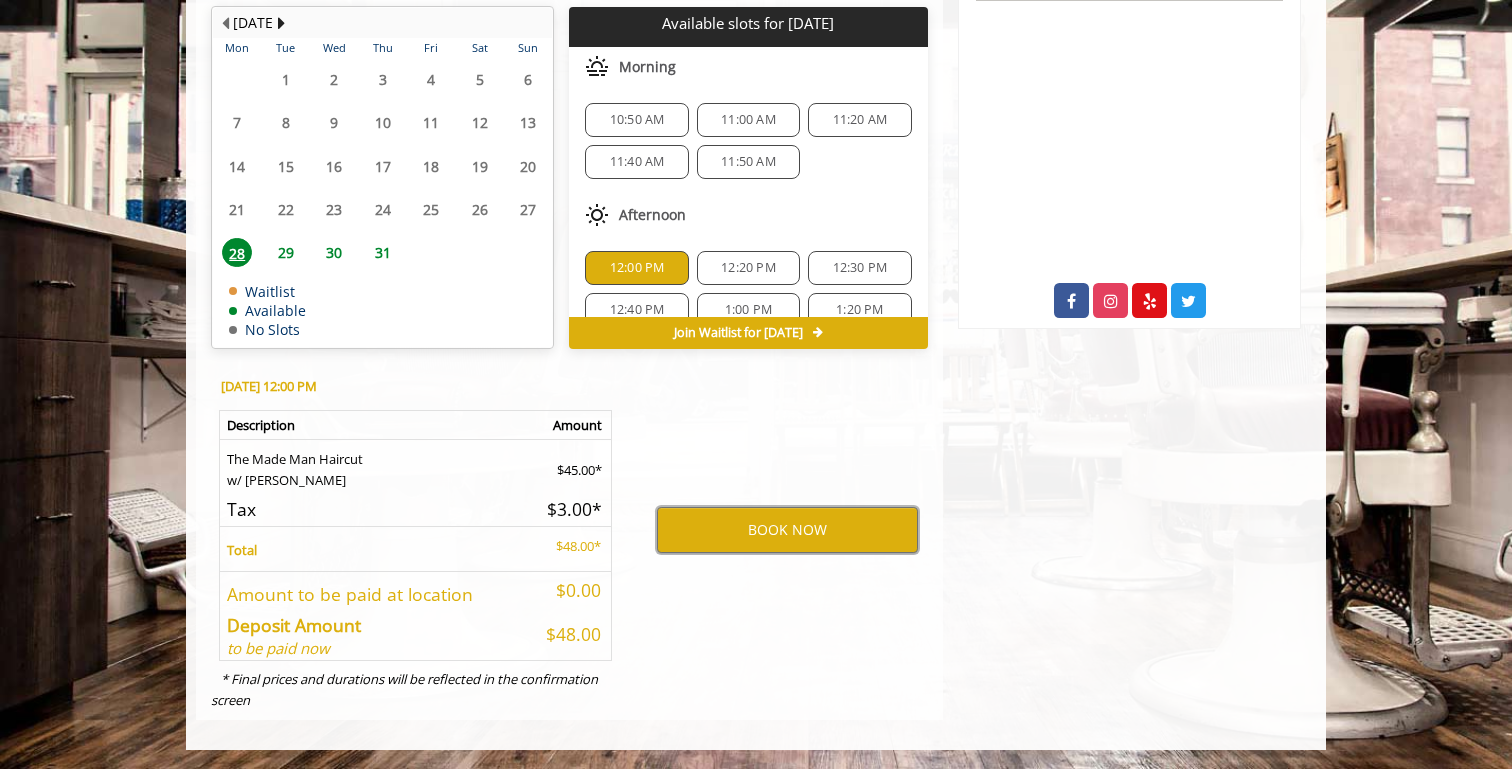 scroll, scrollTop: 39, scrollLeft: 0, axis: vertical 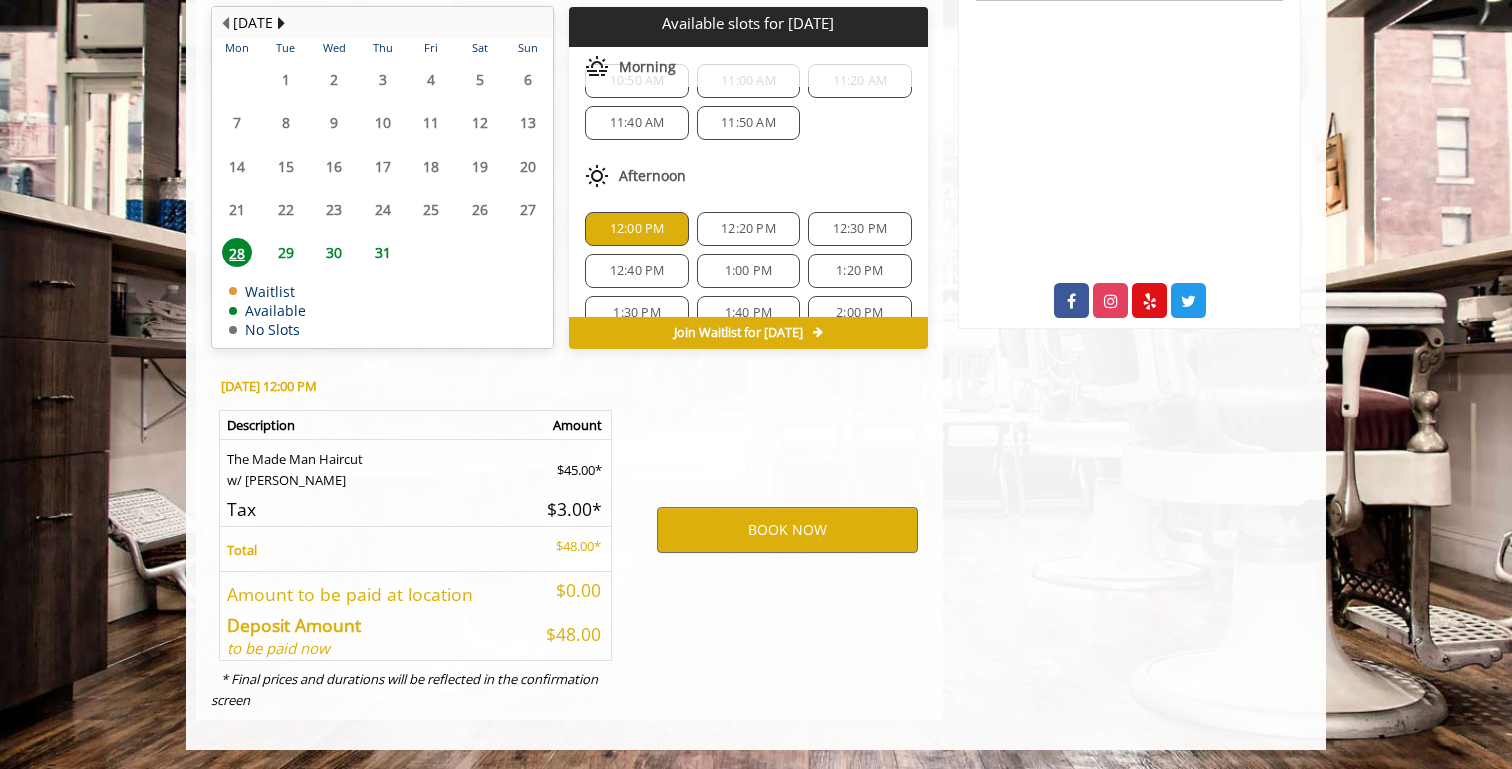 click on "12:40 PM" 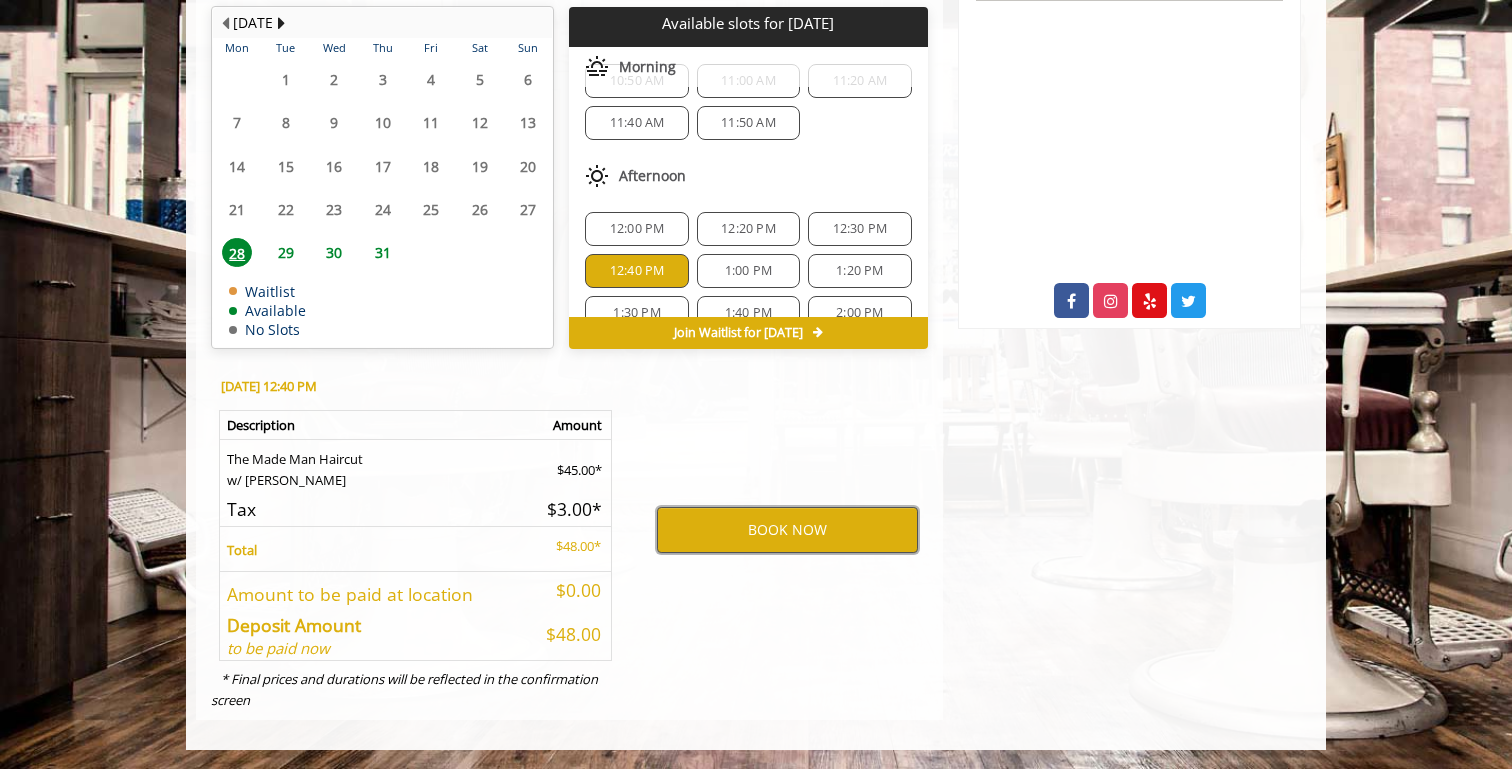 click on "BOOK NOW" at bounding box center (787, 530) 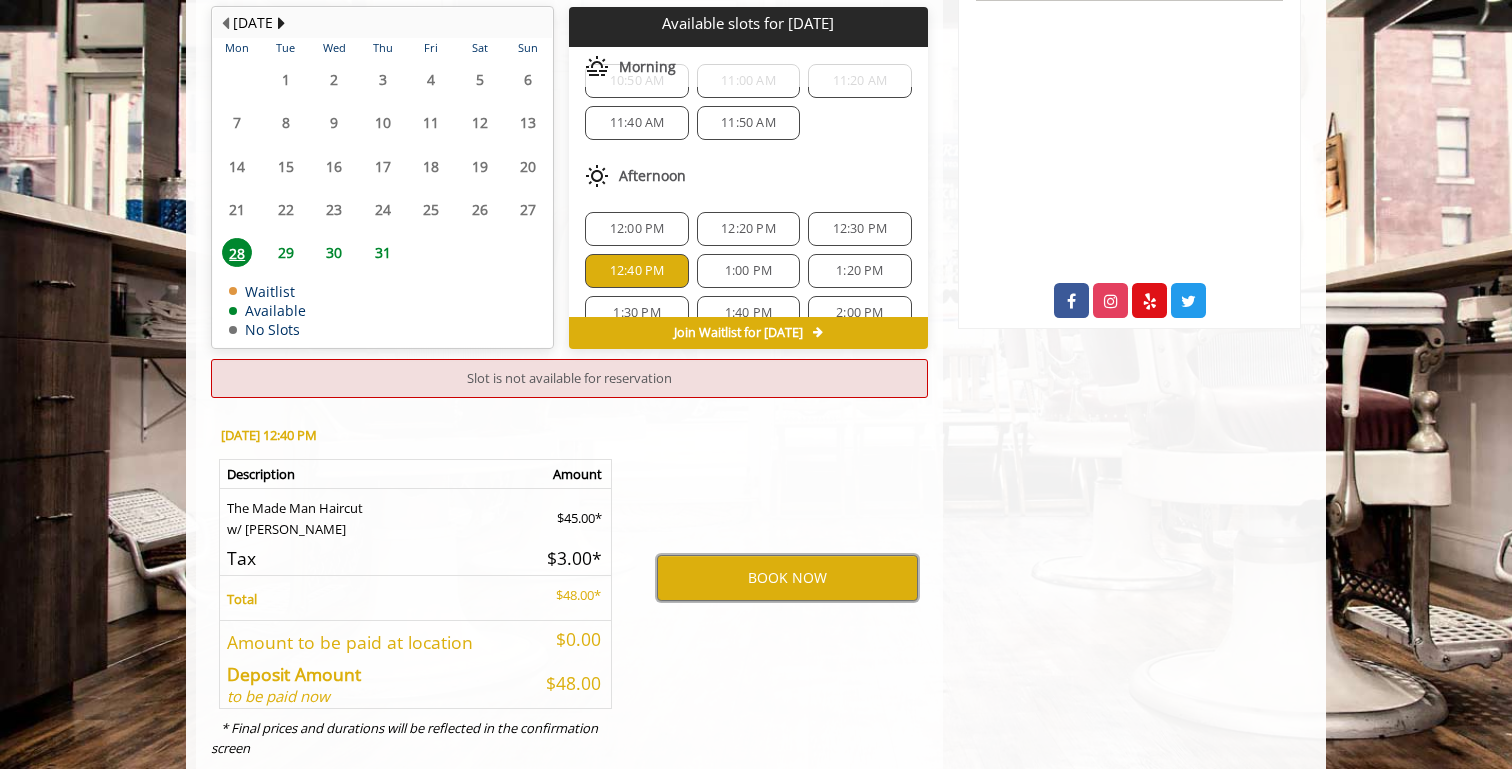 scroll, scrollTop: 0, scrollLeft: 0, axis: both 